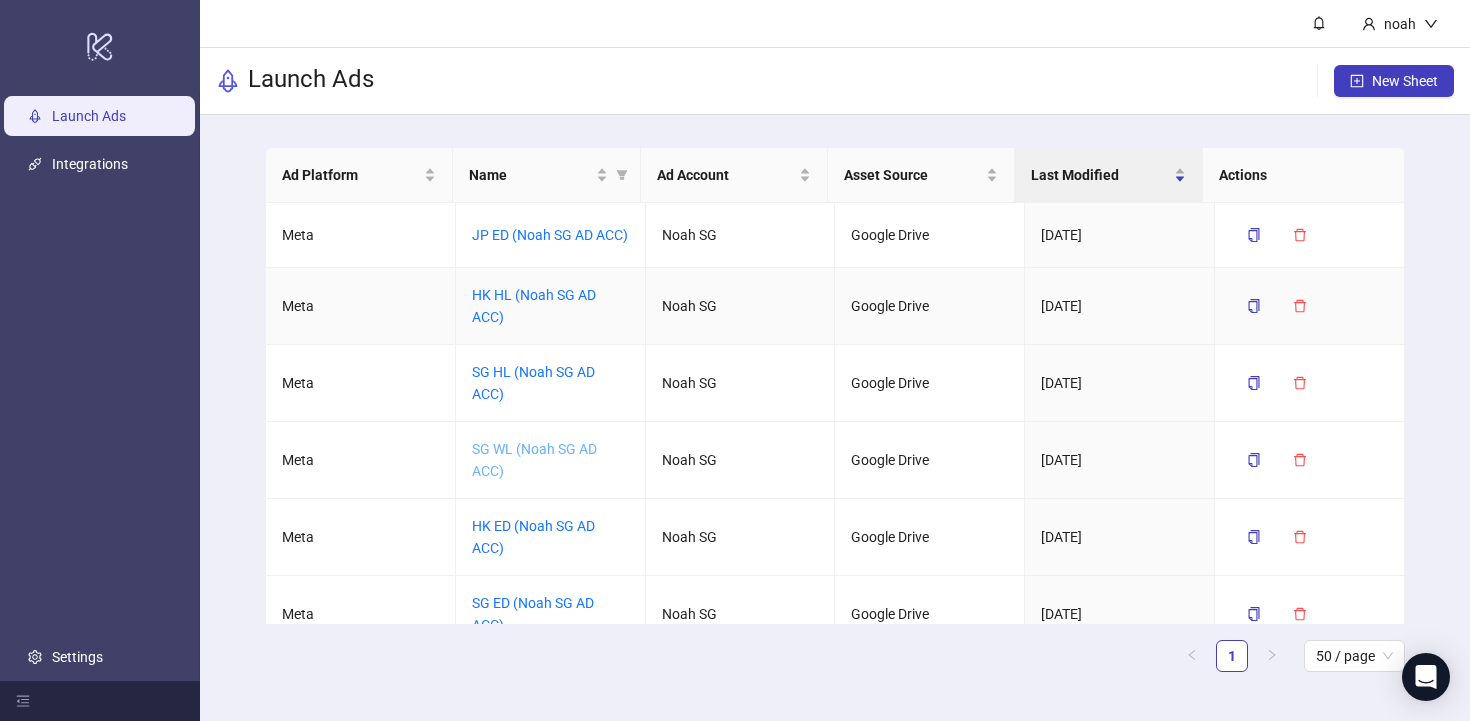 scroll, scrollTop: 0, scrollLeft: 0, axis: both 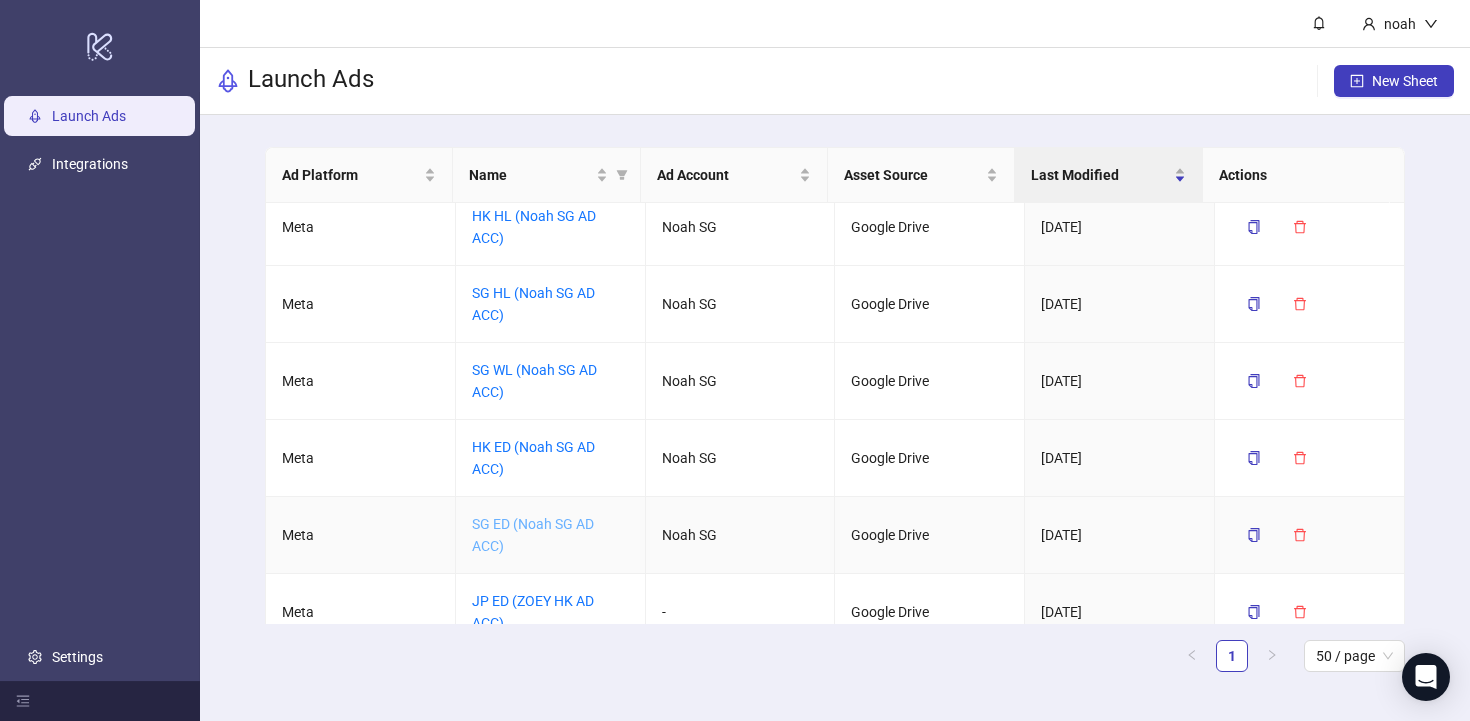 click on "SG ED (Noah SG AD ACC)" at bounding box center [533, 535] 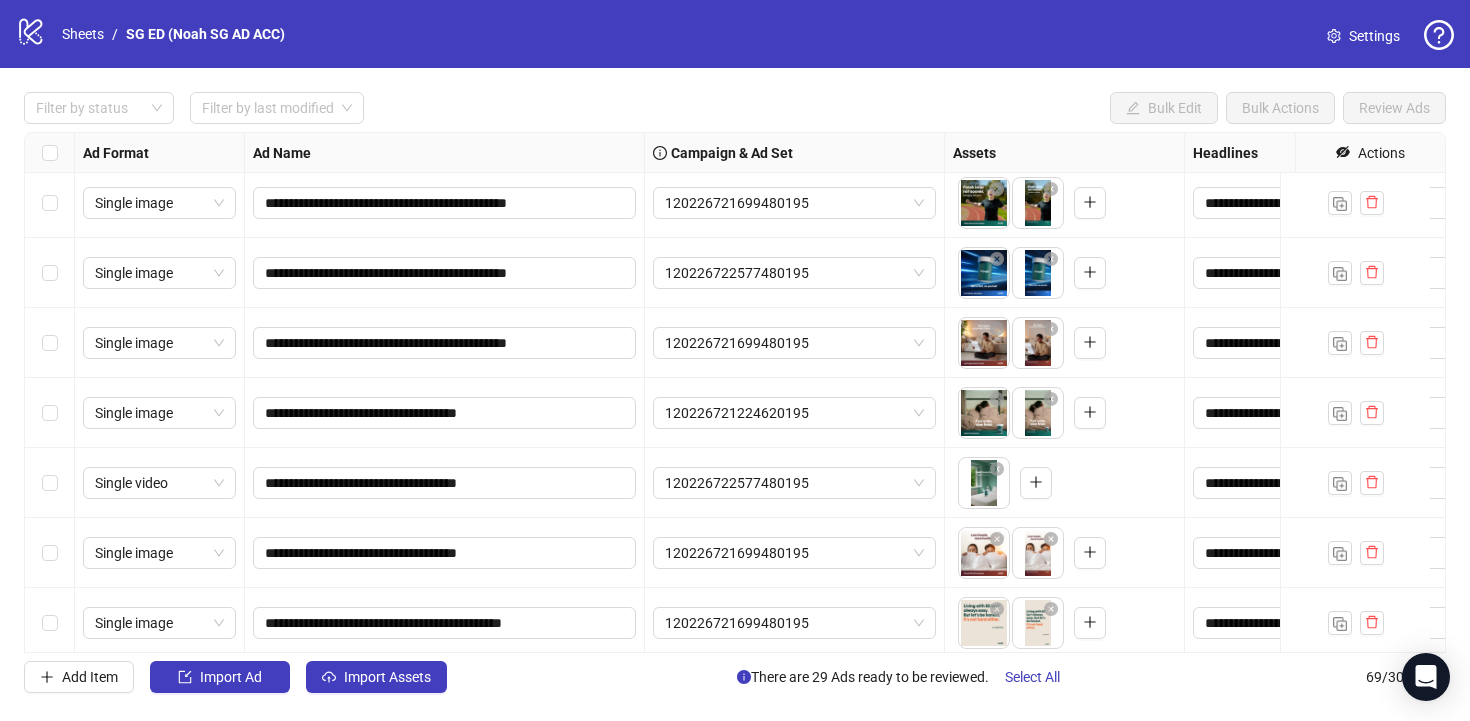 scroll, scrollTop: 1858, scrollLeft: 0, axis: vertical 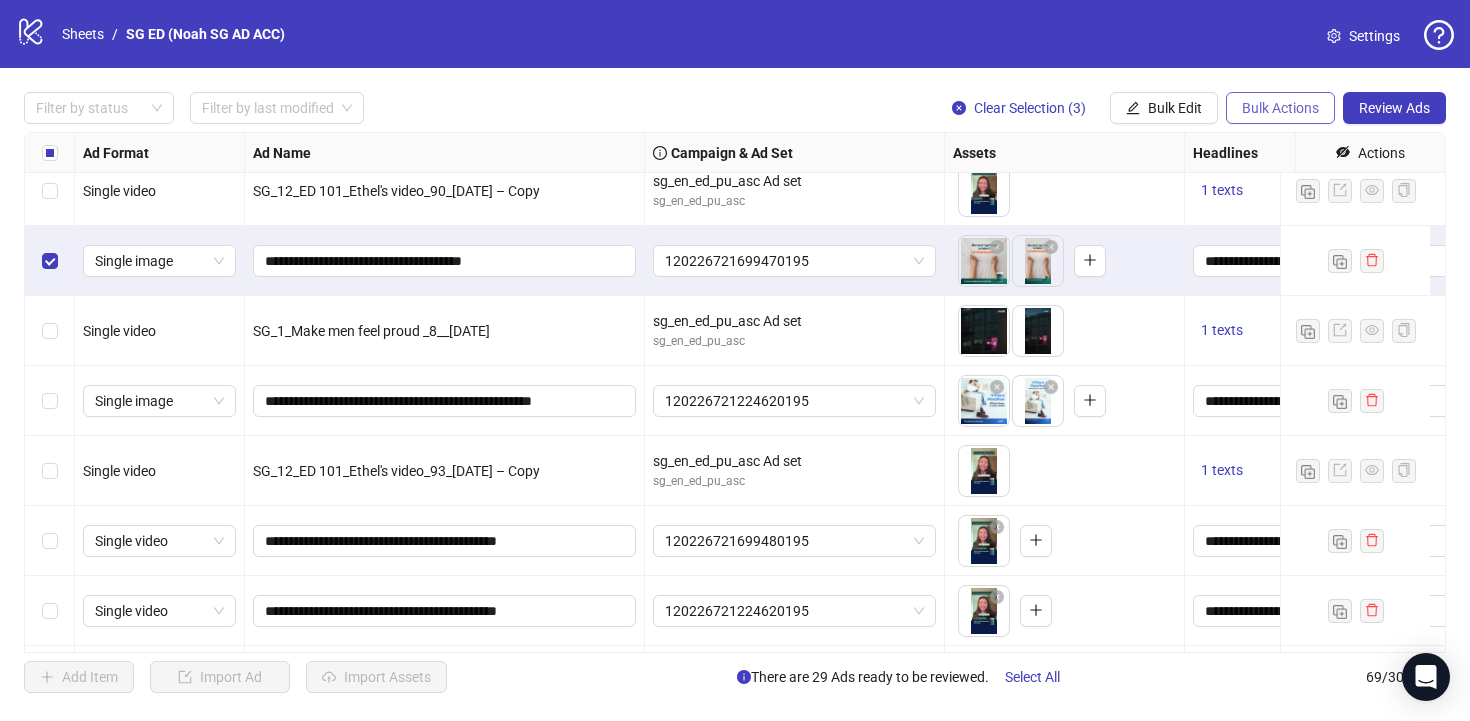 click on "Bulk Actions" at bounding box center (1280, 108) 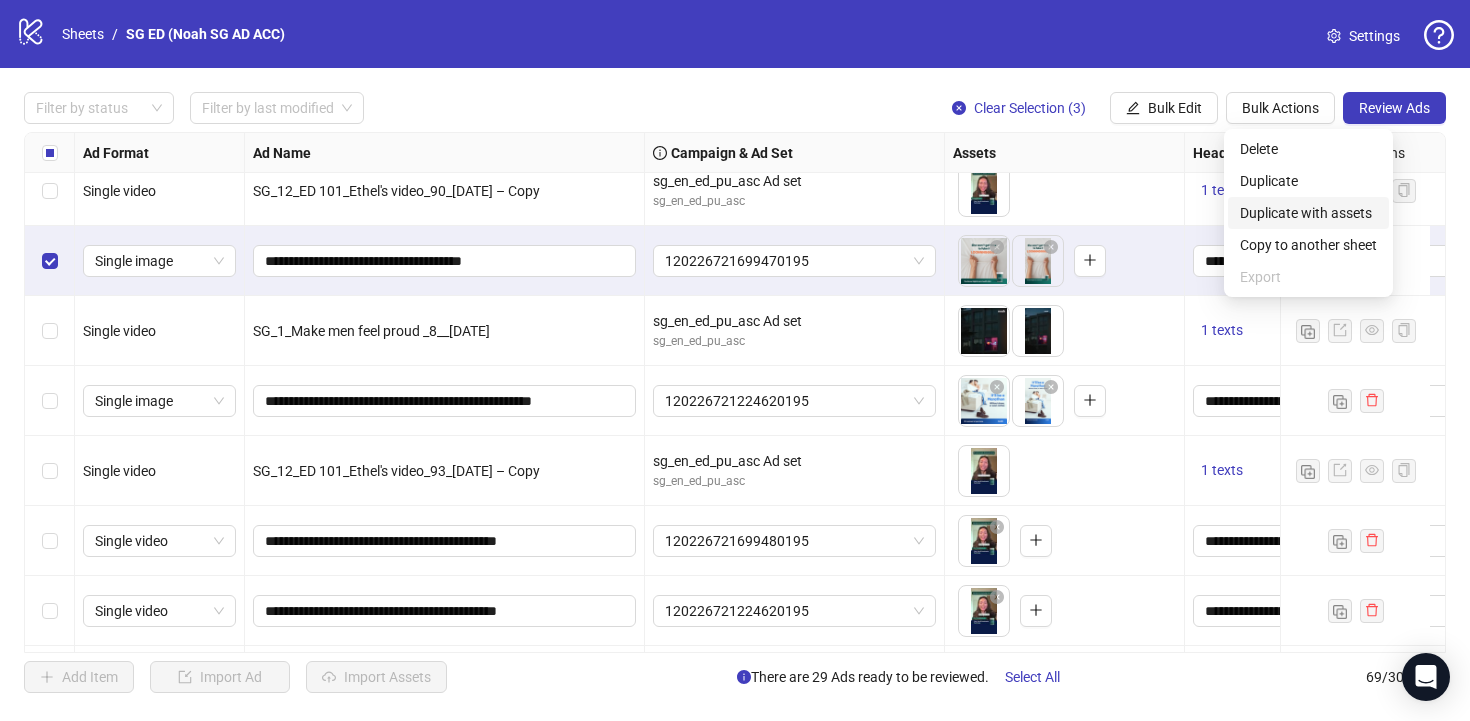 click on "Duplicate with assets" at bounding box center (1308, 213) 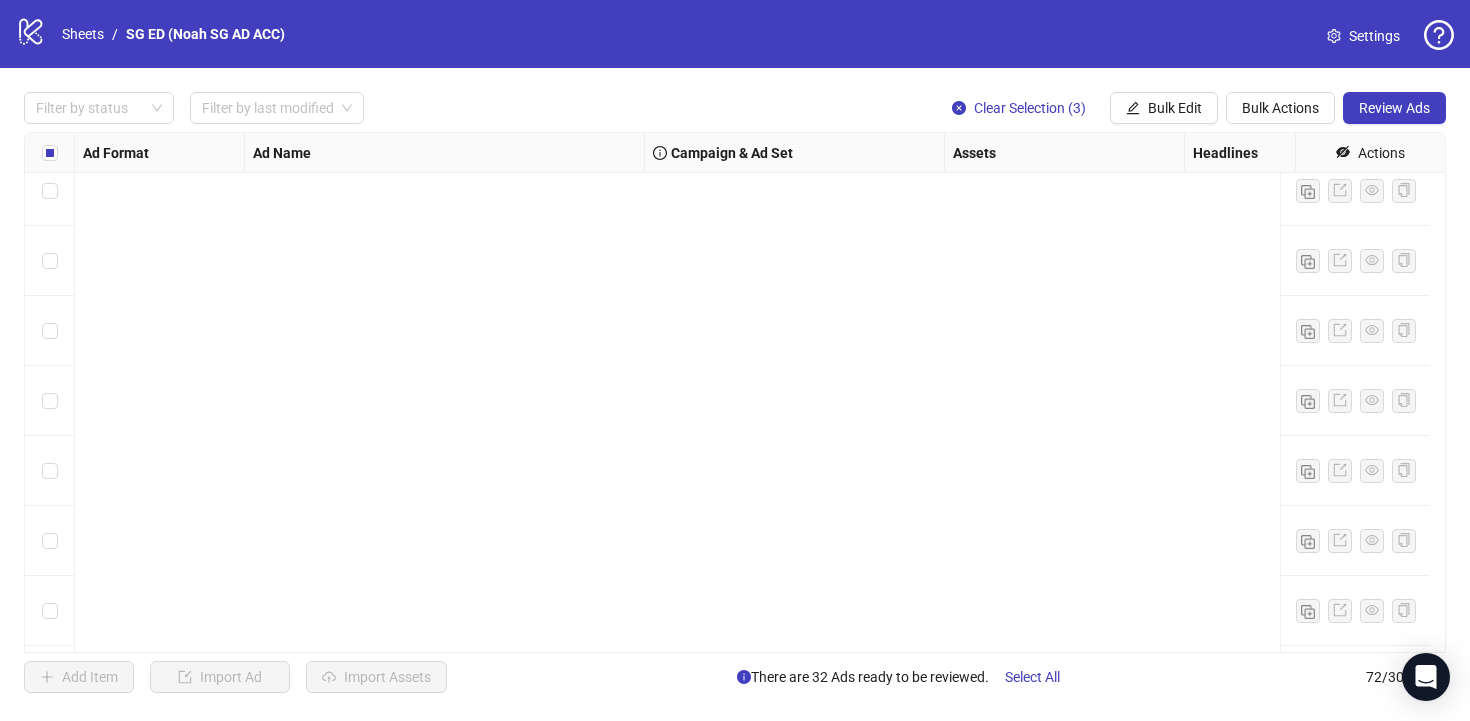 scroll, scrollTop: 4576, scrollLeft: 0, axis: vertical 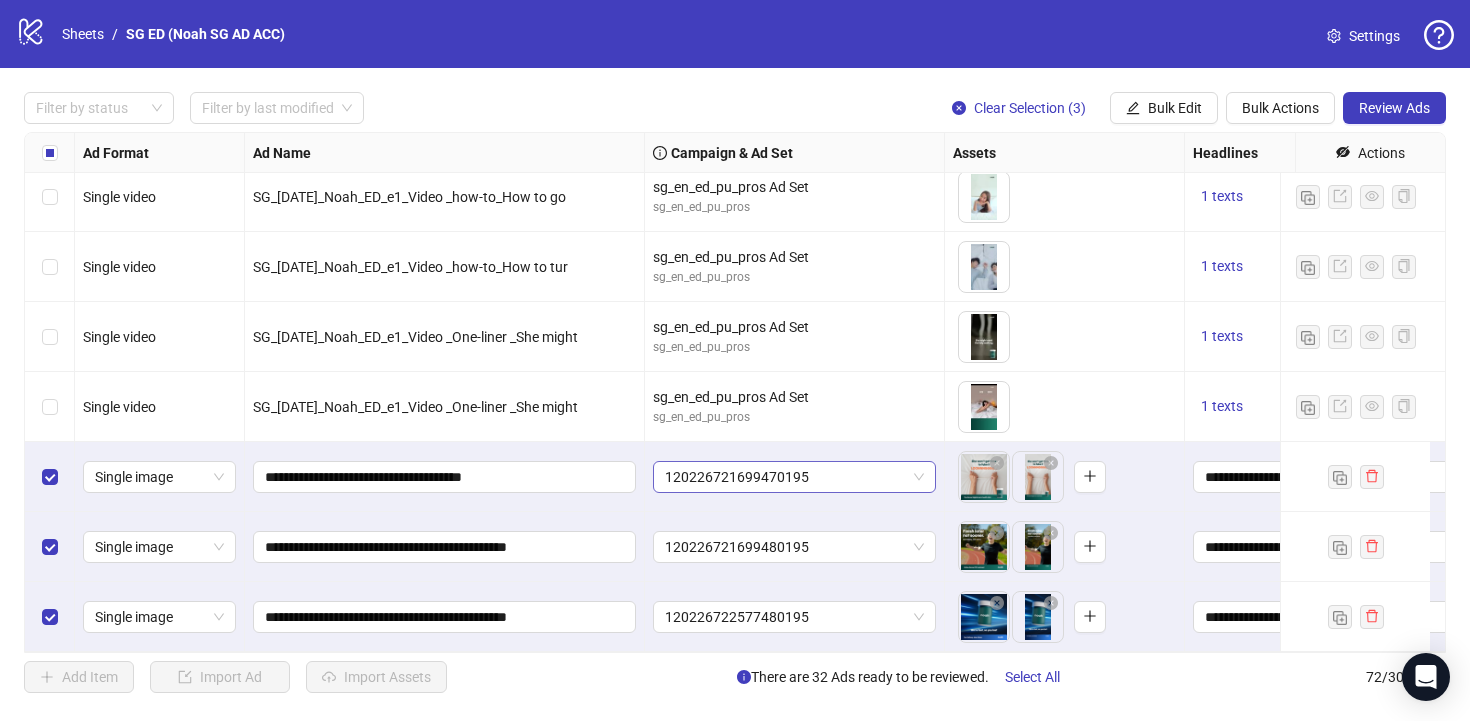 click on "120226721699470195" at bounding box center (794, 477) 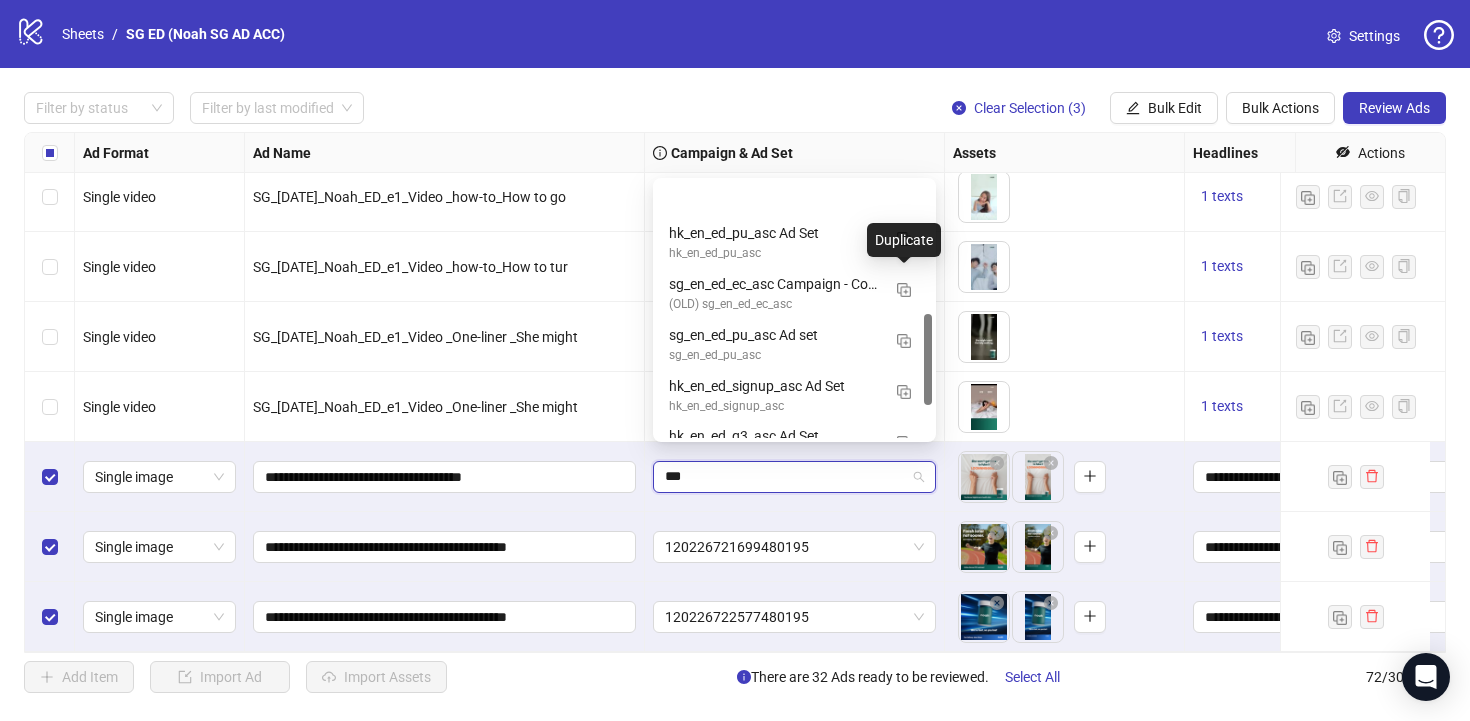 scroll, scrollTop: 458, scrollLeft: 0, axis: vertical 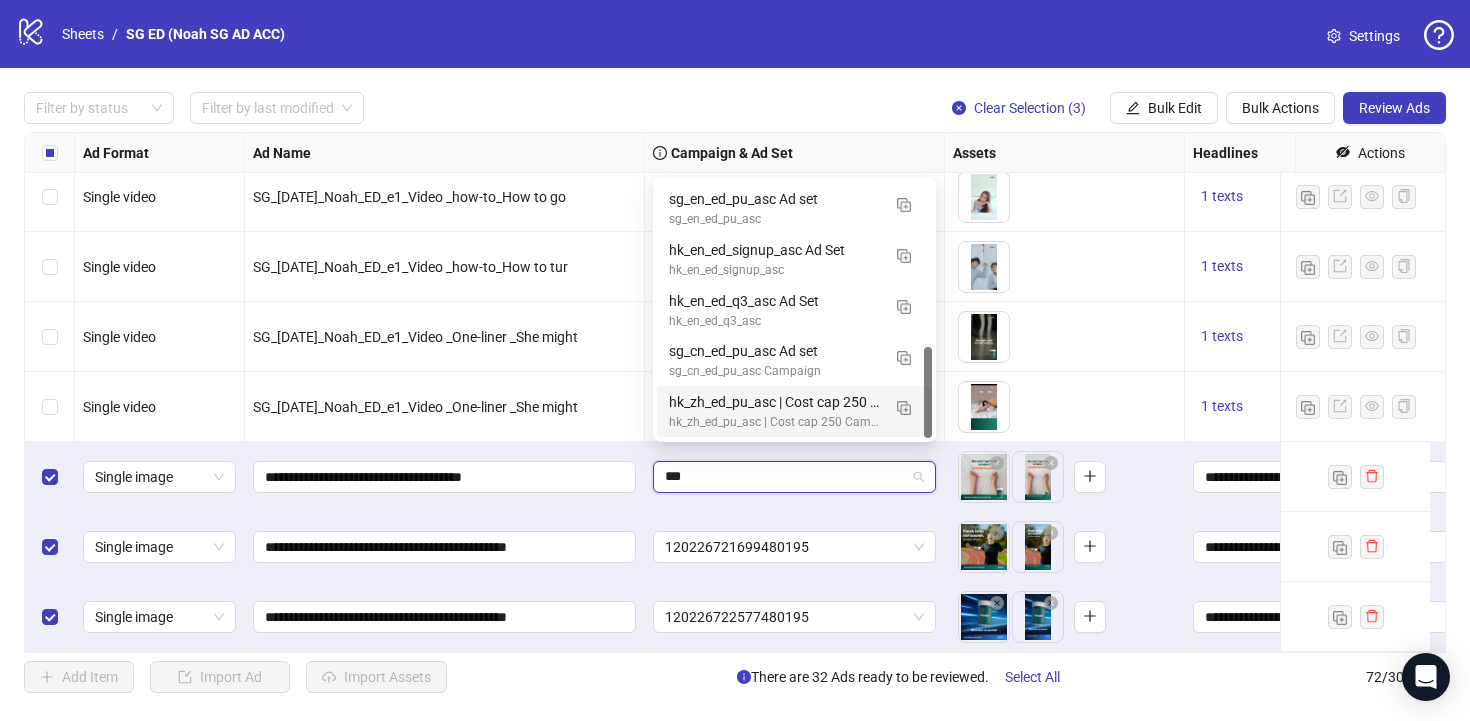 click on "***" at bounding box center (785, 477) 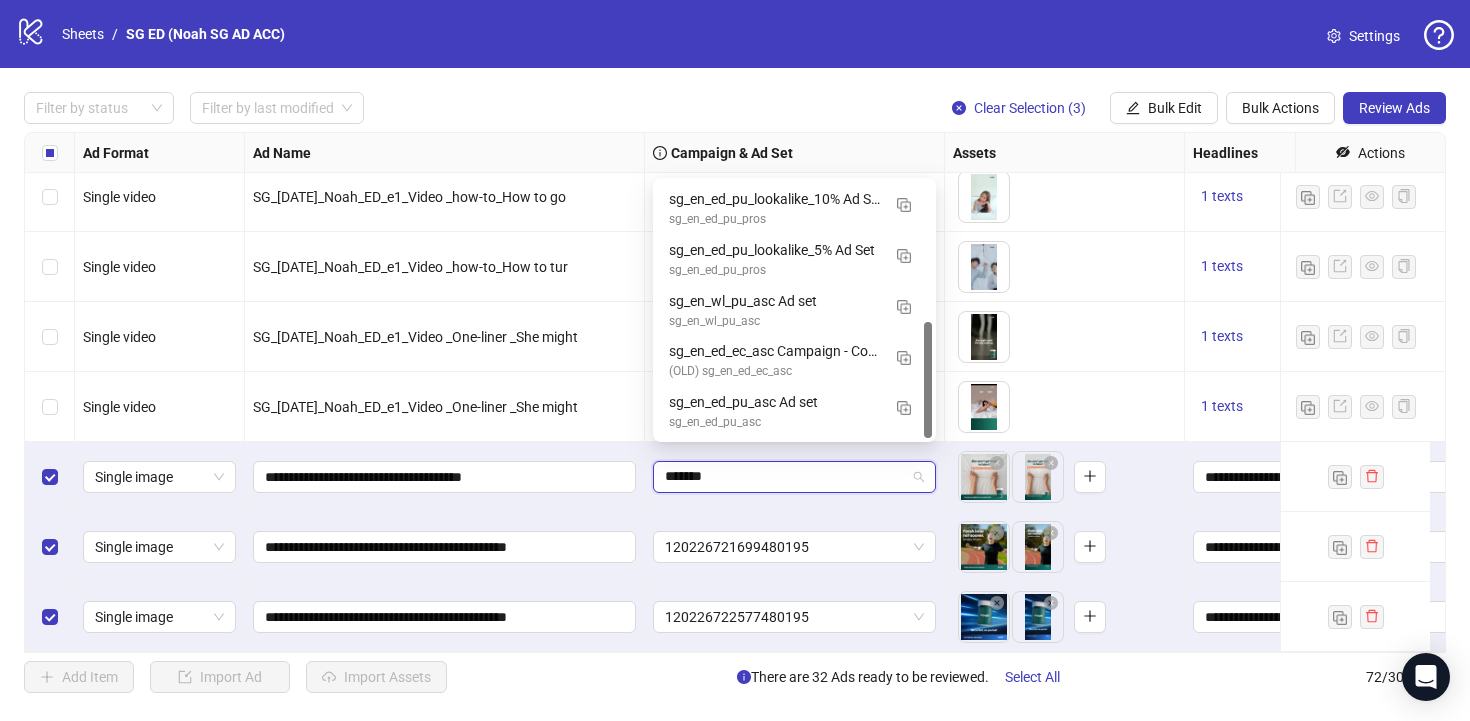 scroll, scrollTop: 0, scrollLeft: 0, axis: both 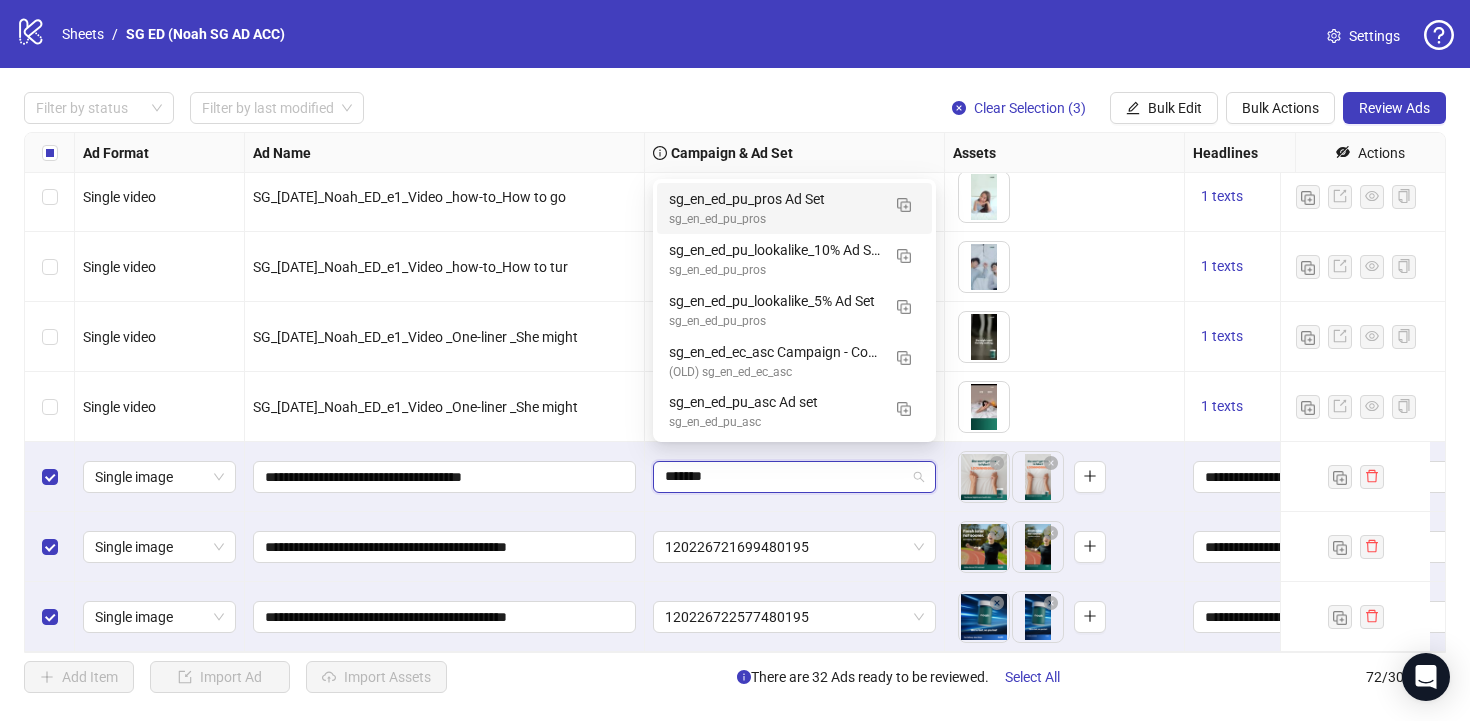 type on "********" 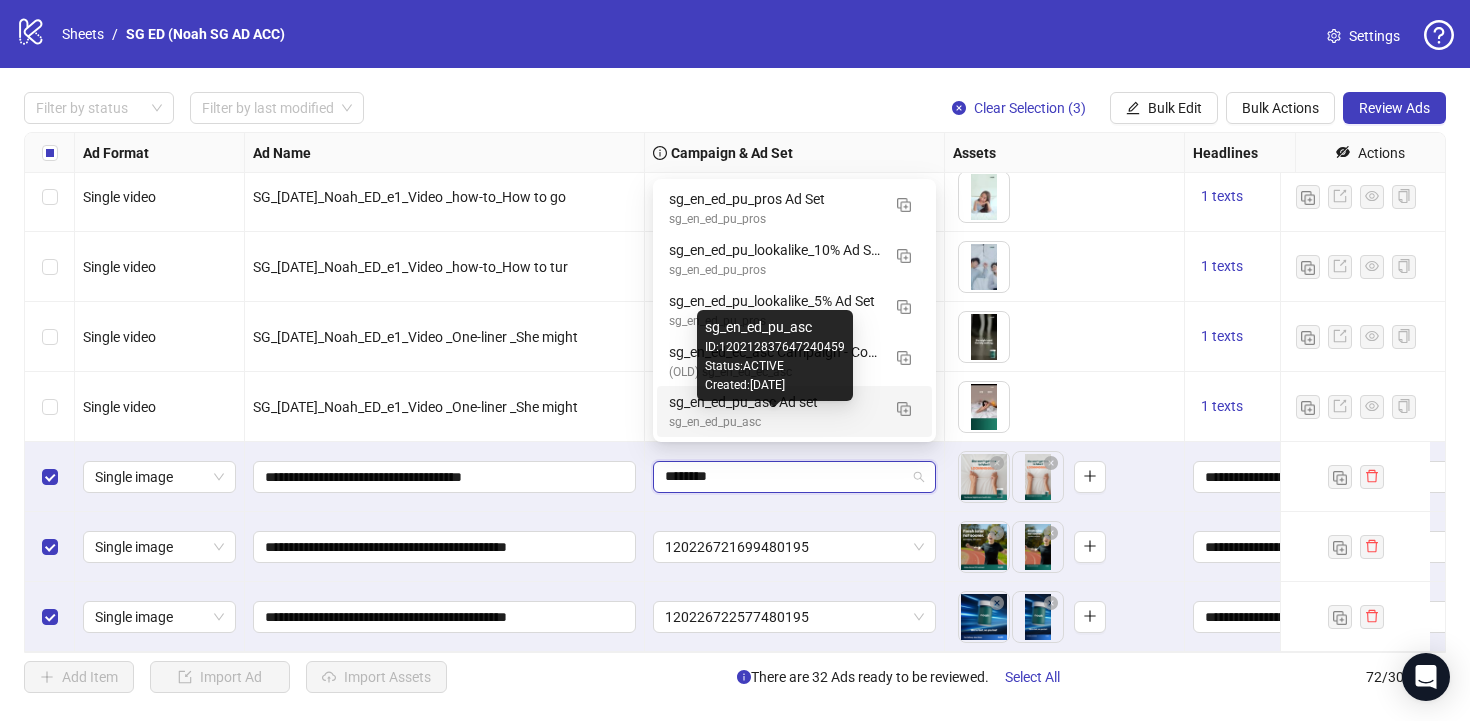 click on "sg_en_ed_pu_asc" at bounding box center (774, 422) 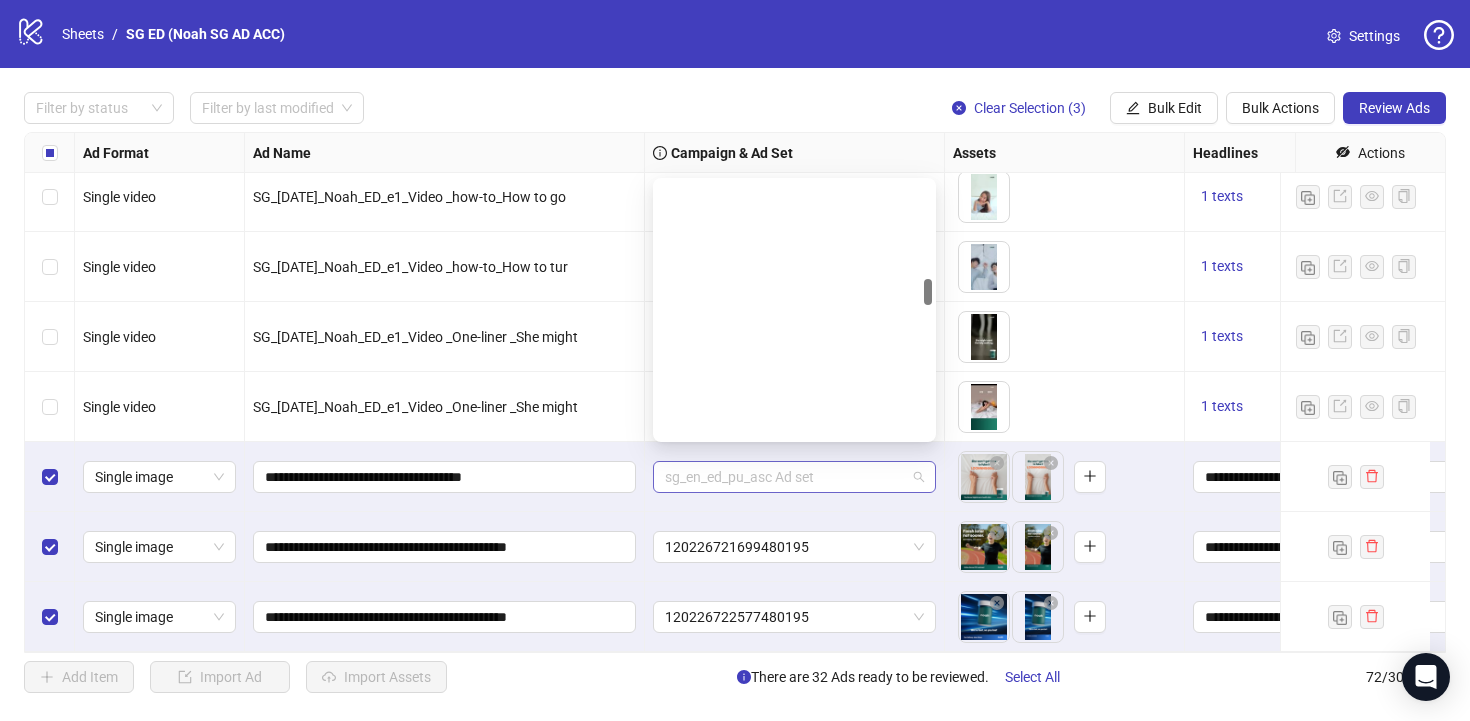 scroll, scrollTop: 937, scrollLeft: 0, axis: vertical 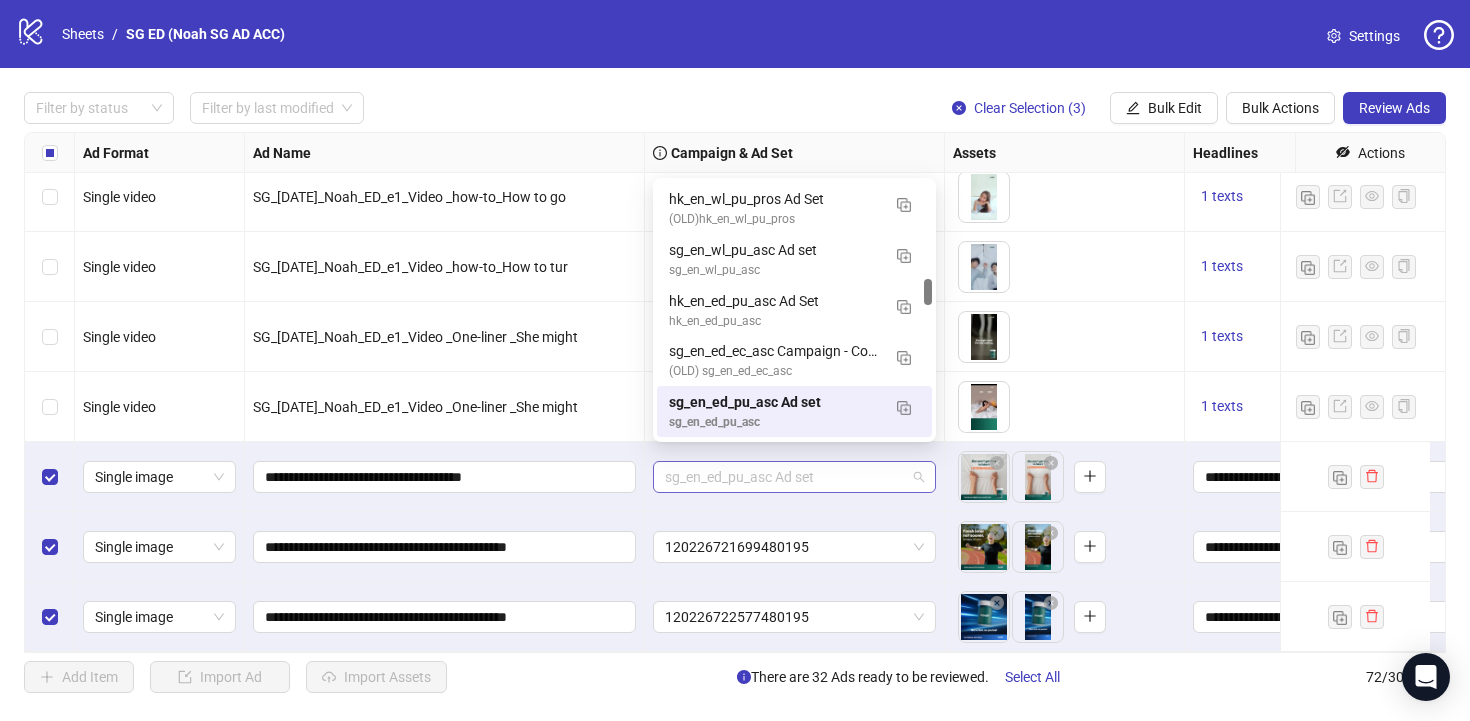 drag, startPoint x: 812, startPoint y: 462, endPoint x: 709, endPoint y: 463, distance: 103.00485 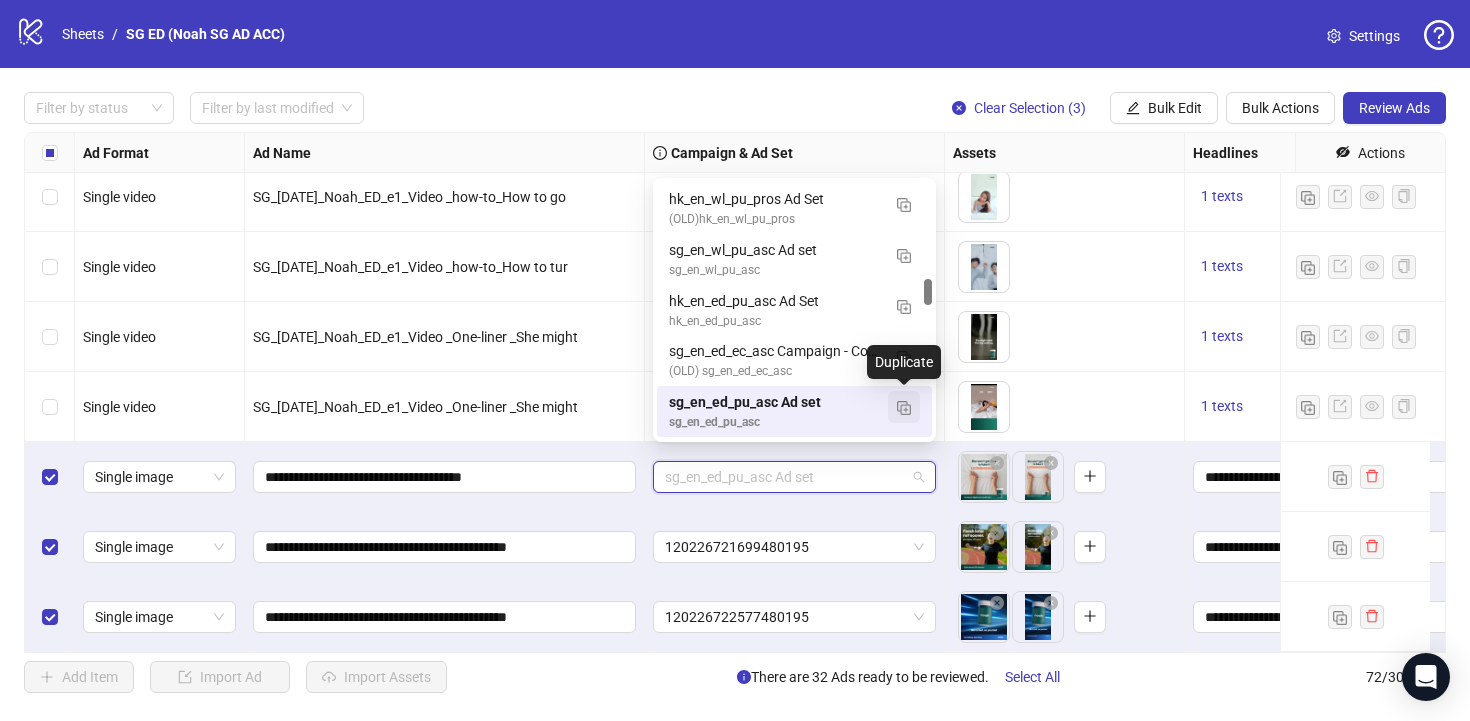 click at bounding box center (904, 408) 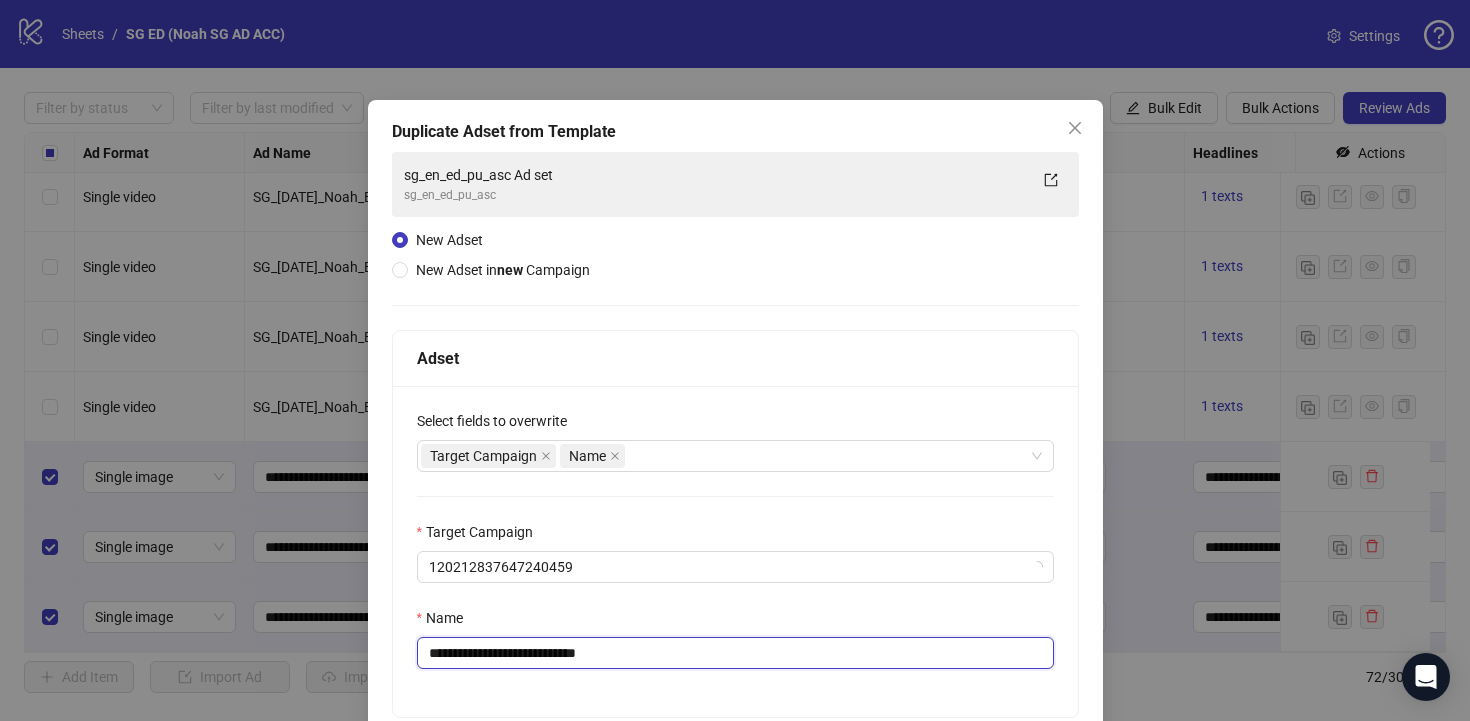 click on "**********" at bounding box center [735, 653] 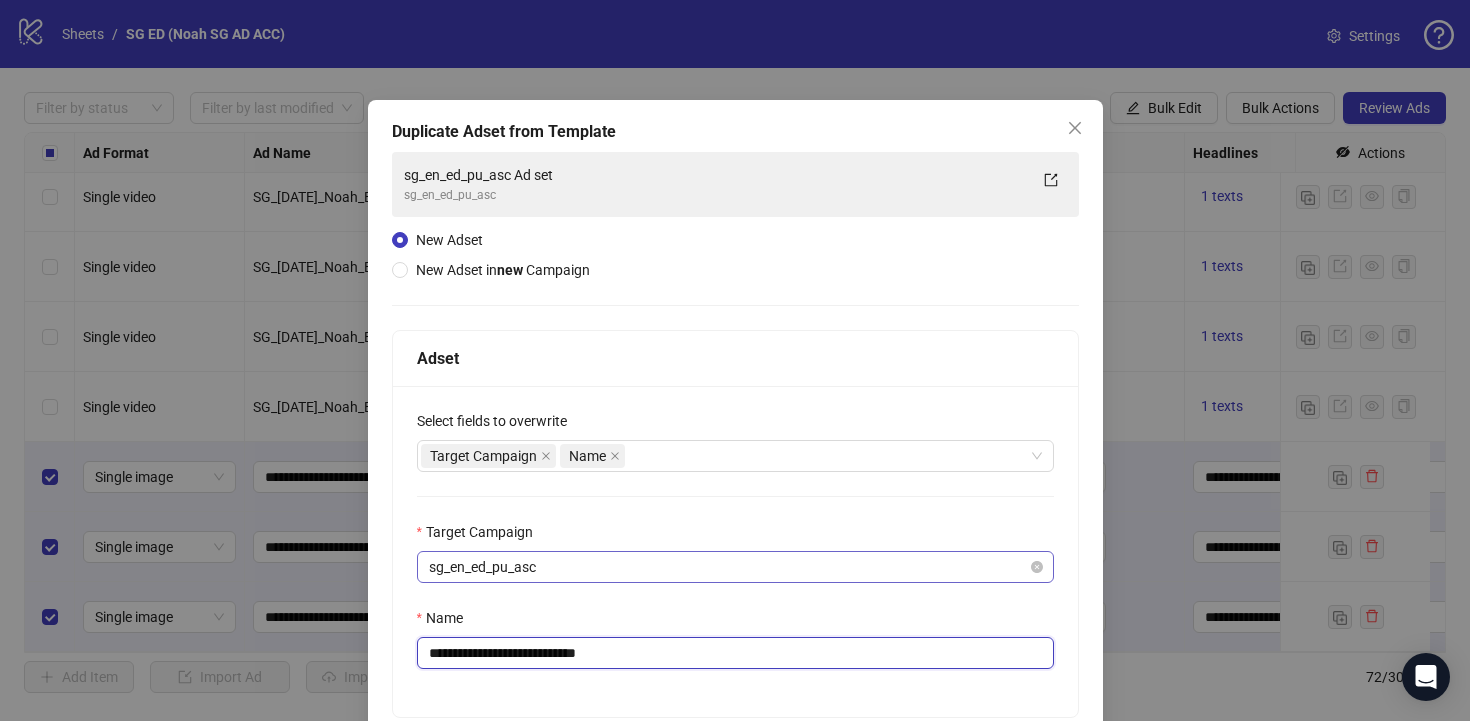 scroll, scrollTop: 156, scrollLeft: 0, axis: vertical 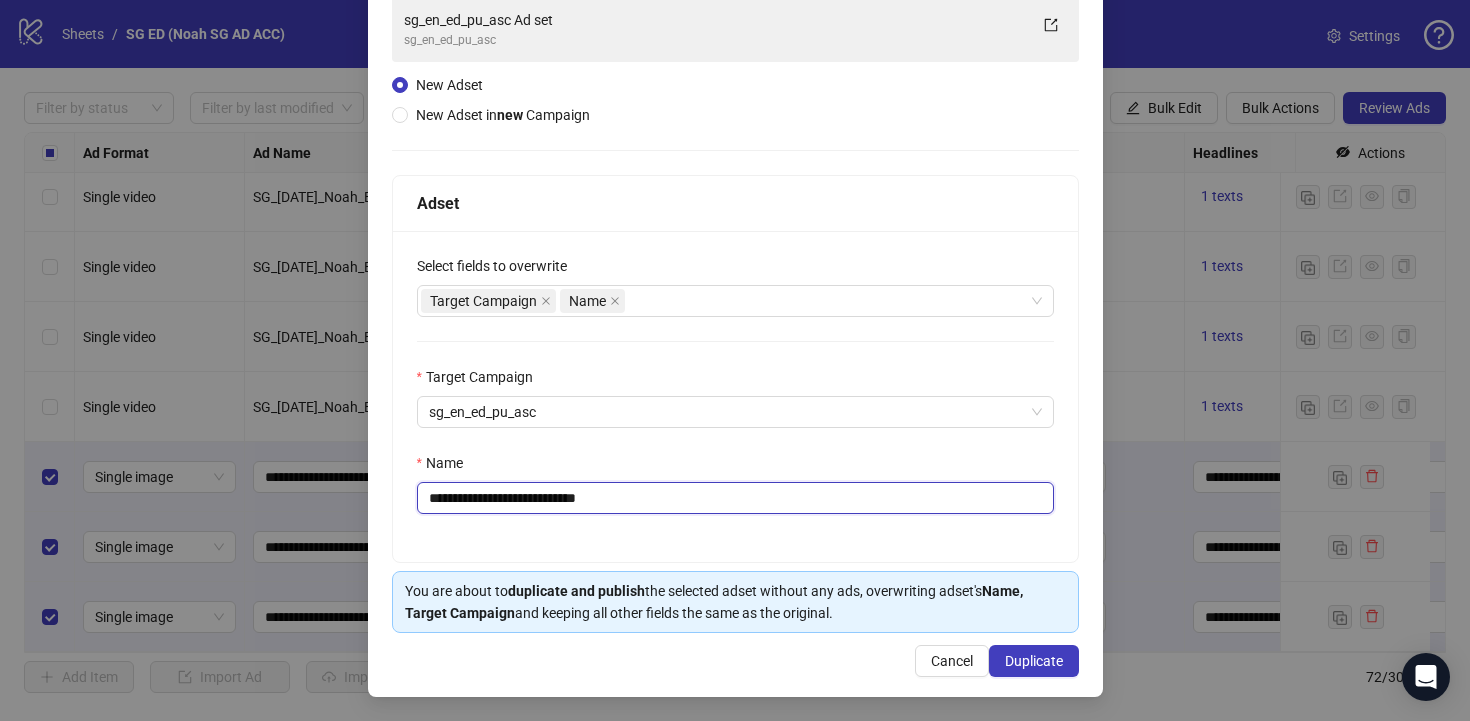 drag, startPoint x: 577, startPoint y: 499, endPoint x: 362, endPoint y: 496, distance: 215.02094 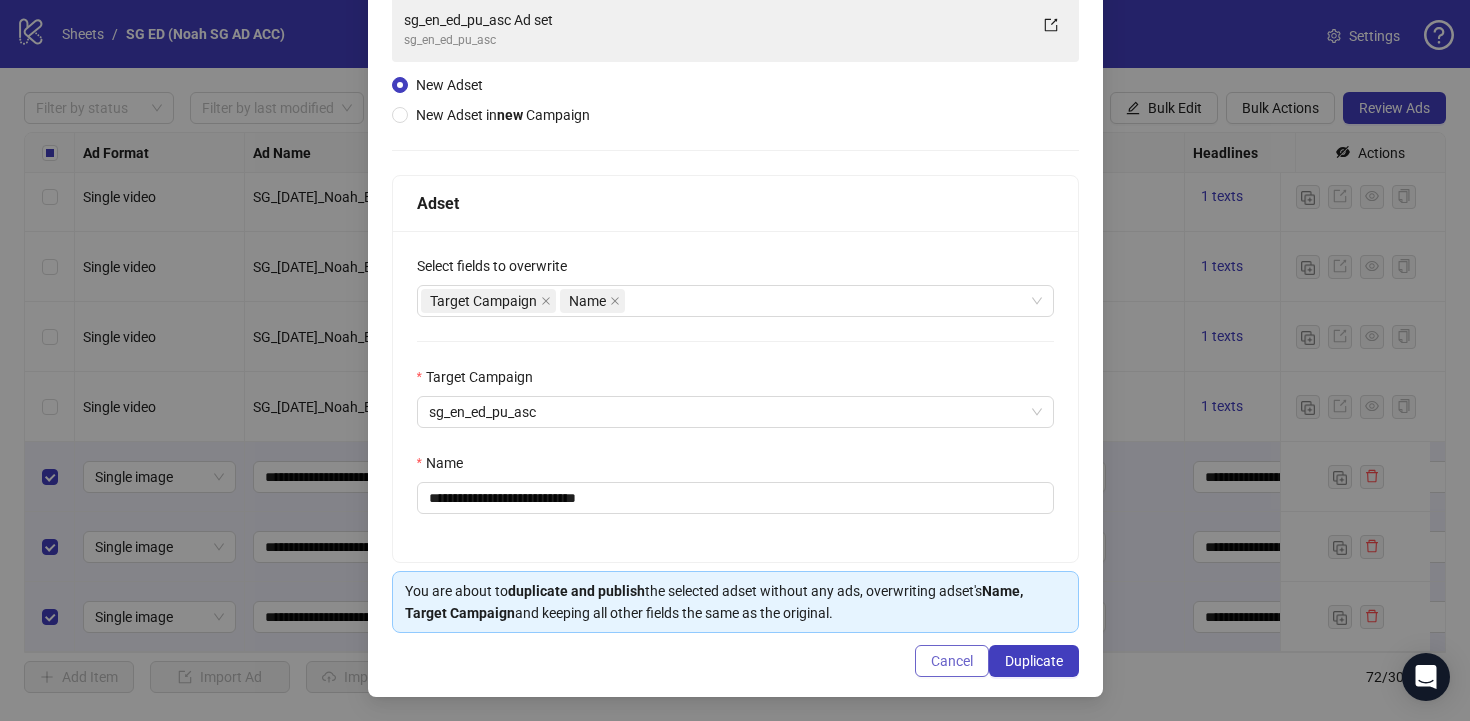 click on "Cancel" at bounding box center [952, 661] 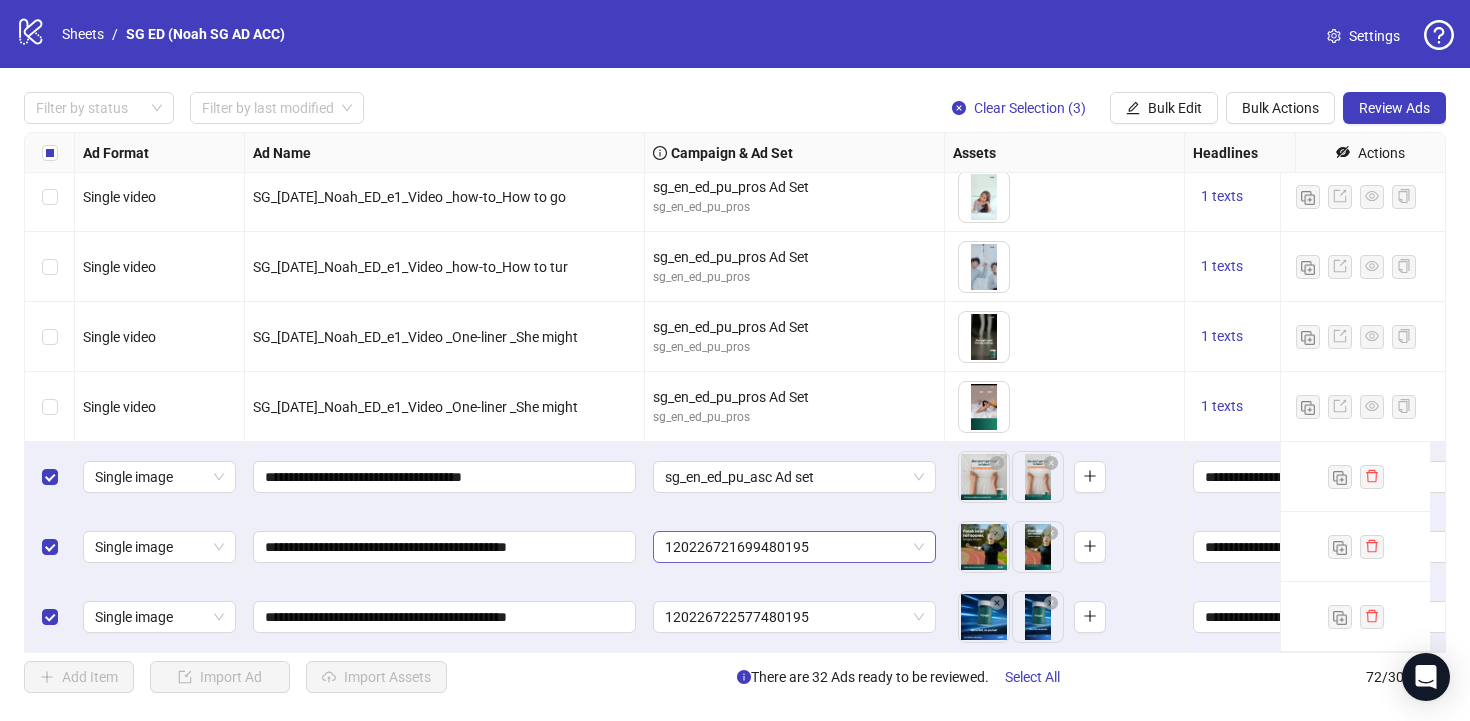 click on "120226721699480195" at bounding box center [794, 547] 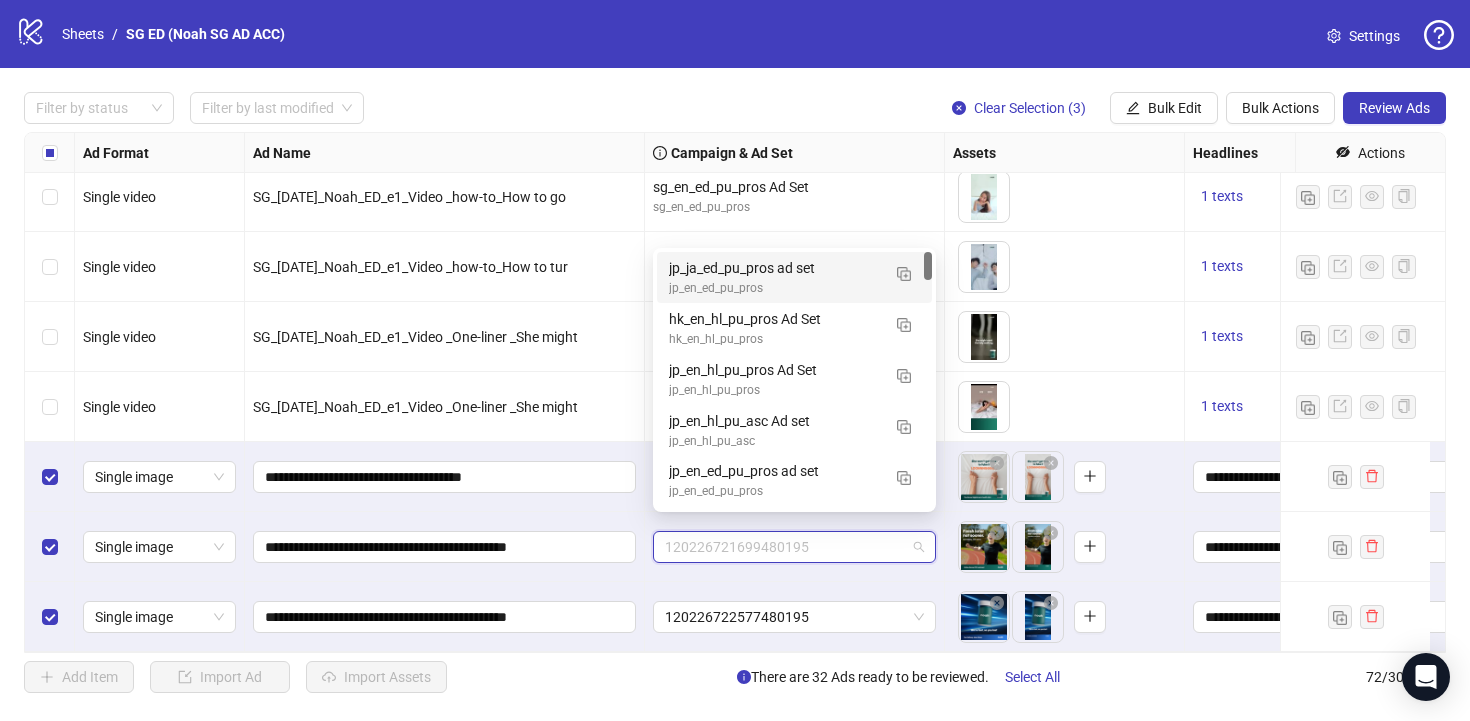paste on "**********" 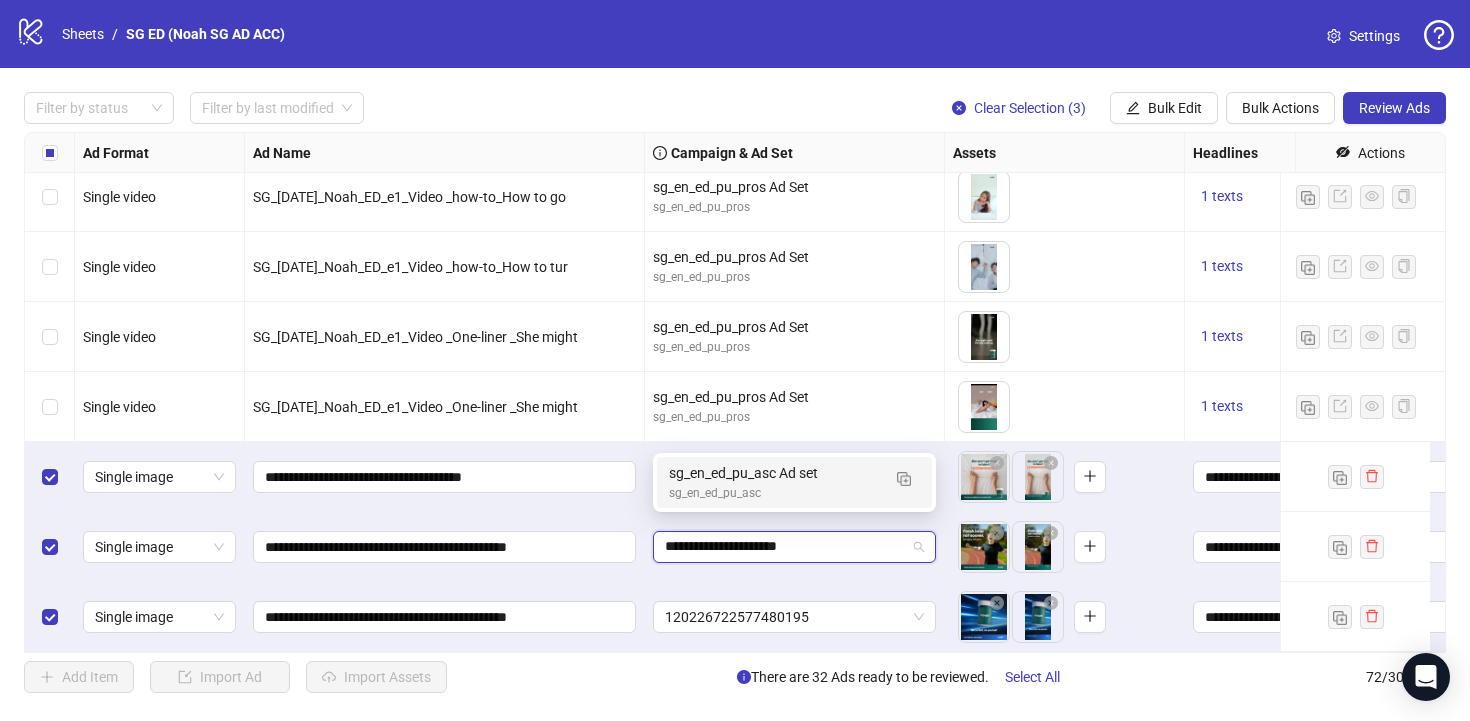 click on "sg_en_ed_pu_asc" at bounding box center [774, 493] 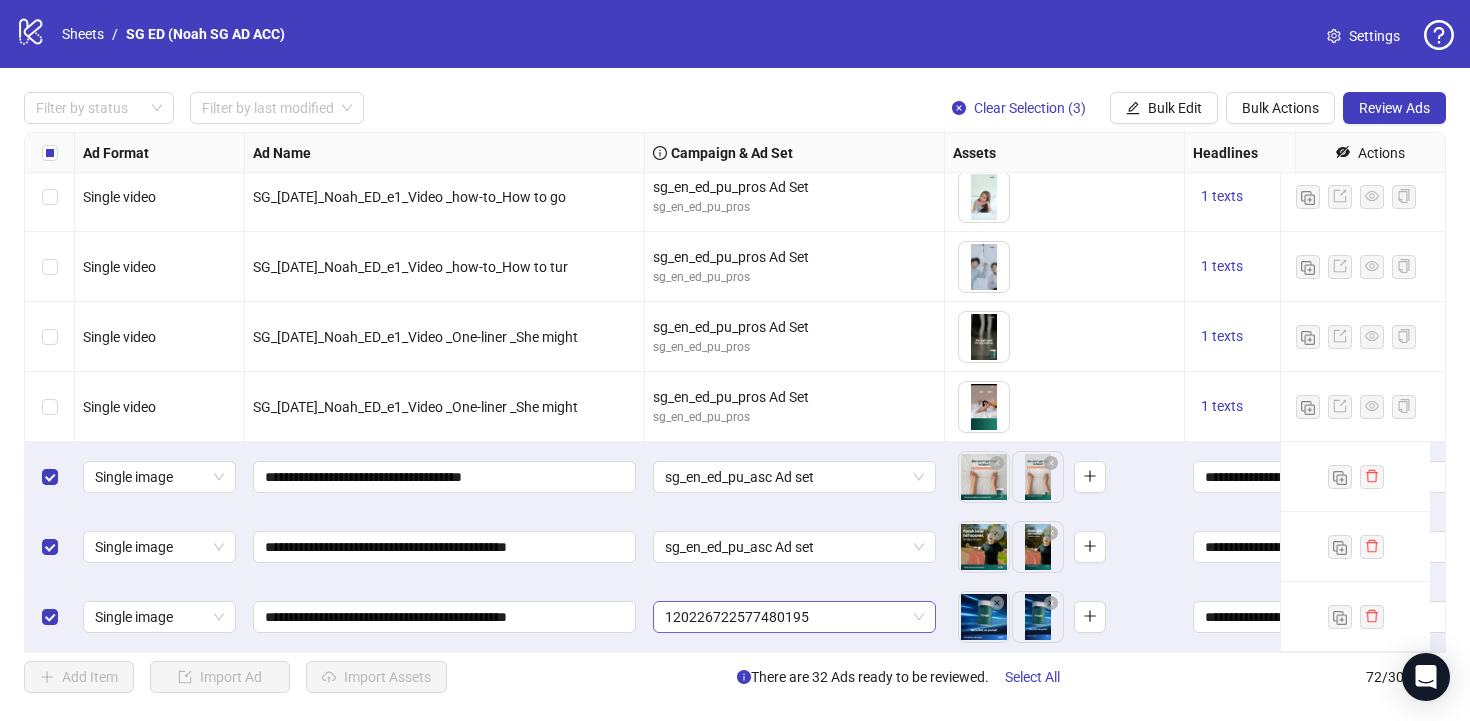click on "120226722577480195" at bounding box center (794, 617) 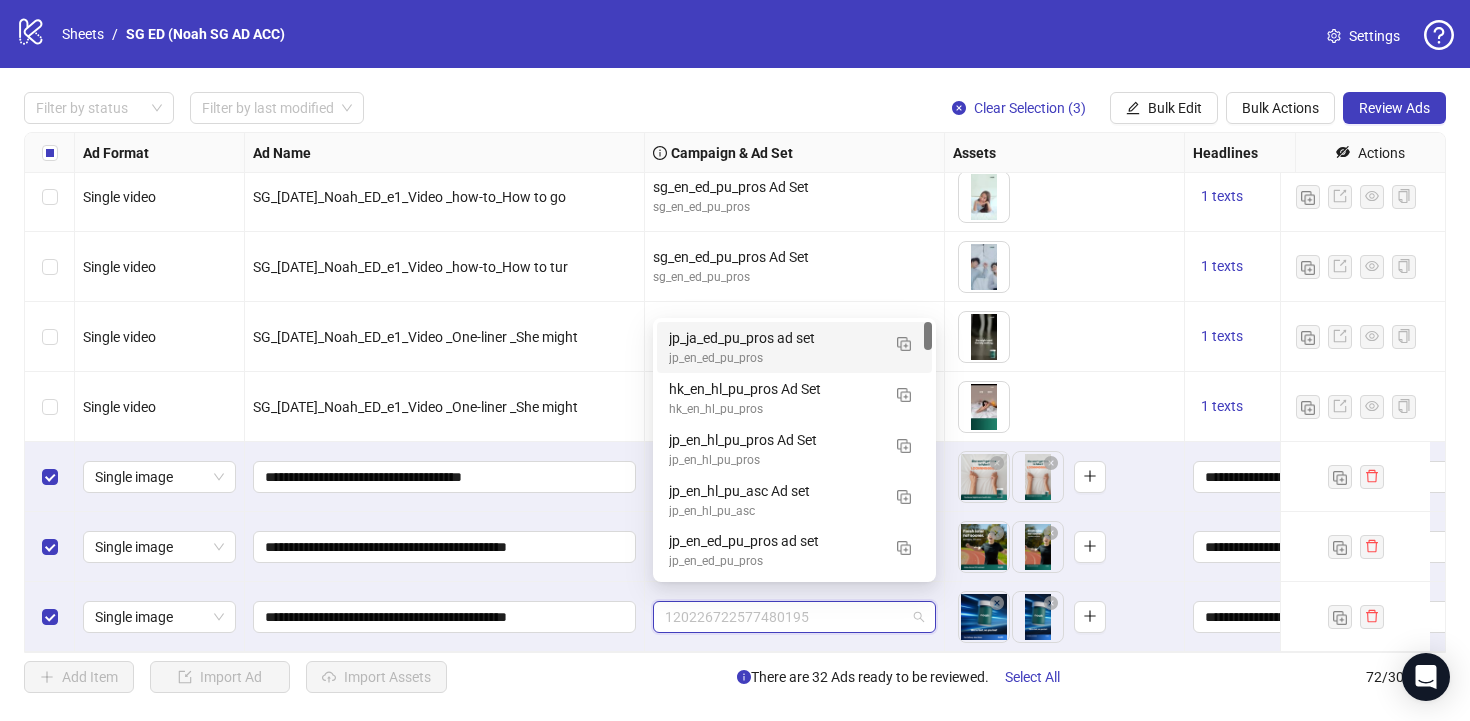 paste on "**********" 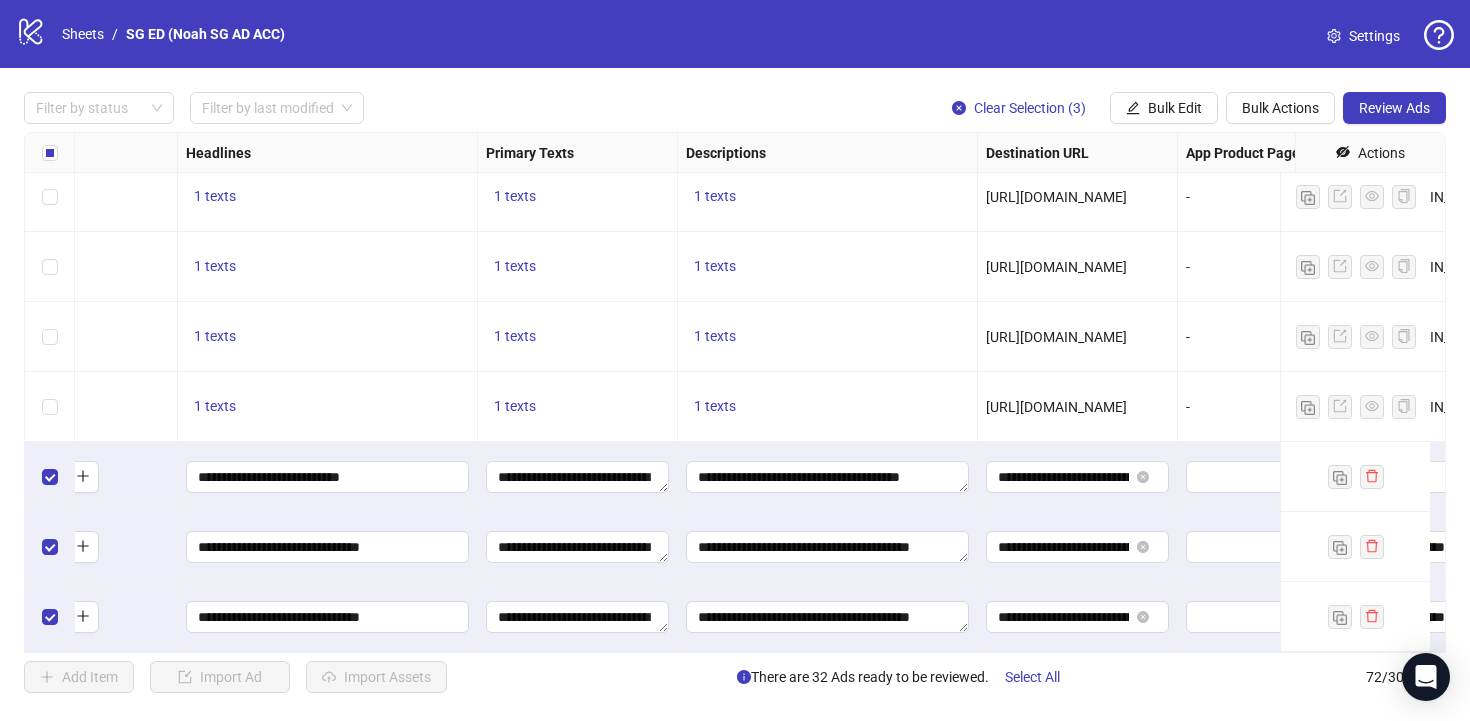scroll, scrollTop: 4576, scrollLeft: 1068, axis: both 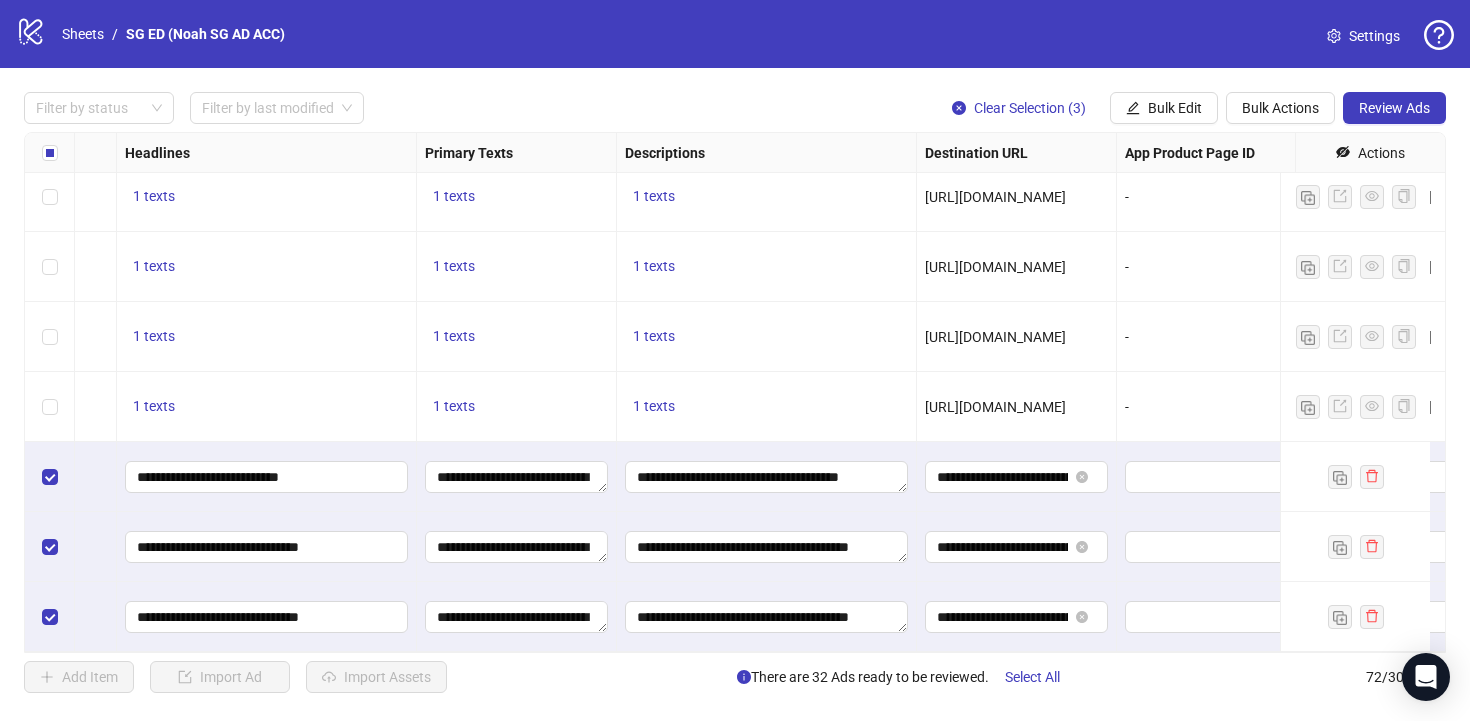 click on "https://www.ofnoah.sg/quiz/ed-quiz" at bounding box center (995, 407) 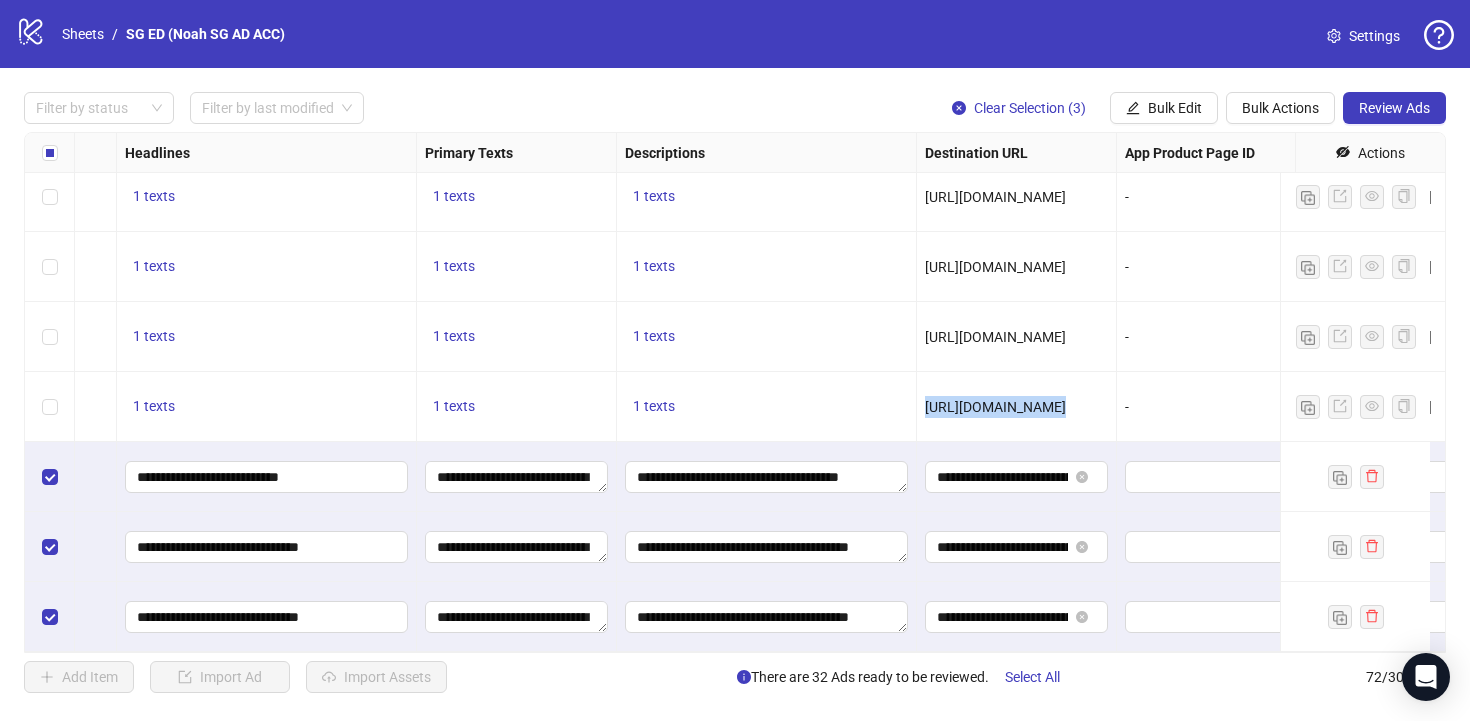 copy on "https://www.ofnoah.sg/quiz/ed-quiz" 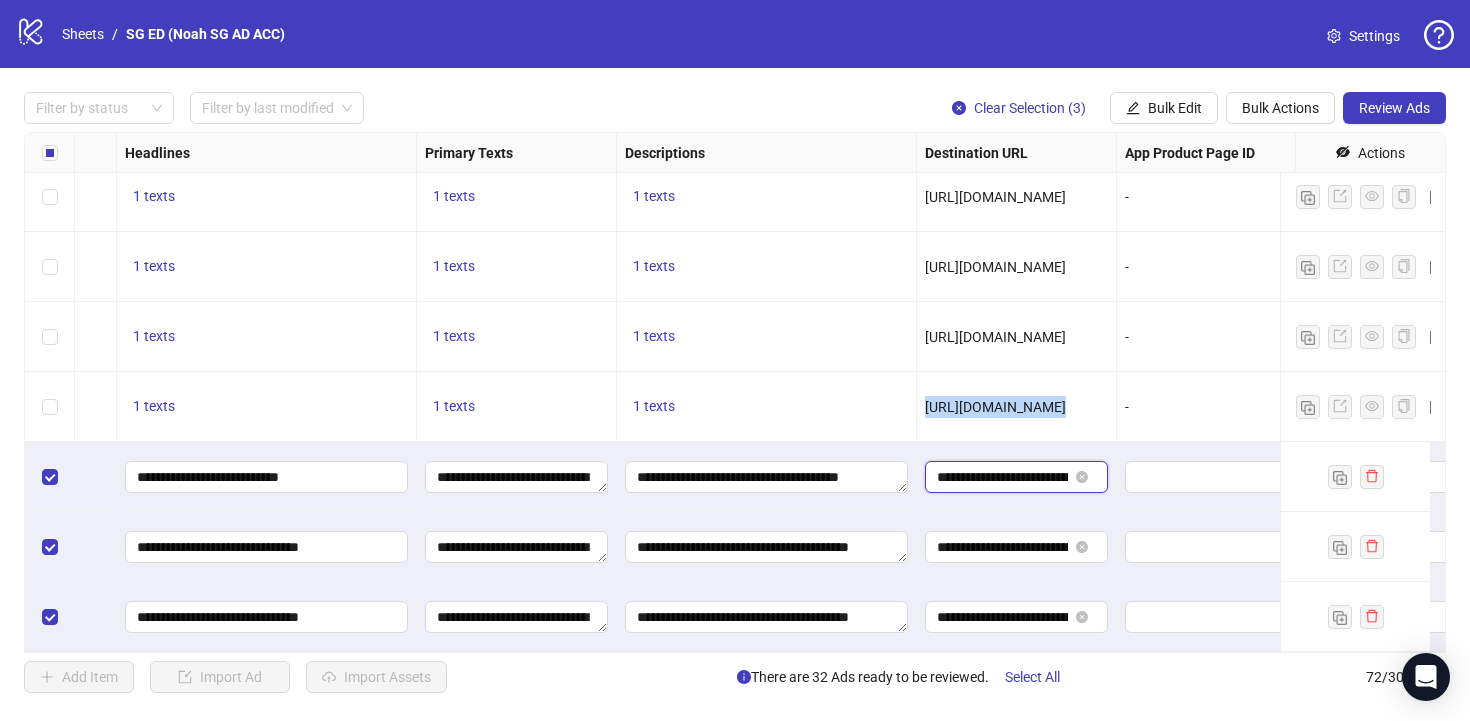 click on "**********" at bounding box center (1002, 477) 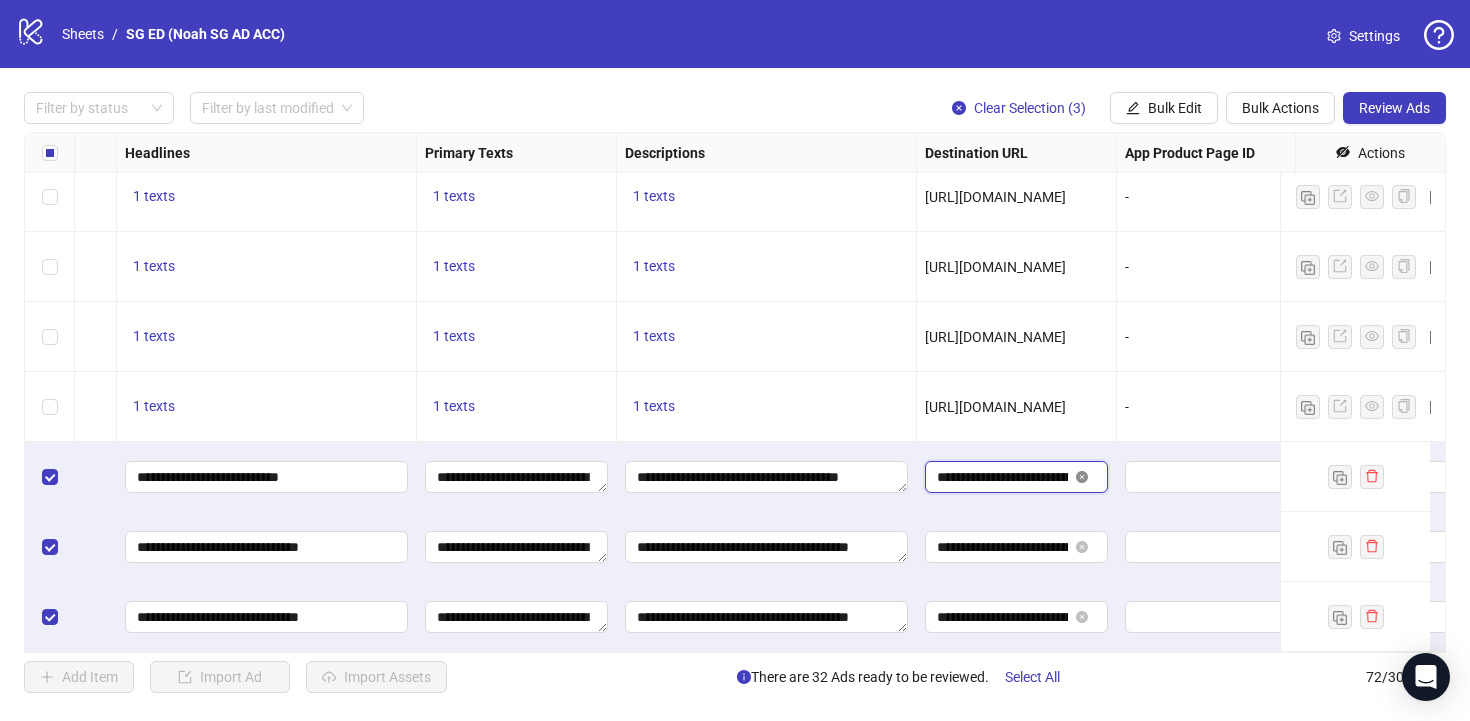 click 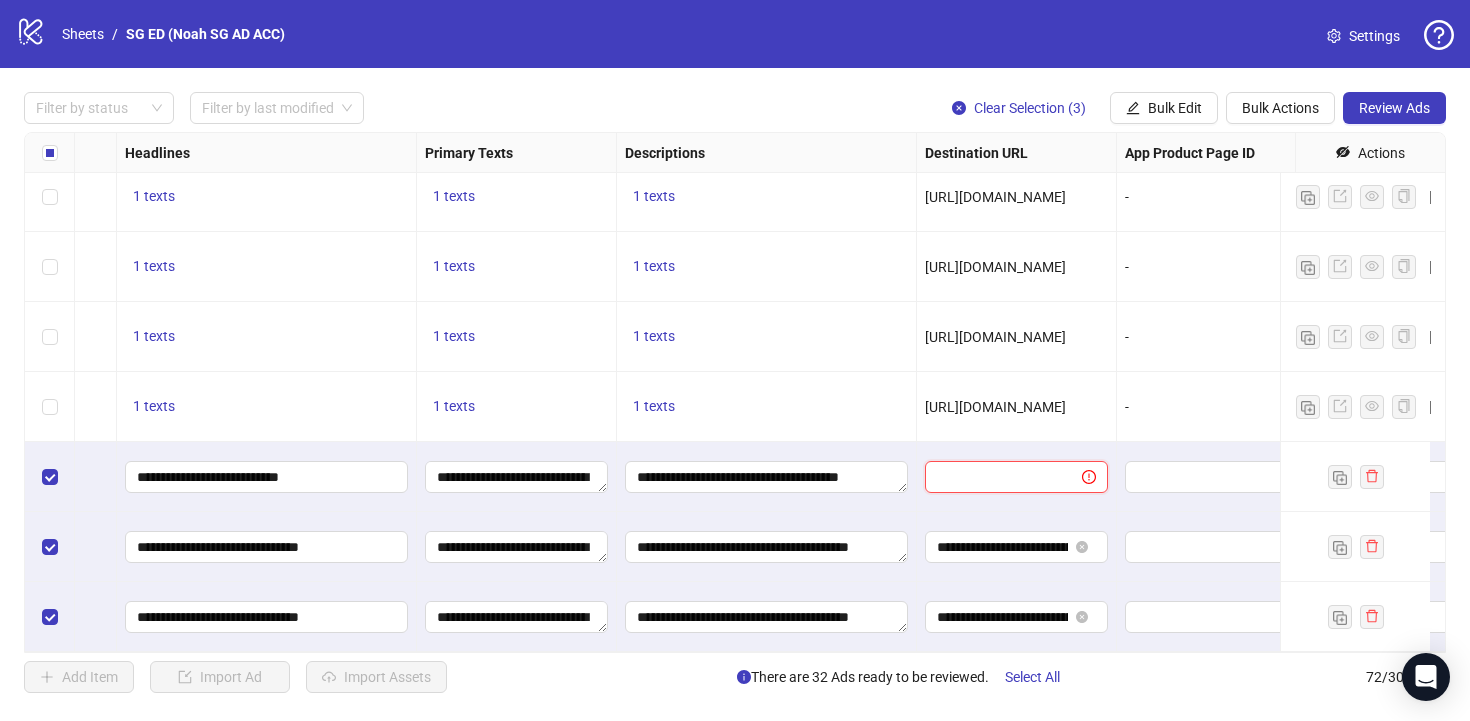 click at bounding box center (995, 477) 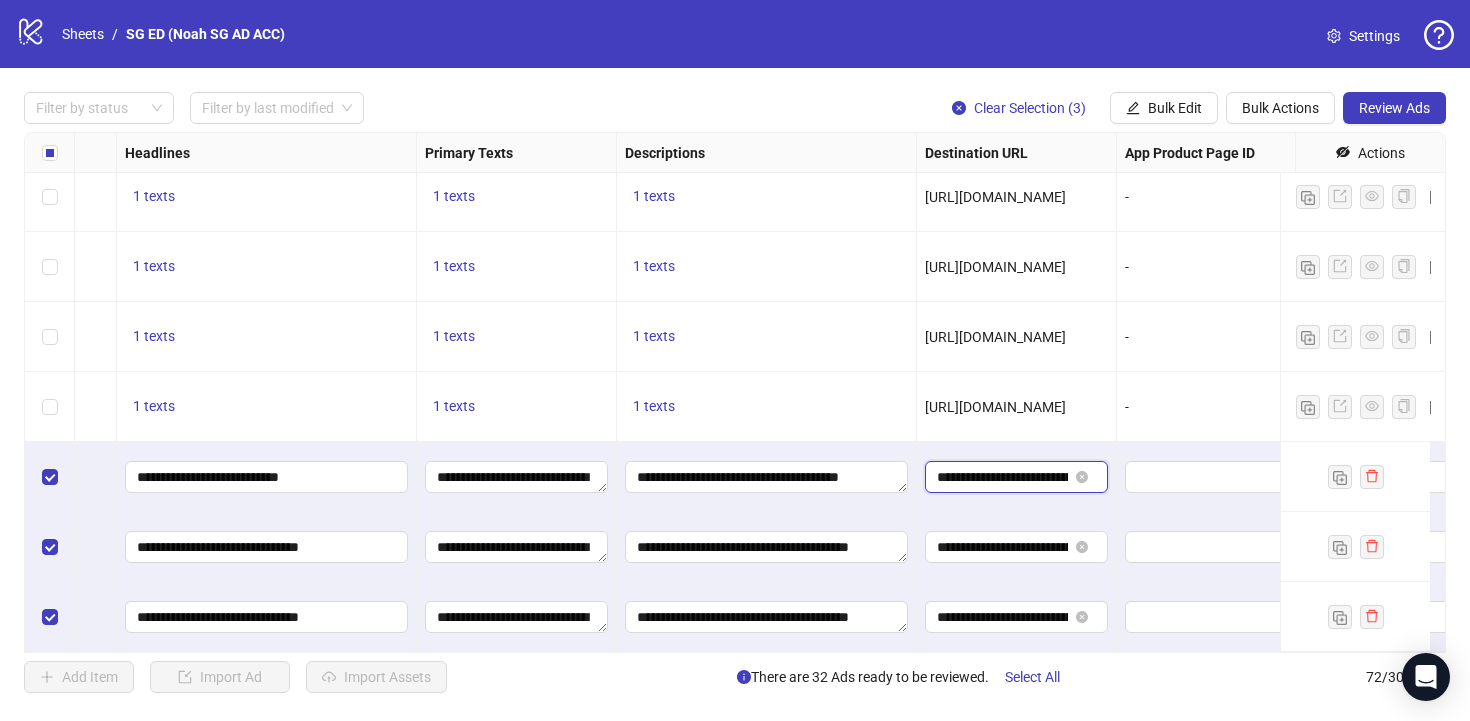 scroll, scrollTop: 0, scrollLeft: 94, axis: horizontal 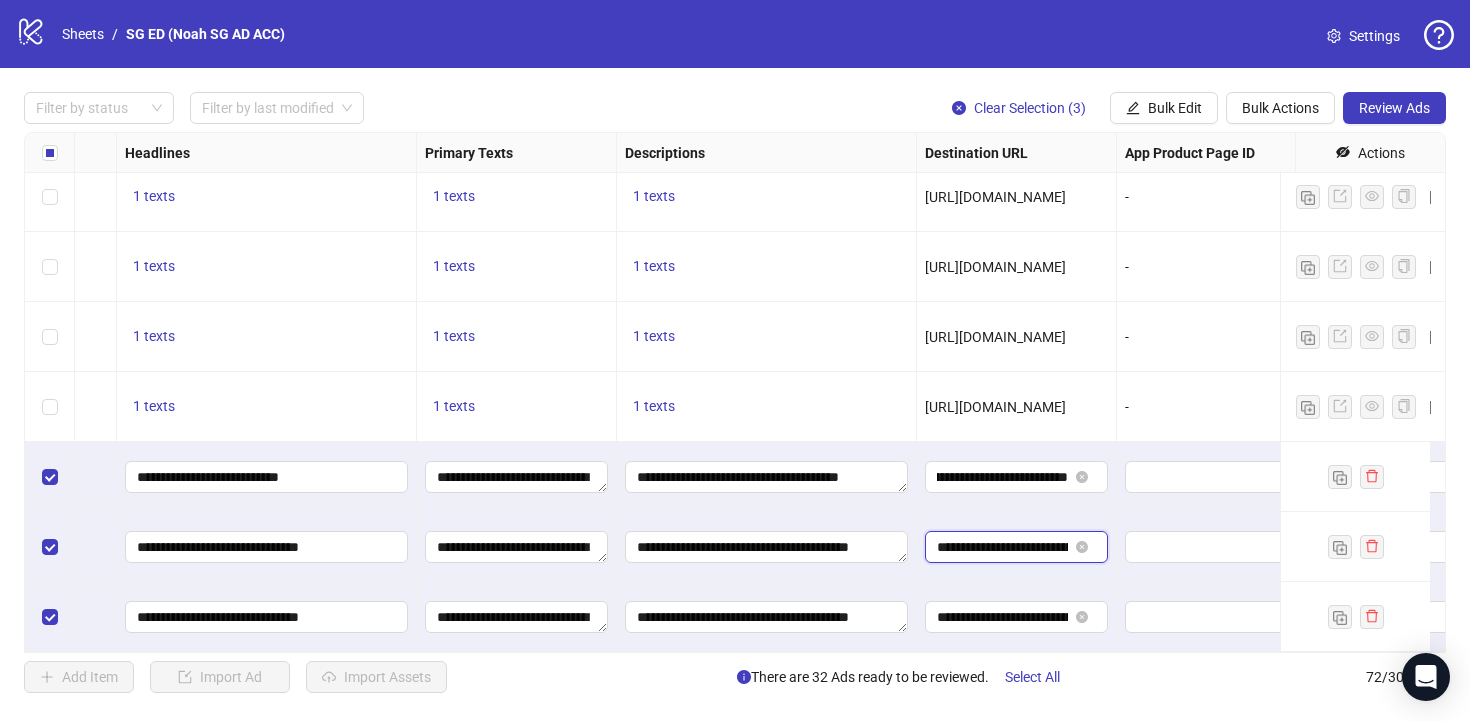 click on "**********" at bounding box center [1002, 547] 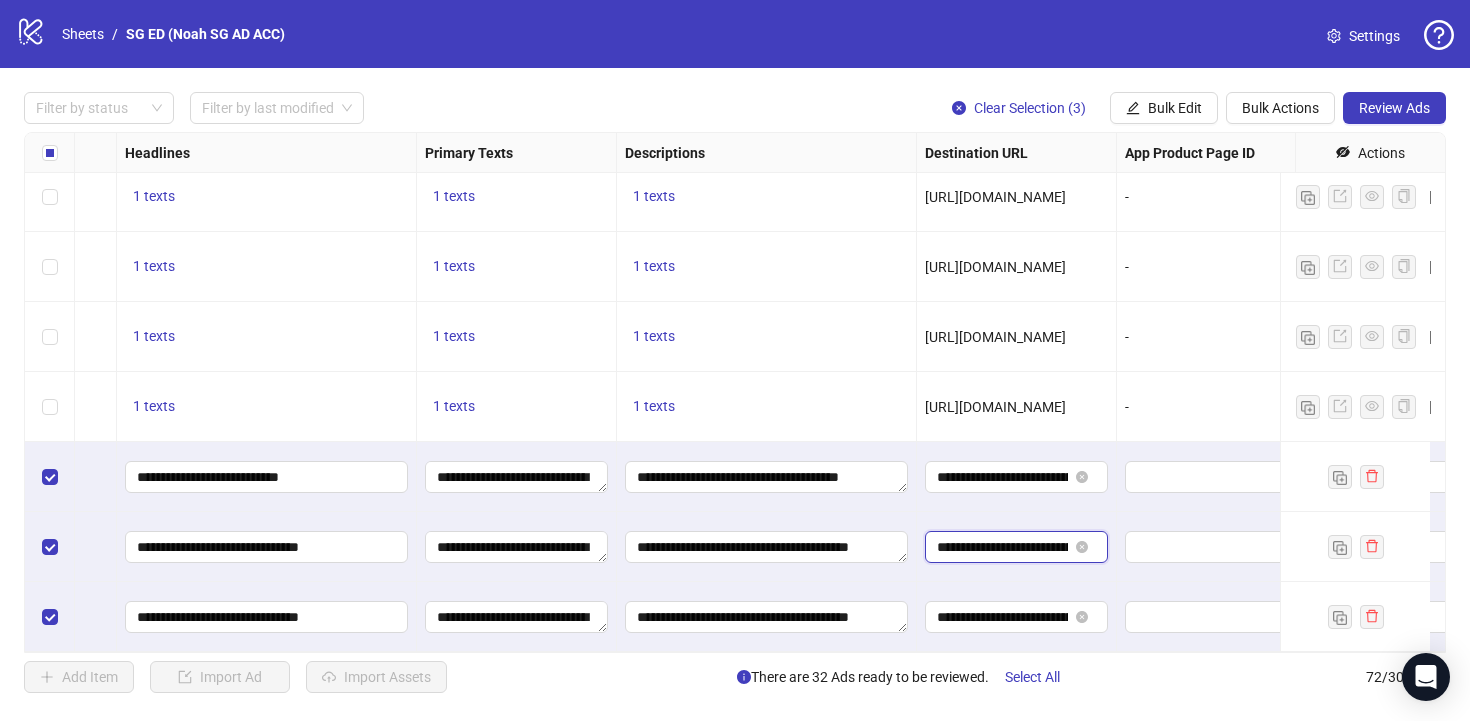 click on "**********" at bounding box center (1002, 547) 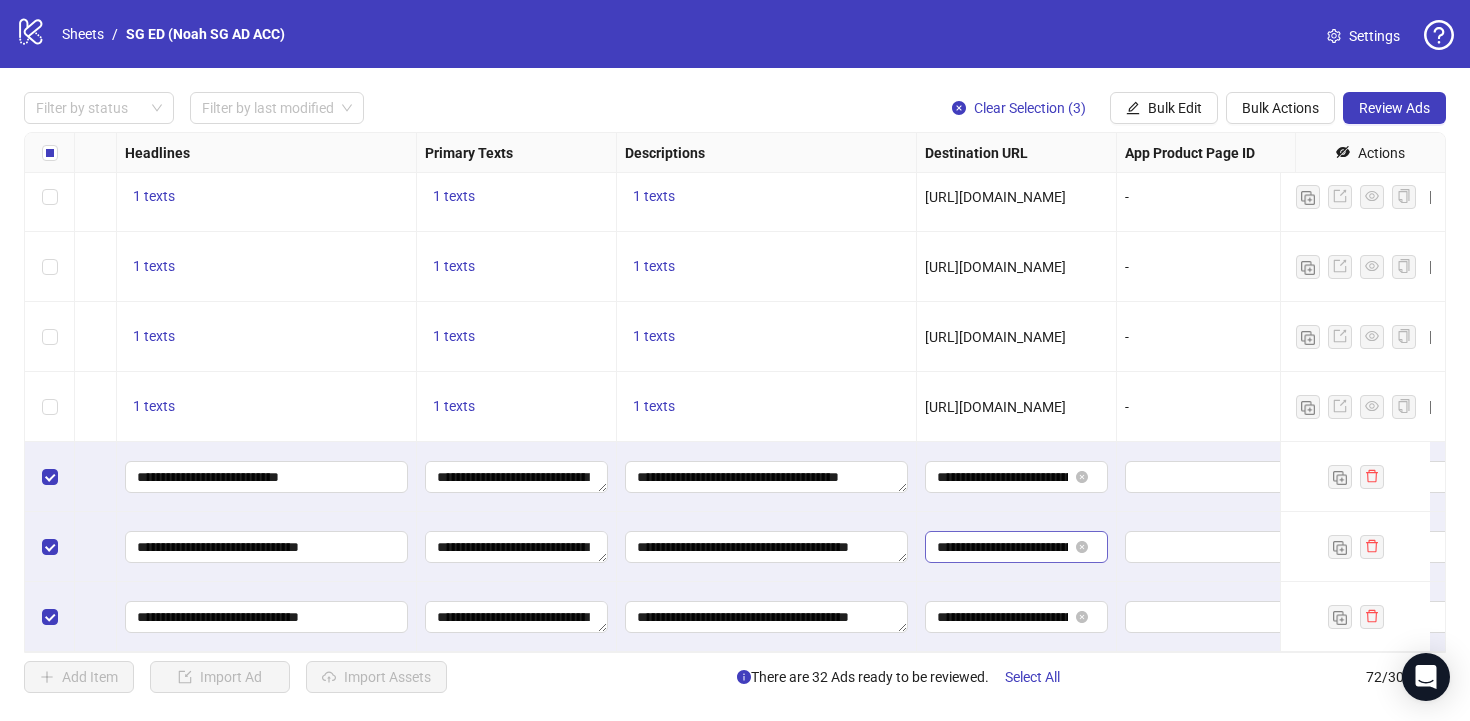 click at bounding box center (1084, 547) 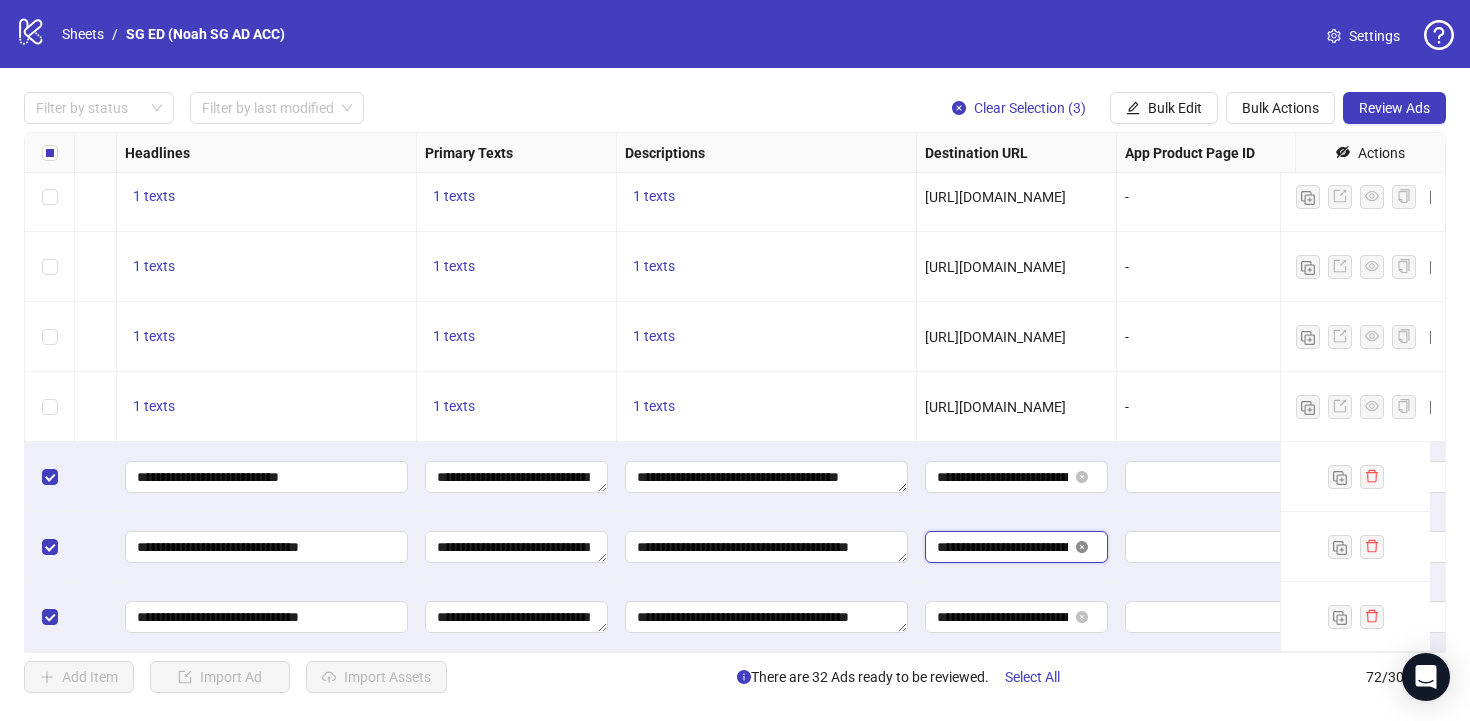 click 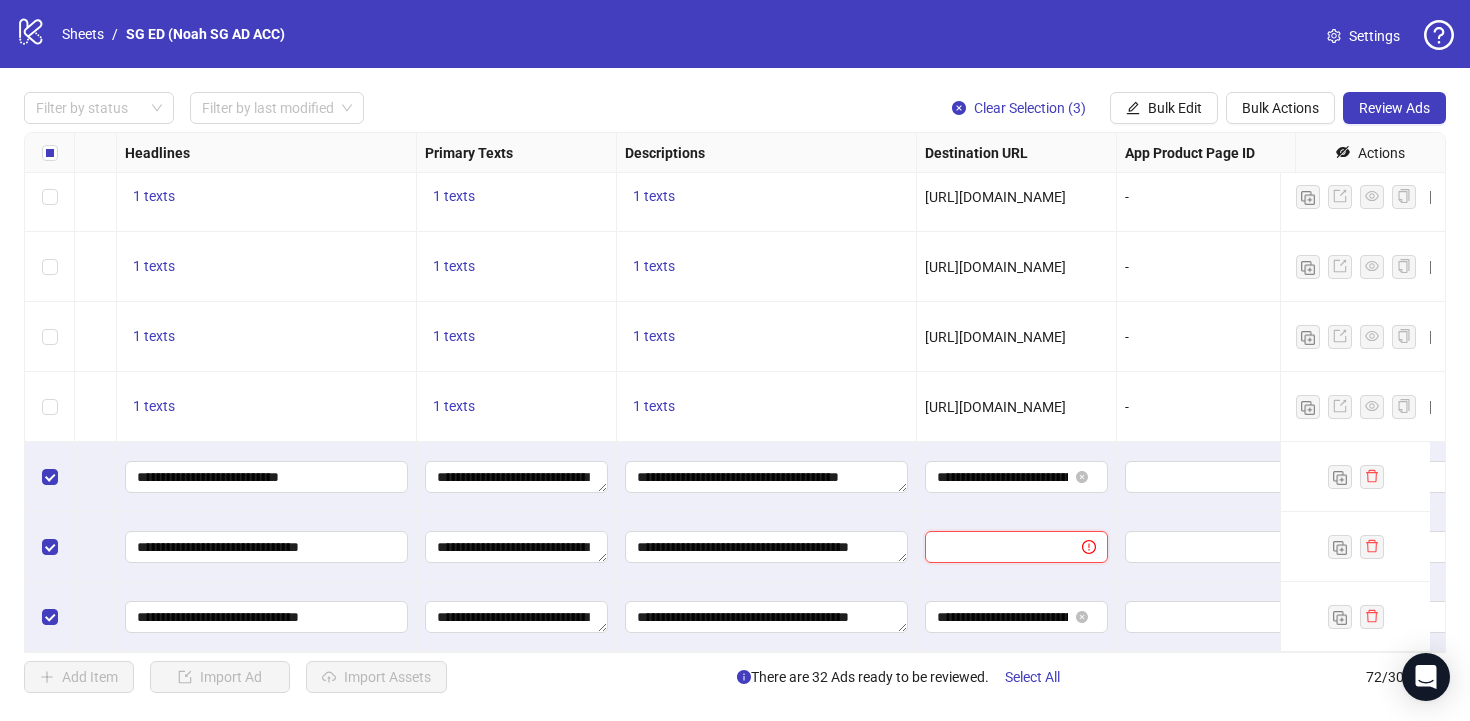 click at bounding box center (995, 547) 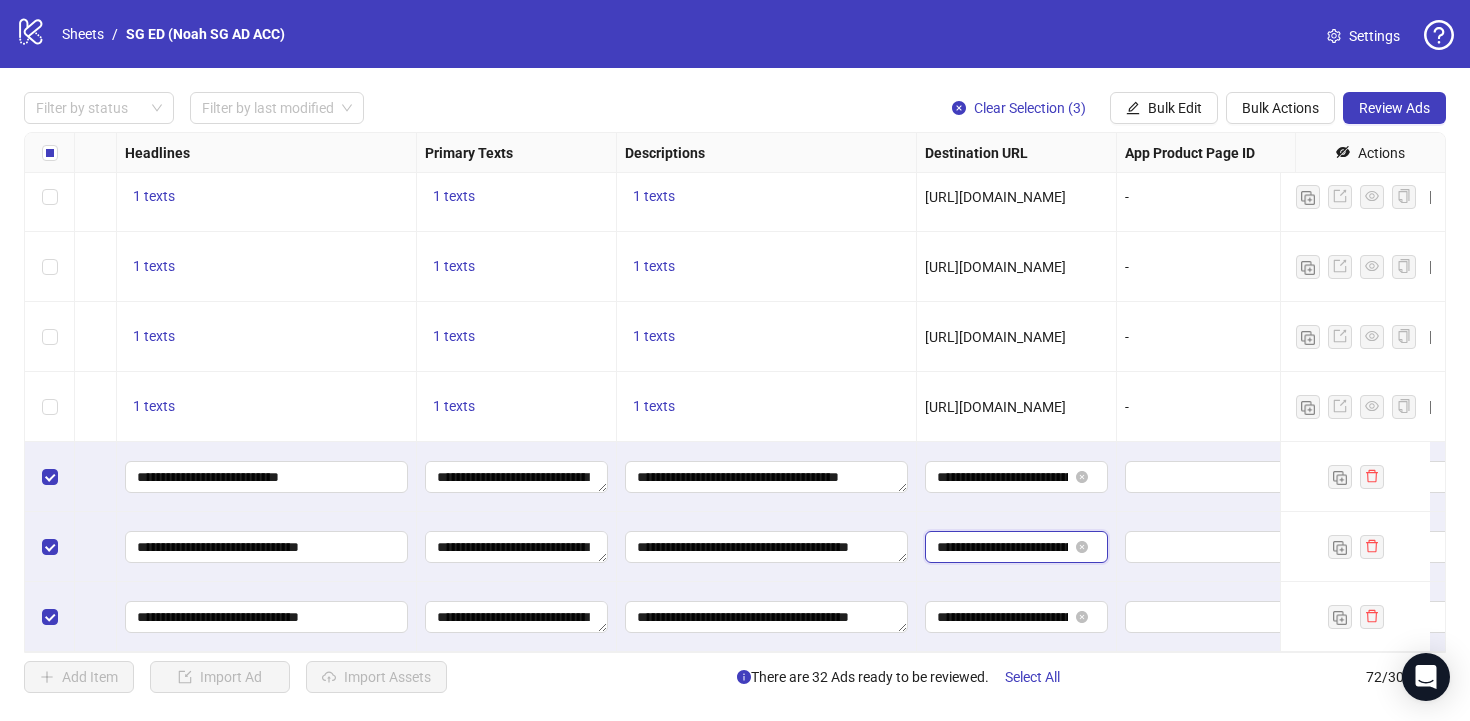 scroll, scrollTop: 0, scrollLeft: 94, axis: horizontal 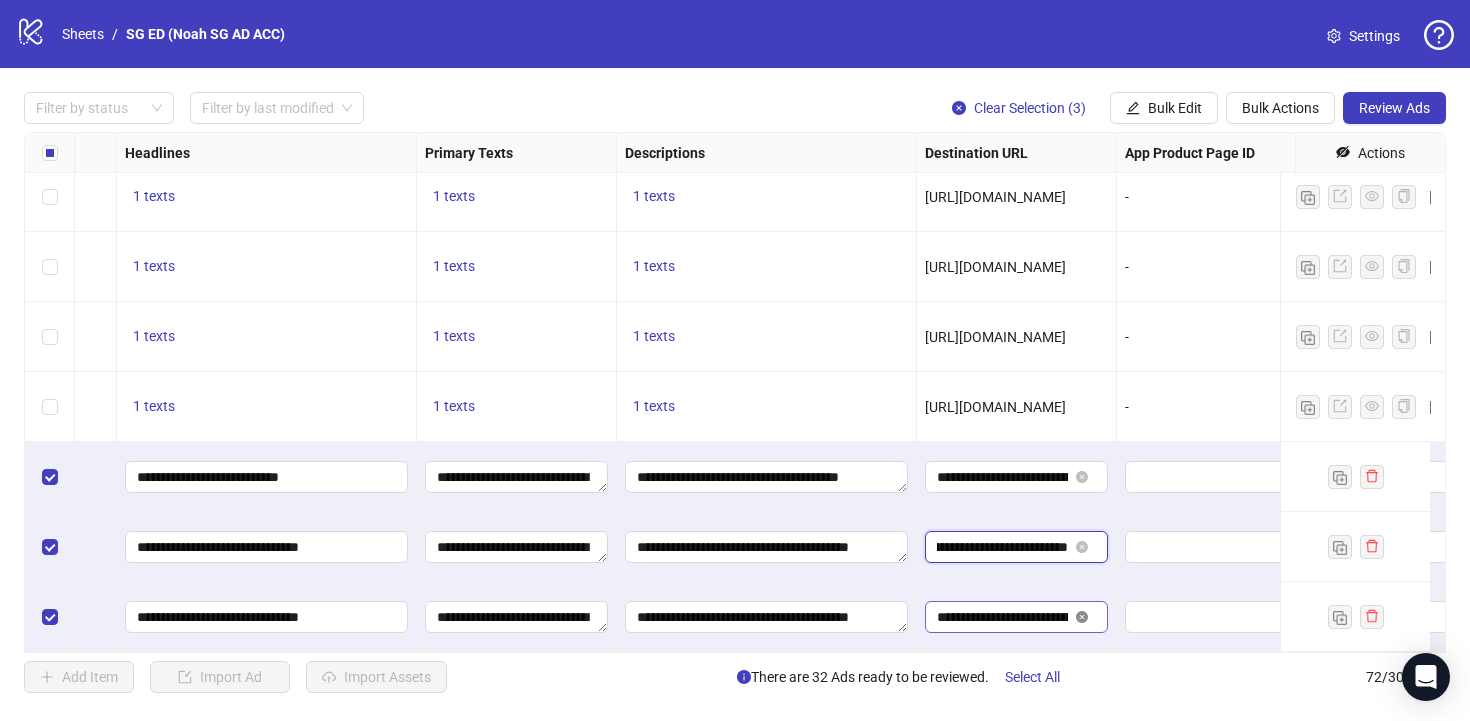 click 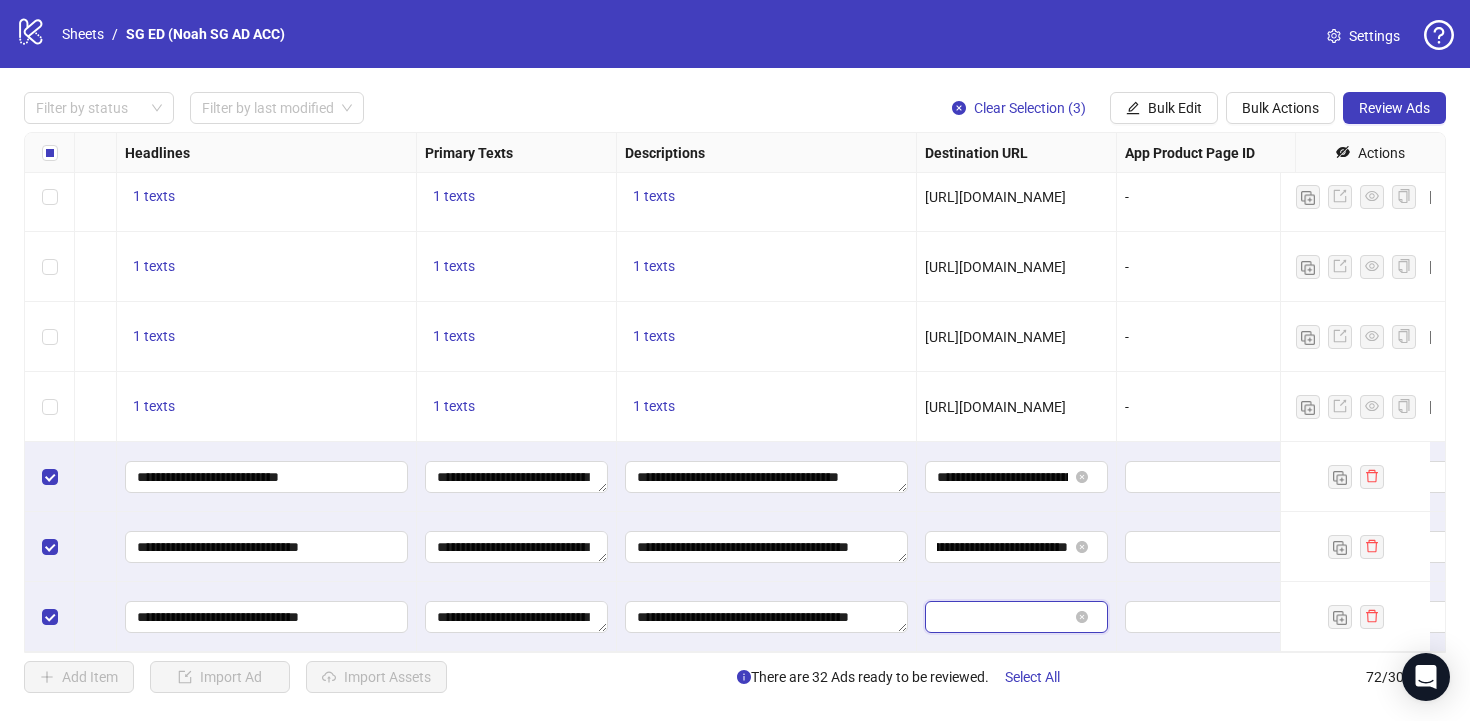 scroll, scrollTop: 0, scrollLeft: 0, axis: both 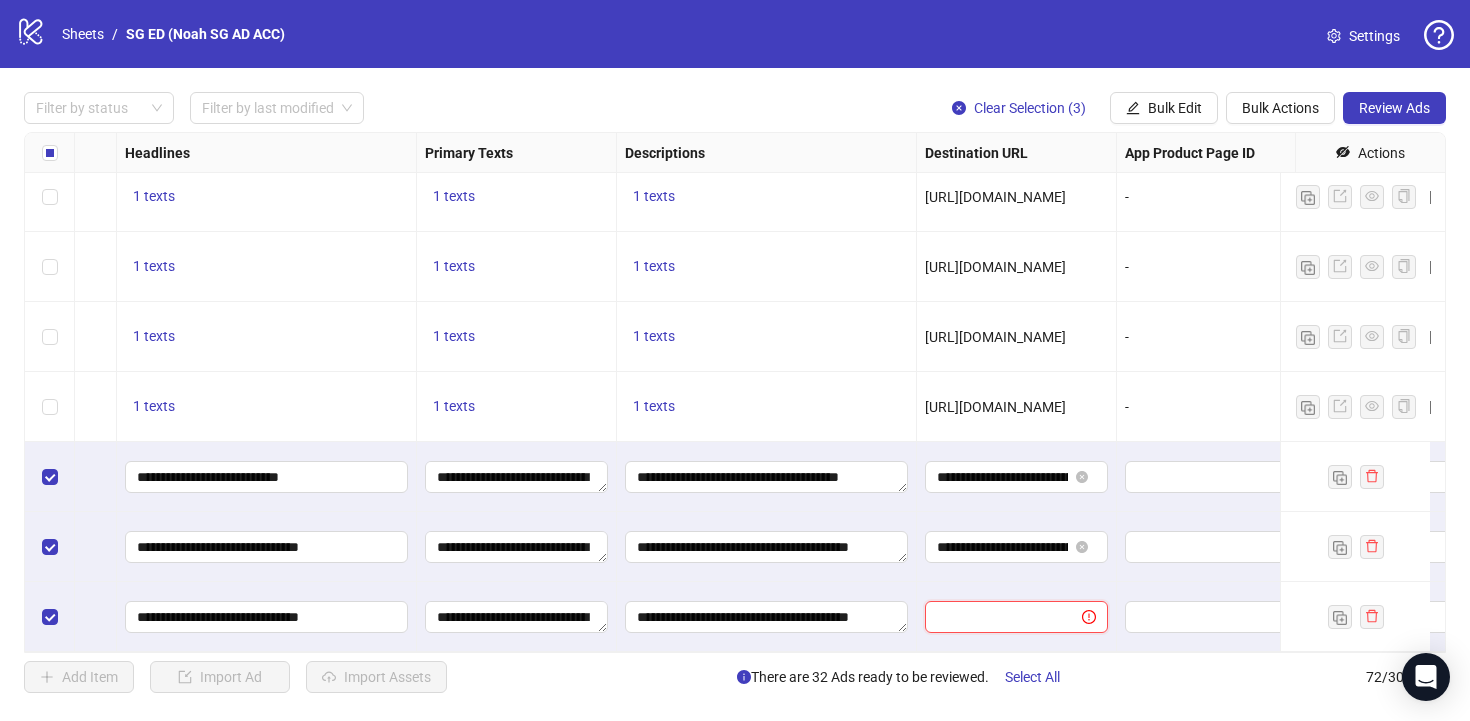click at bounding box center [995, 617] 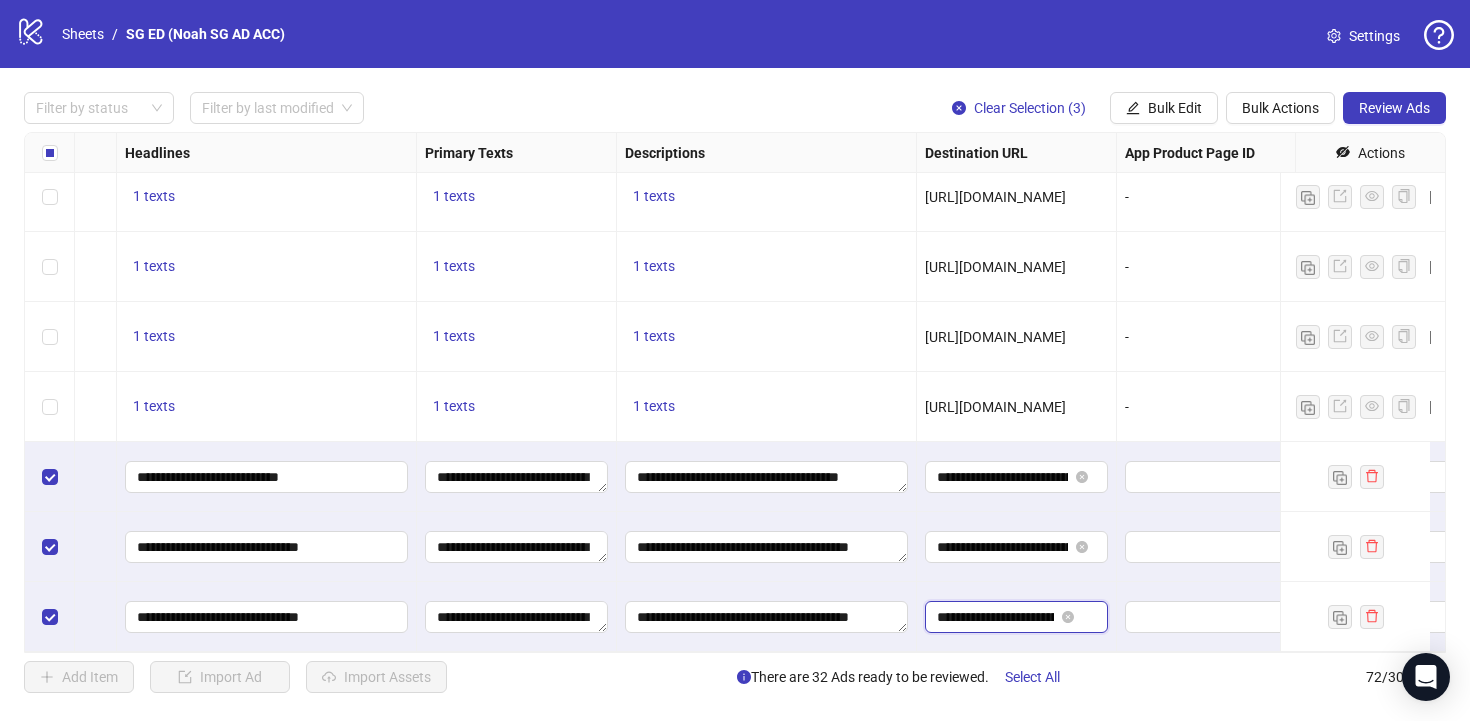 scroll, scrollTop: 0, scrollLeft: 94, axis: horizontal 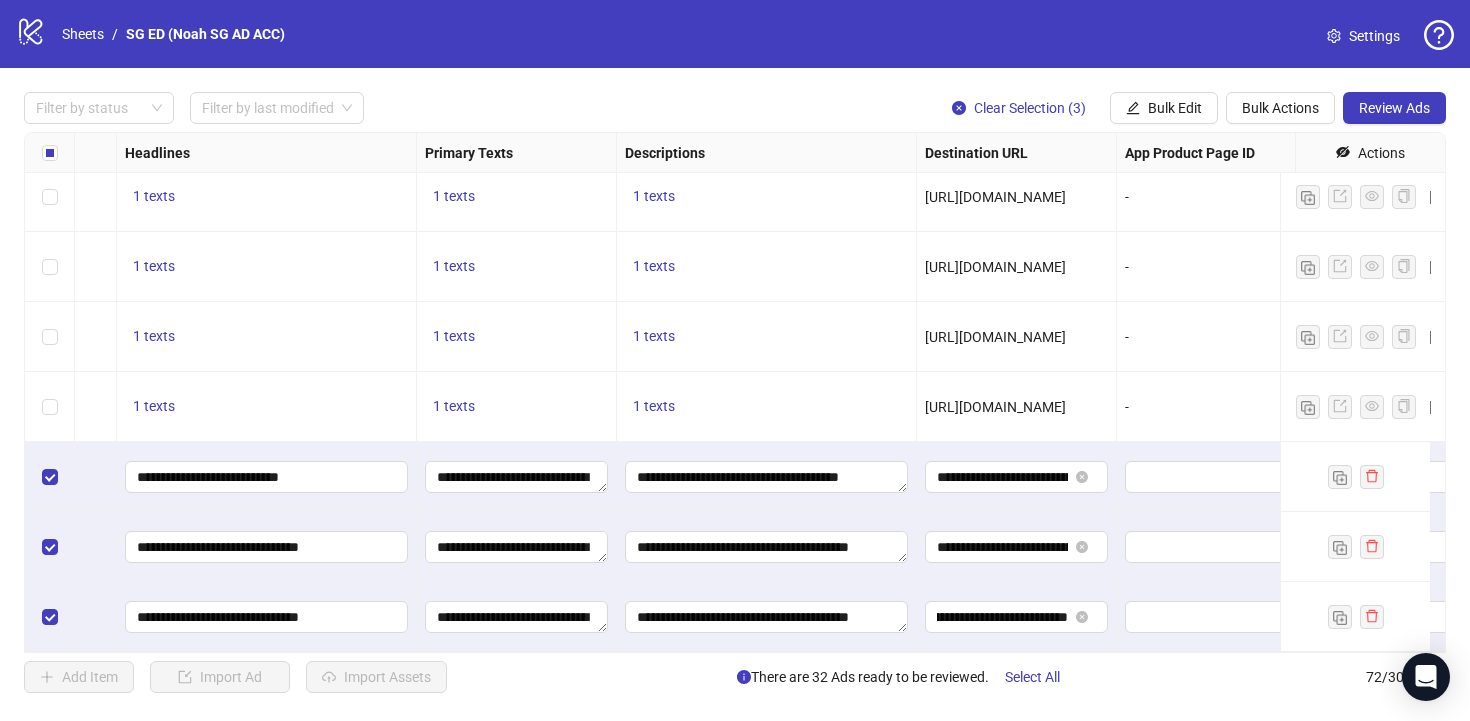 click on "**********" at bounding box center (1017, 617) 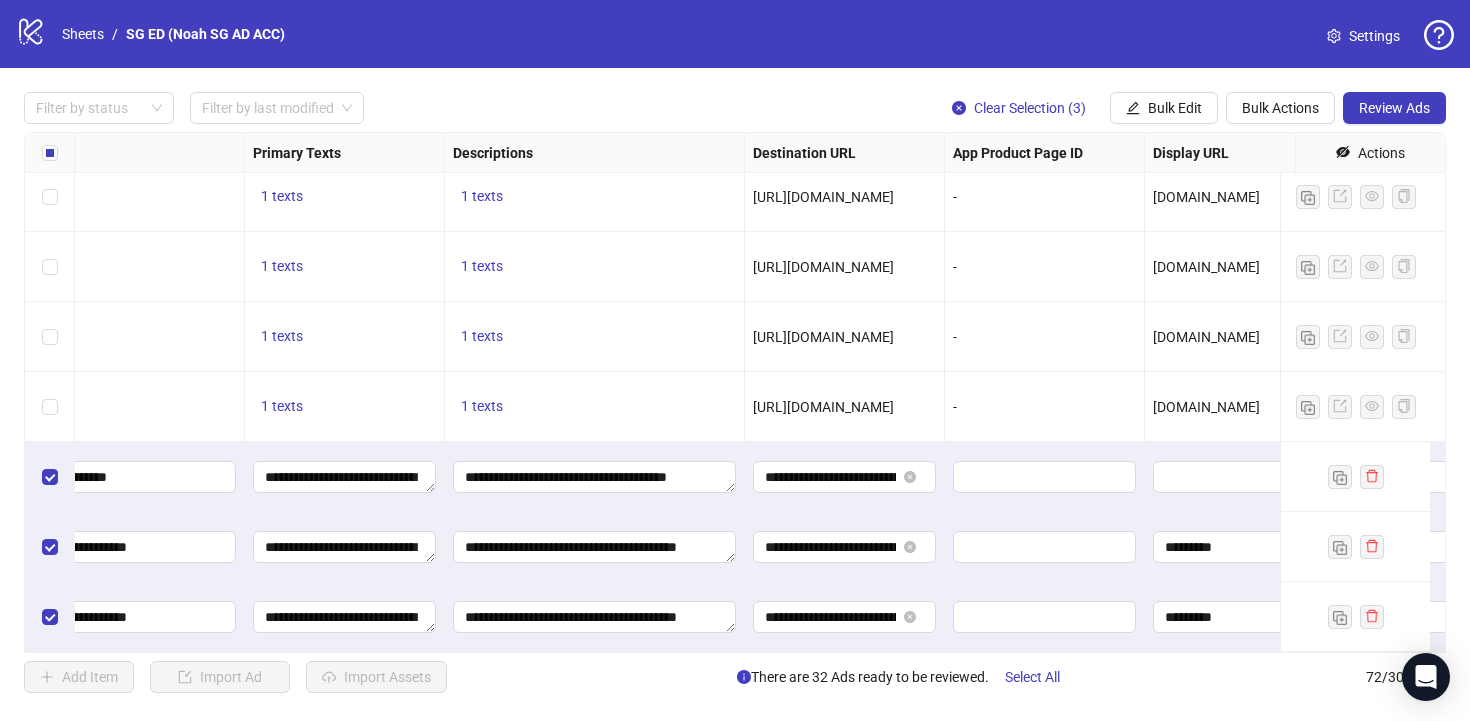 scroll, scrollTop: 4576, scrollLeft: 1557, axis: both 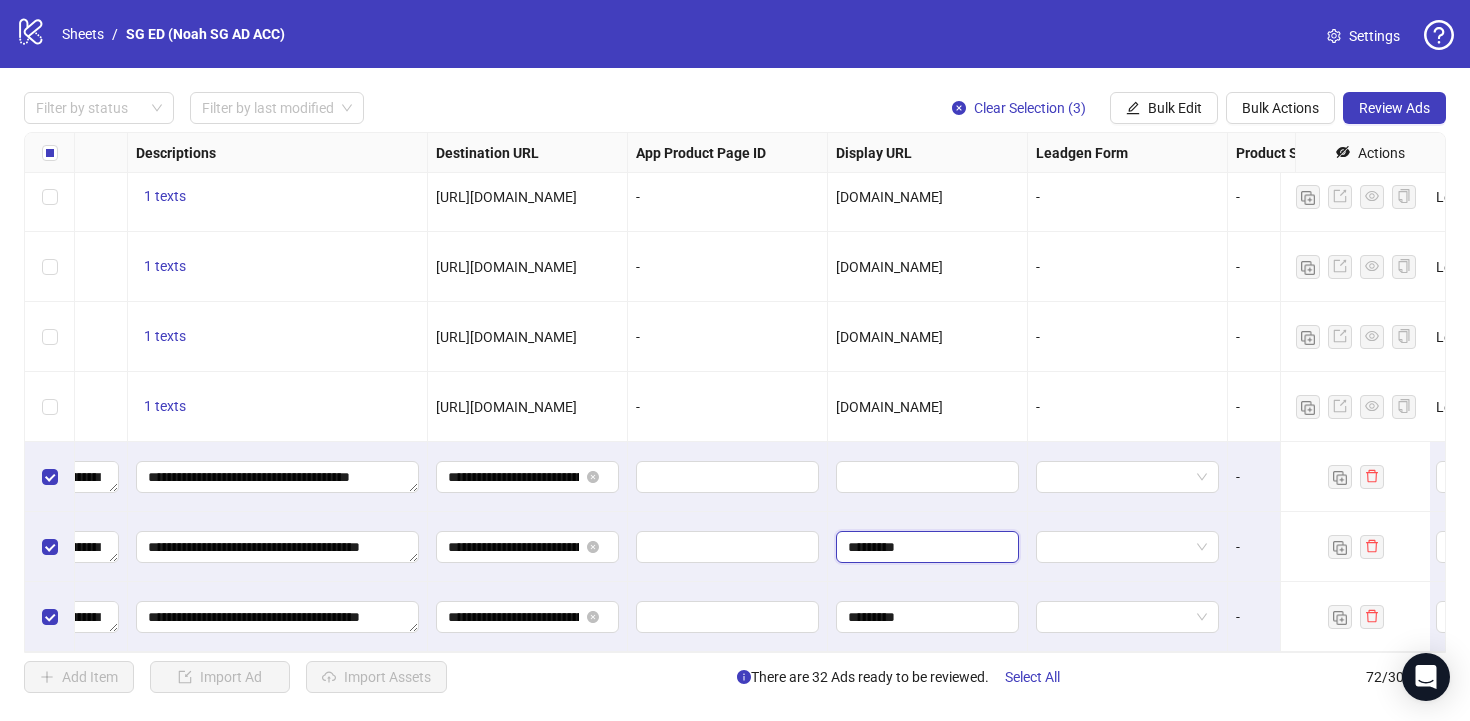click on "*********" at bounding box center [925, 547] 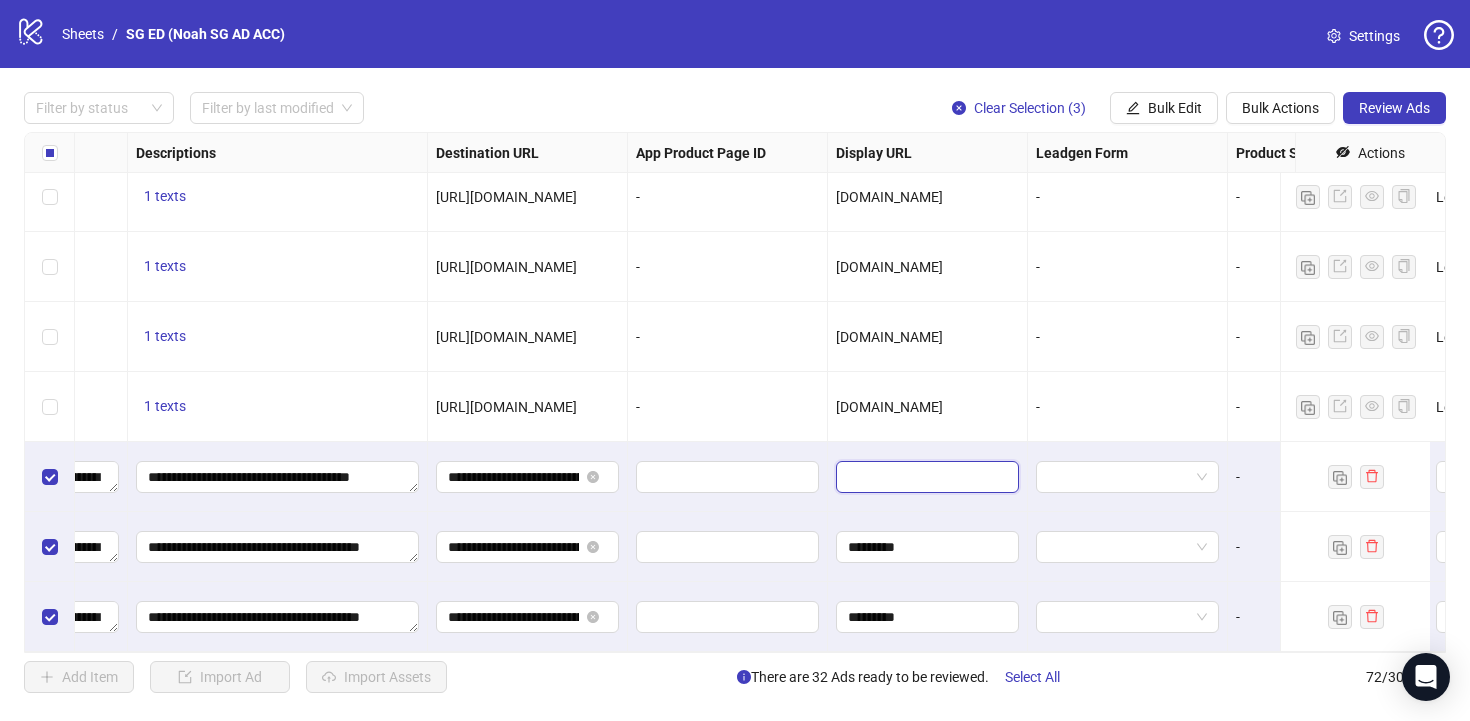 click at bounding box center (925, 477) 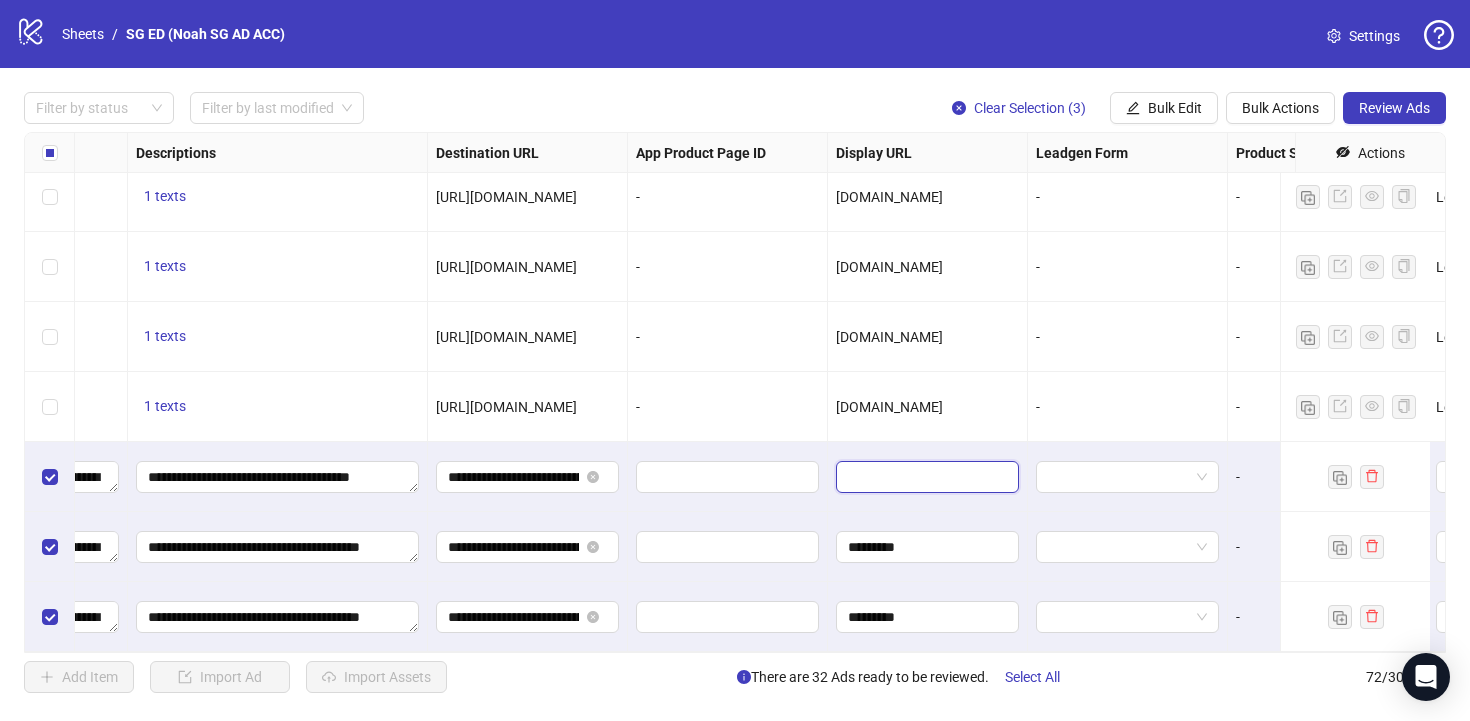 paste on "*********" 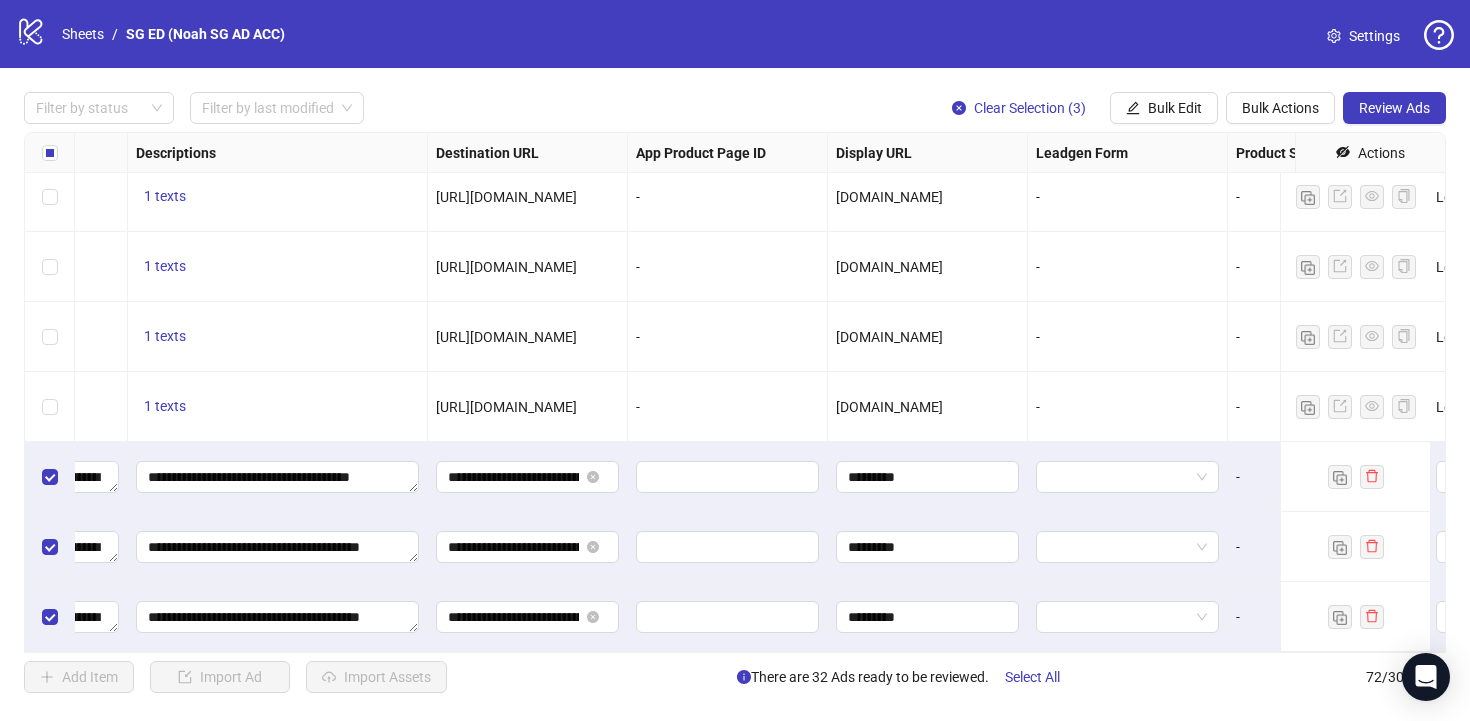 click on "ofnoah.sg" at bounding box center (928, 407) 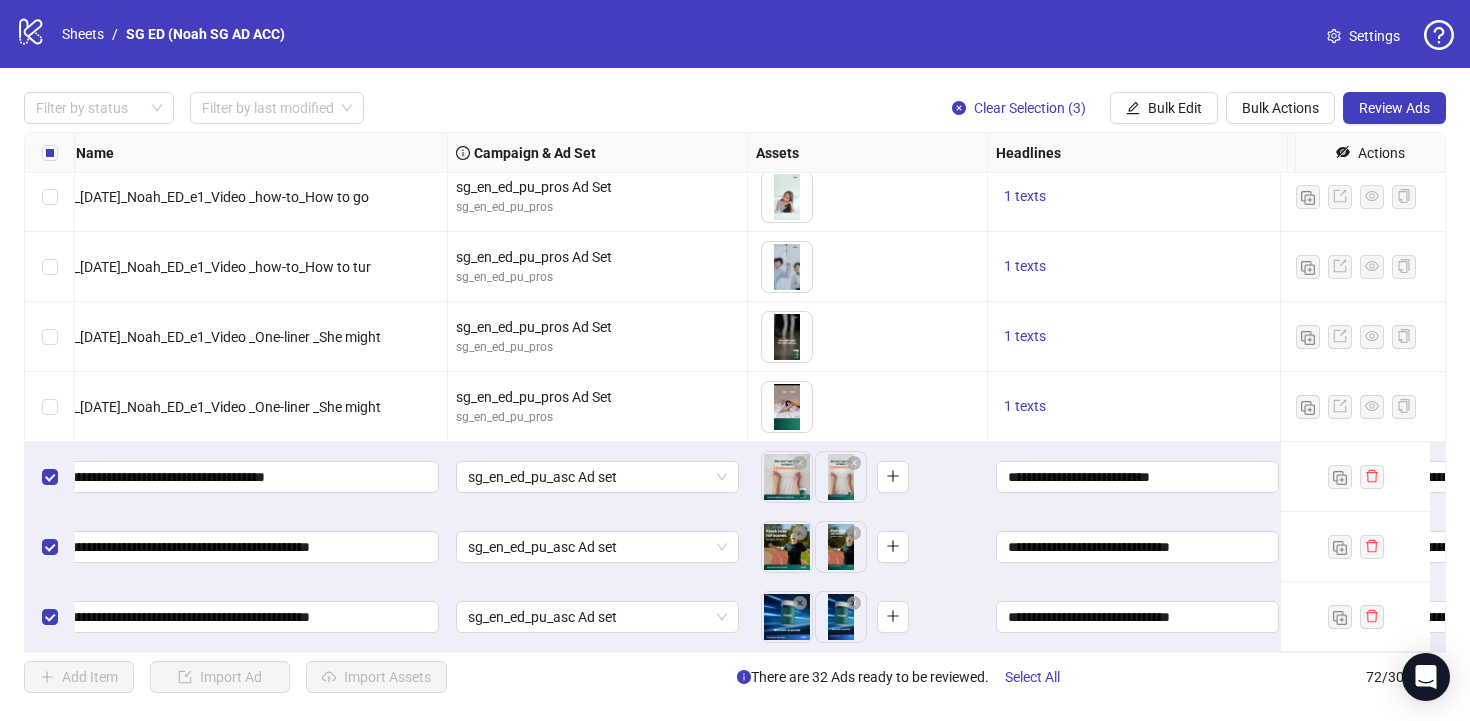 scroll, scrollTop: 4576, scrollLeft: 0, axis: vertical 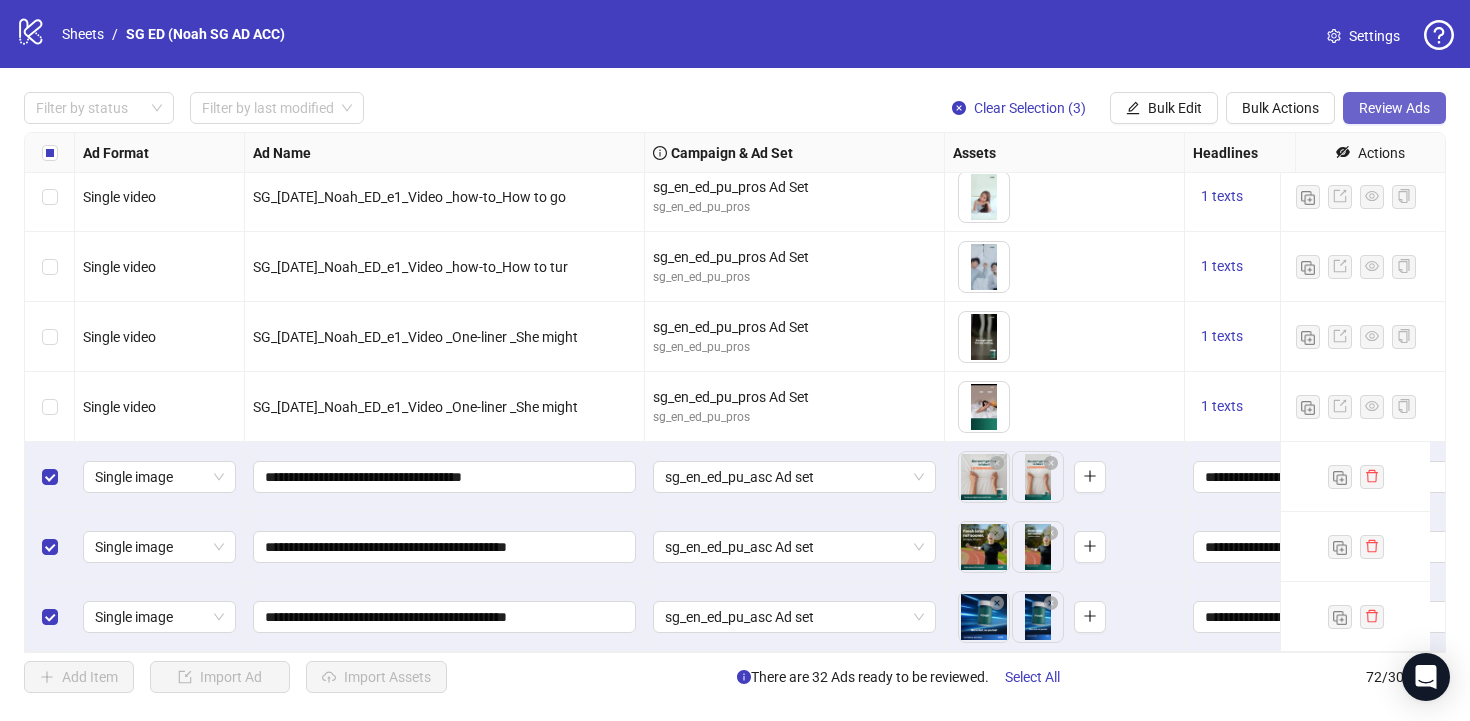 click on "Review Ads" at bounding box center [1394, 108] 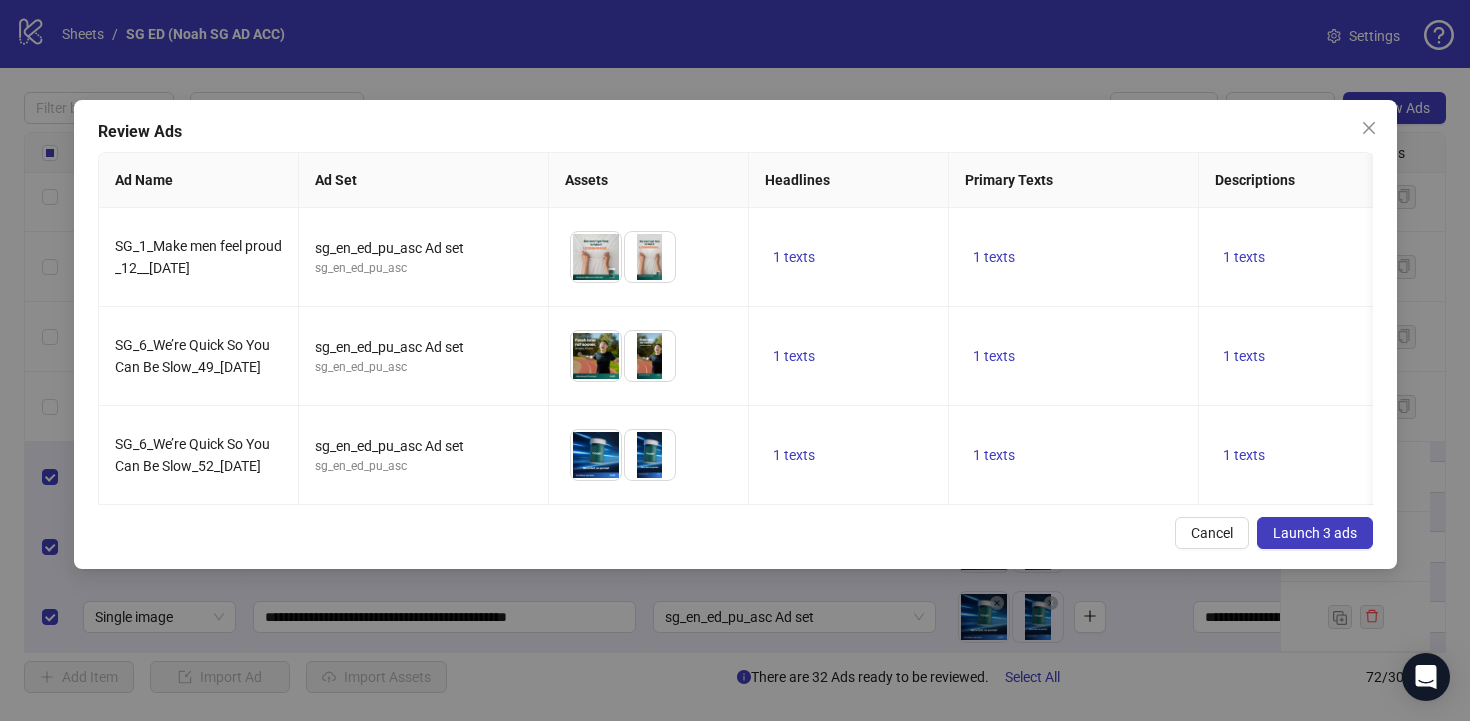 click on "Launch 3 ads" at bounding box center [1315, 533] 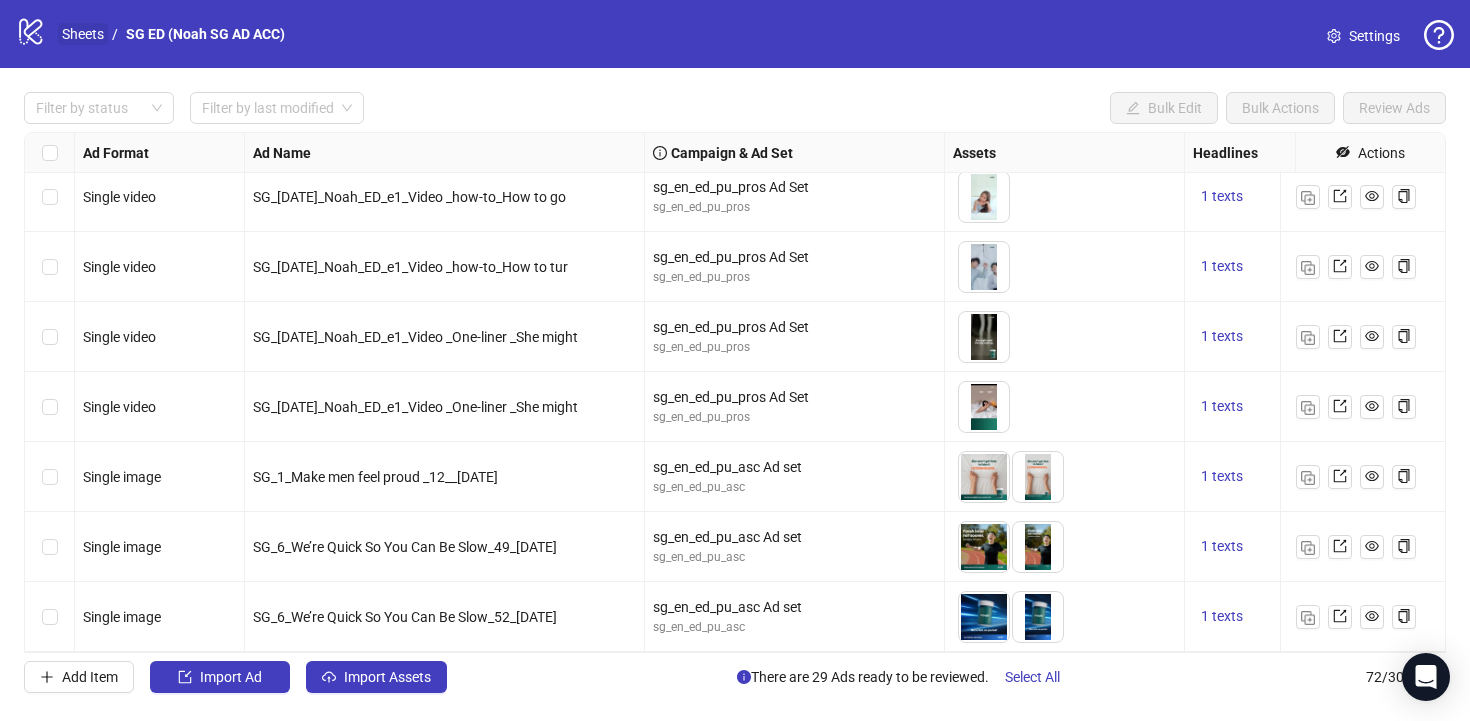 click on "Sheets" at bounding box center [83, 34] 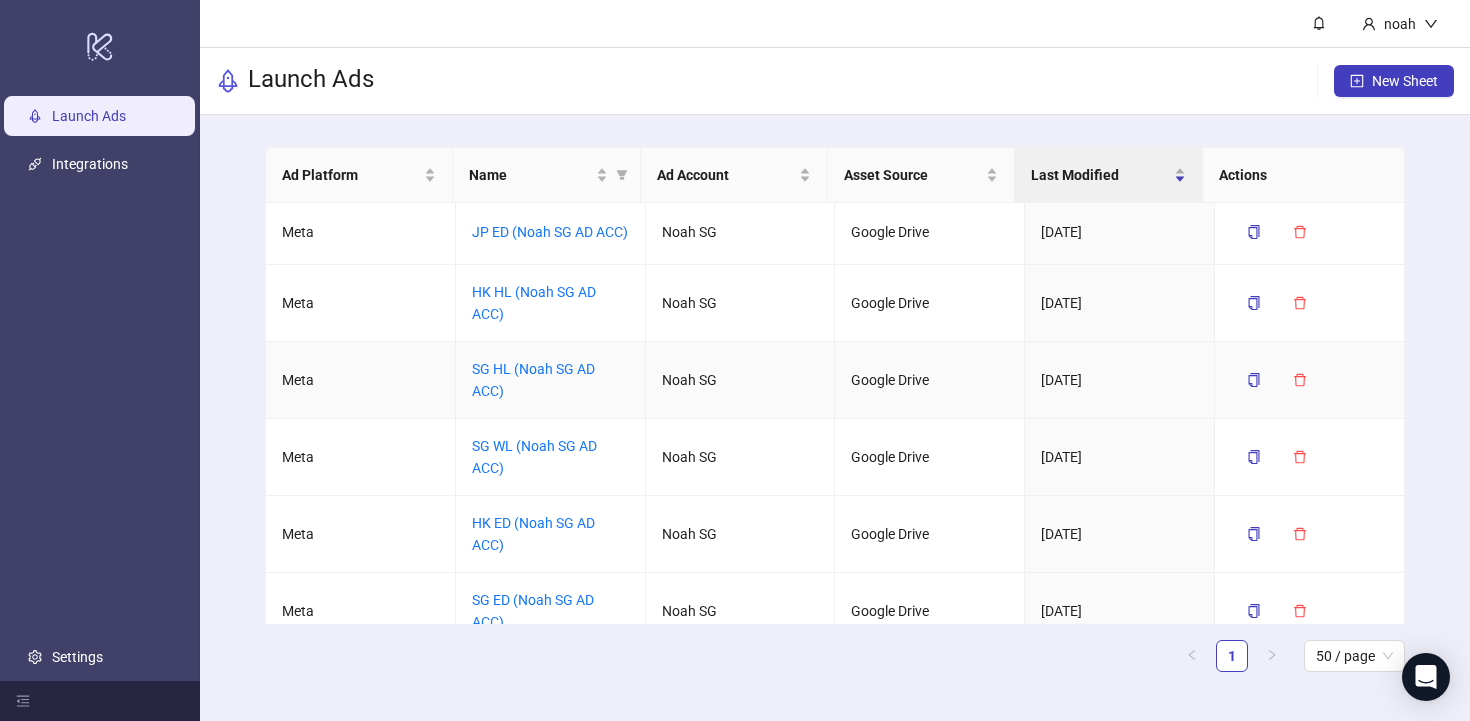 scroll, scrollTop: 4, scrollLeft: 0, axis: vertical 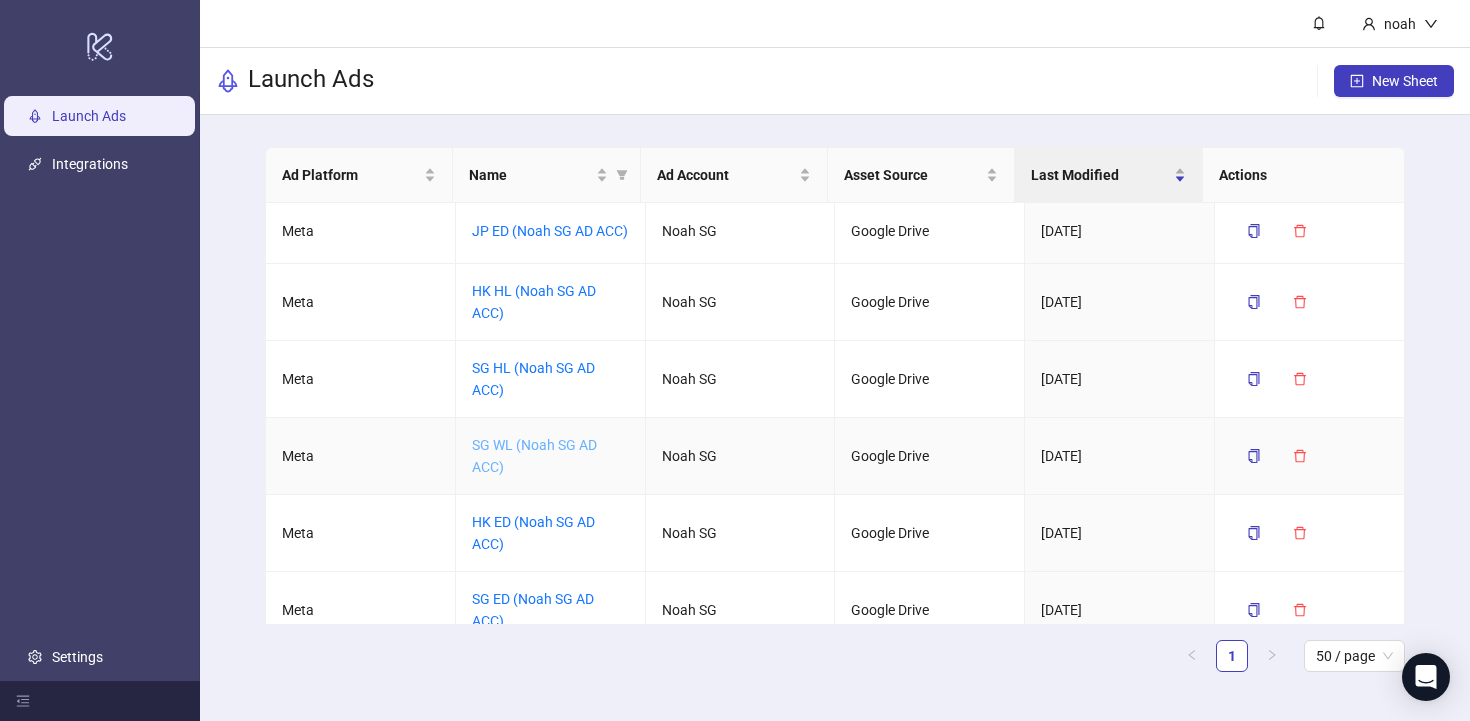 click on "SG WL (Noah SG AD ACC)" at bounding box center (534, 456) 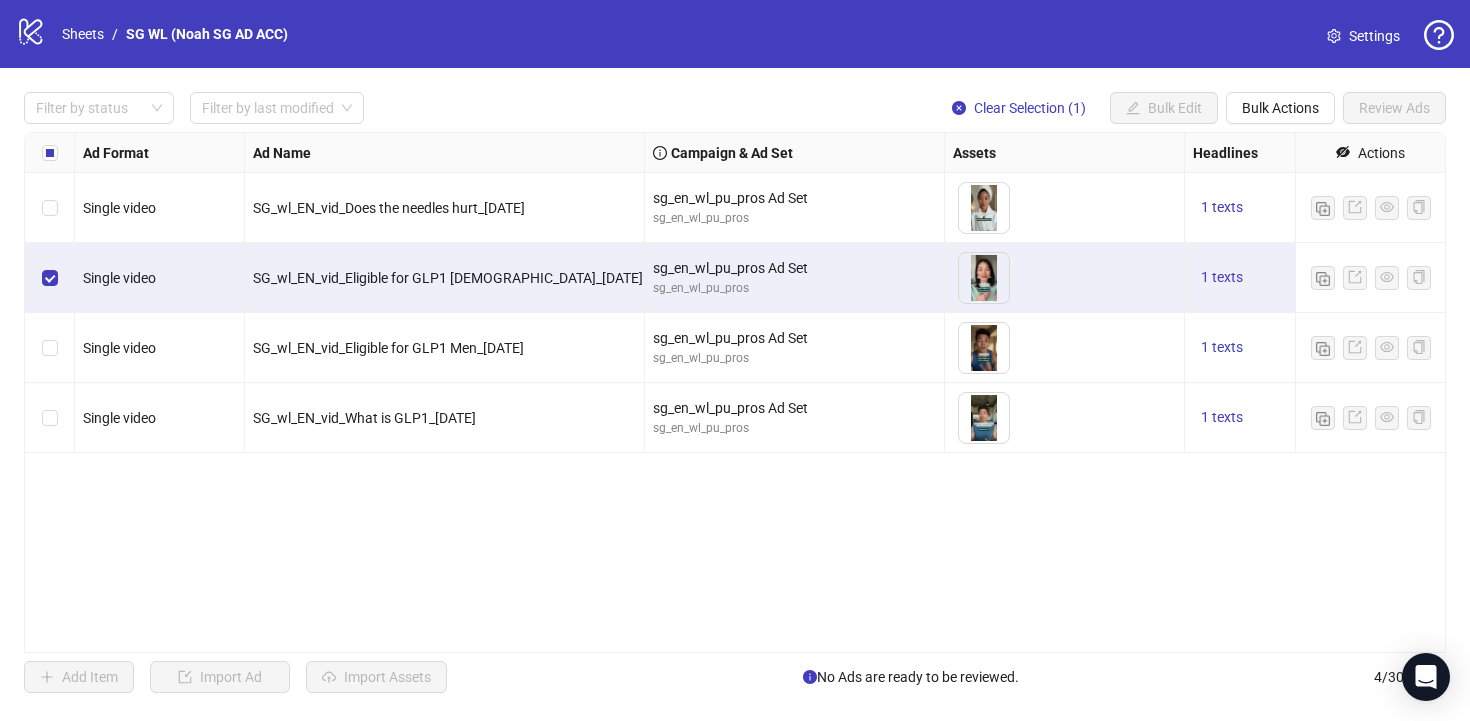 click at bounding box center (50, 348) 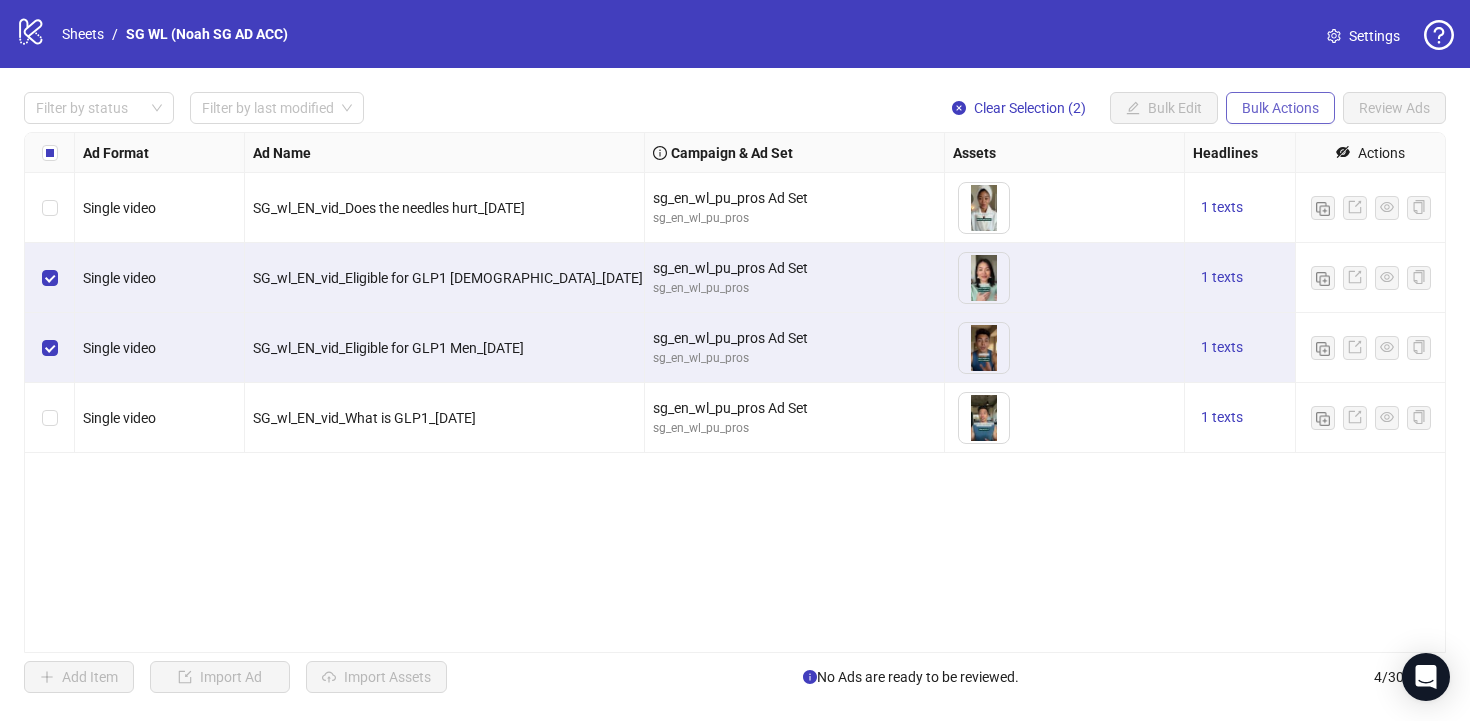 click on "Bulk Actions" at bounding box center (1280, 108) 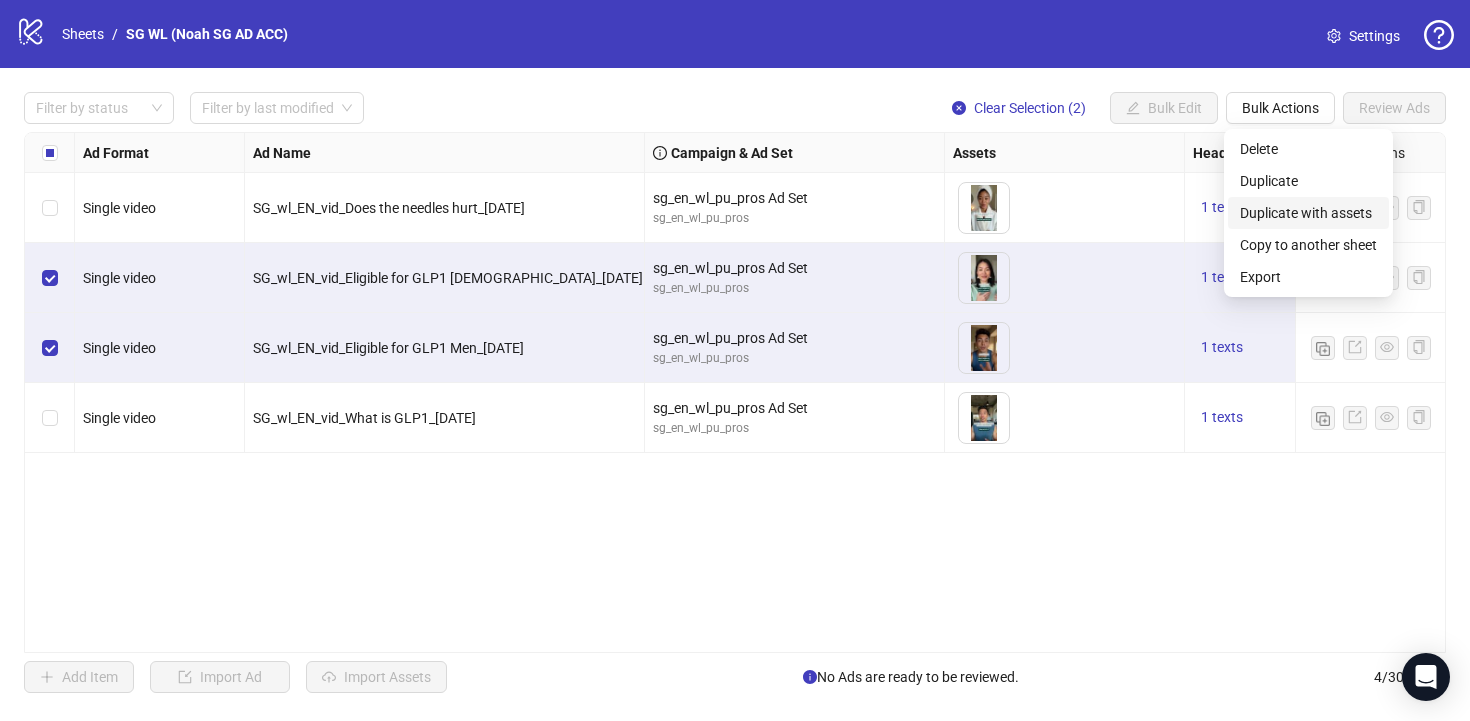 click on "Duplicate with assets" at bounding box center [1308, 213] 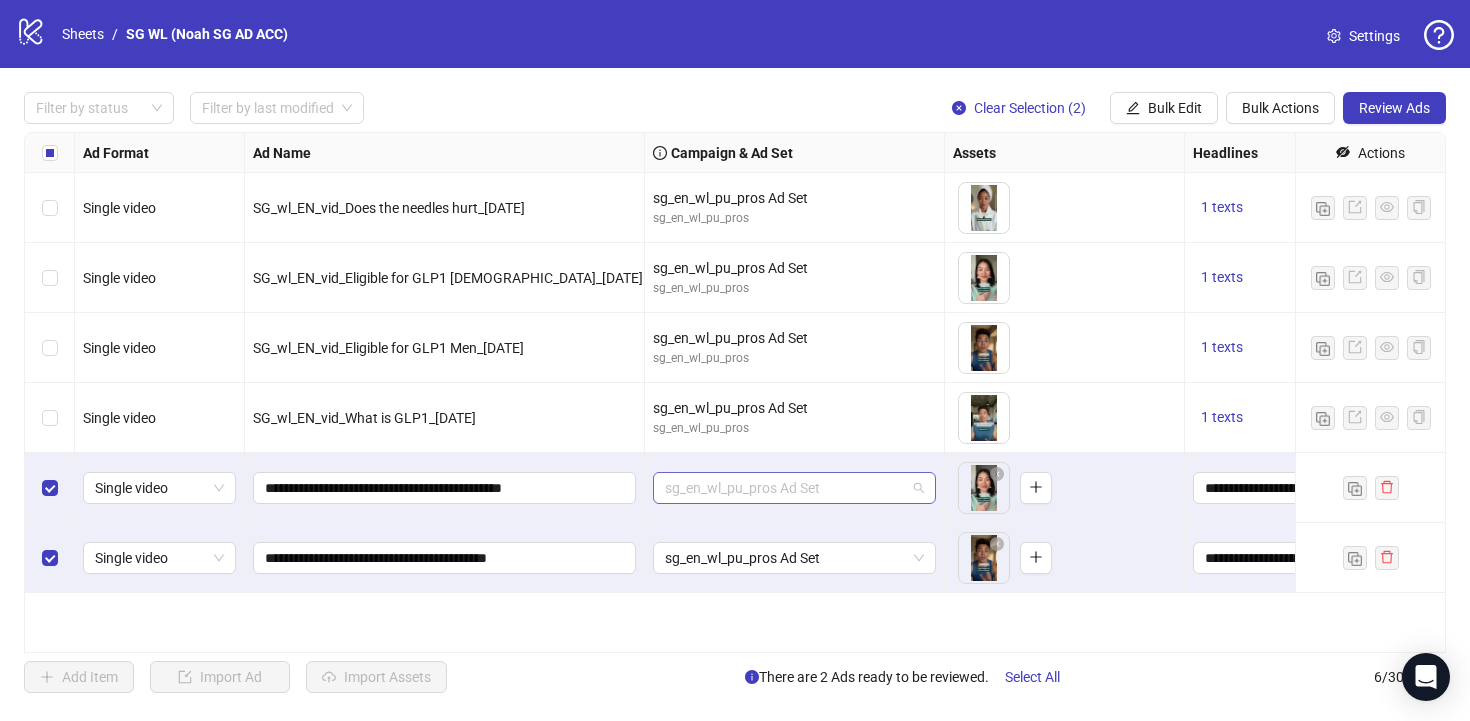 click on "sg_en_wl_pu_pros Ad Set" at bounding box center [794, 488] 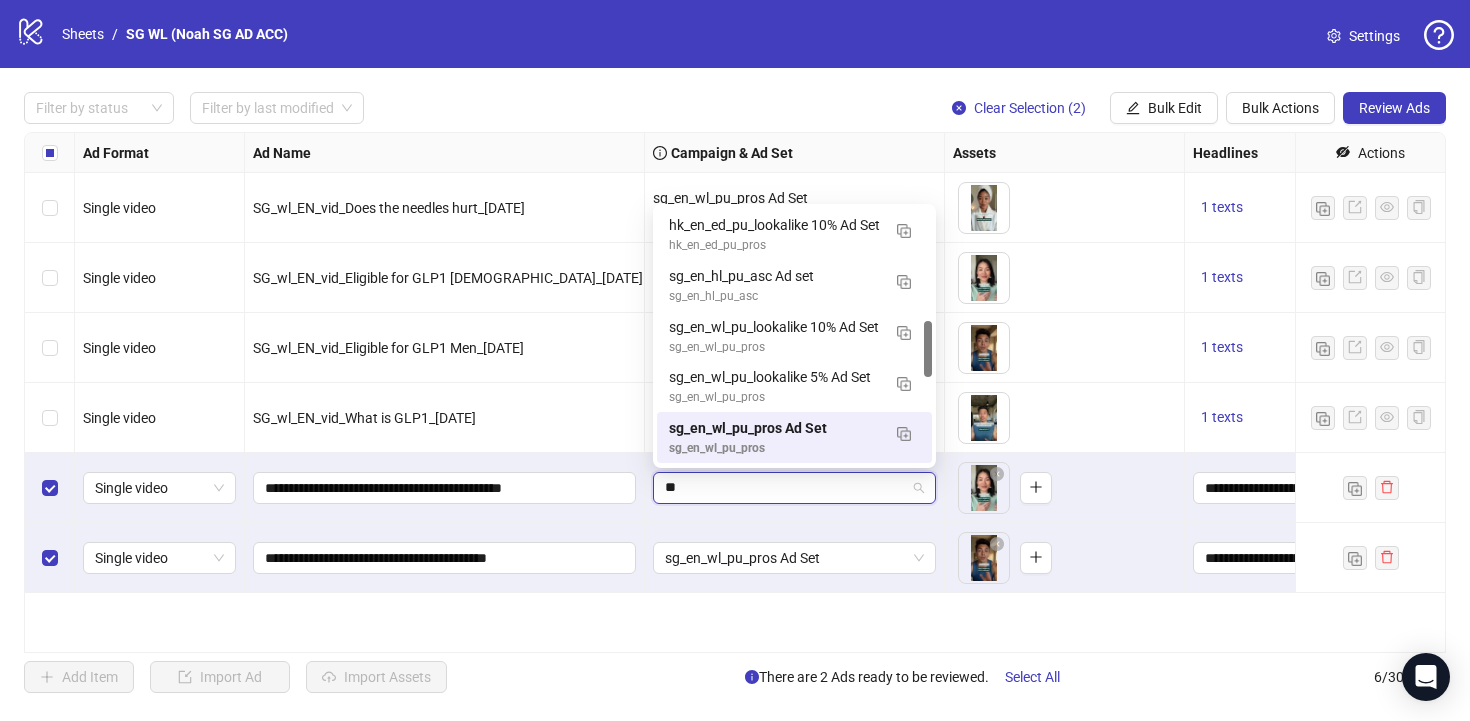 type on "***" 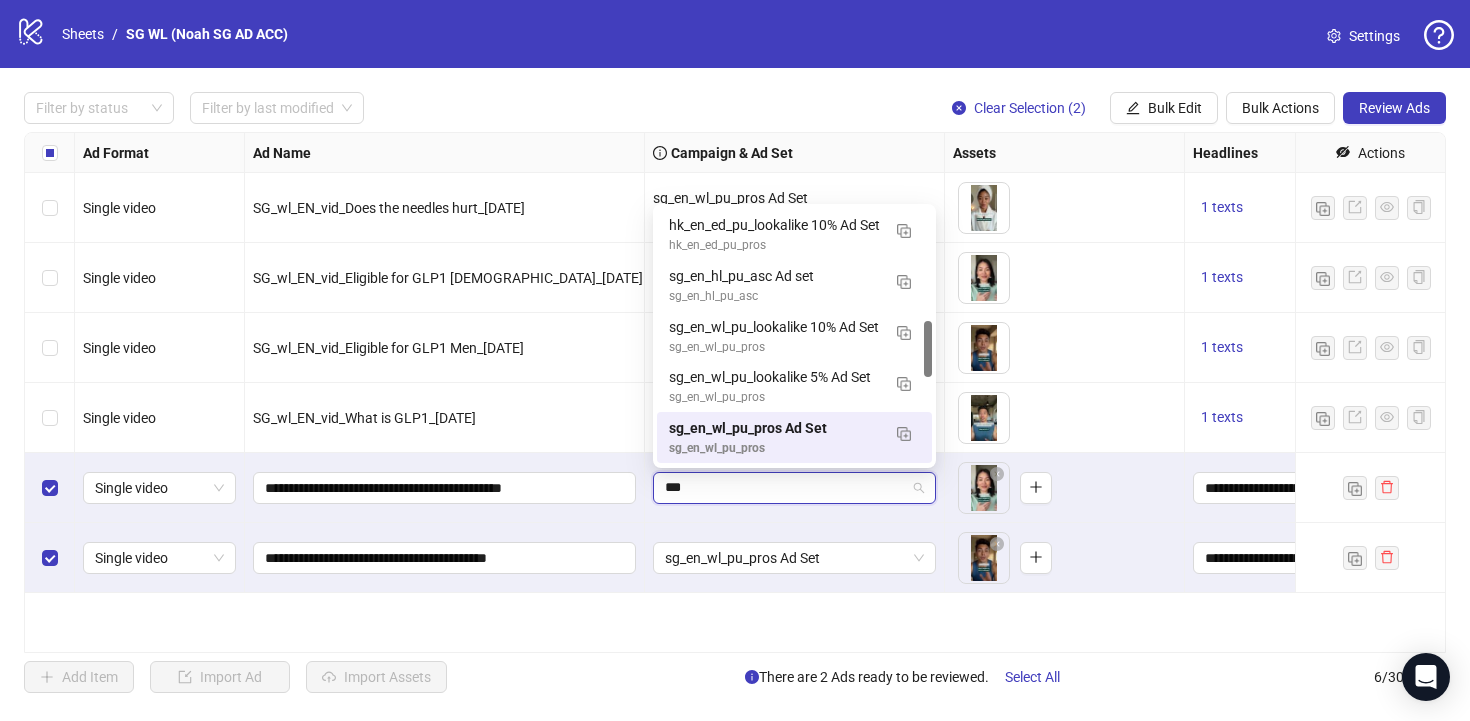 scroll, scrollTop: 159, scrollLeft: 0, axis: vertical 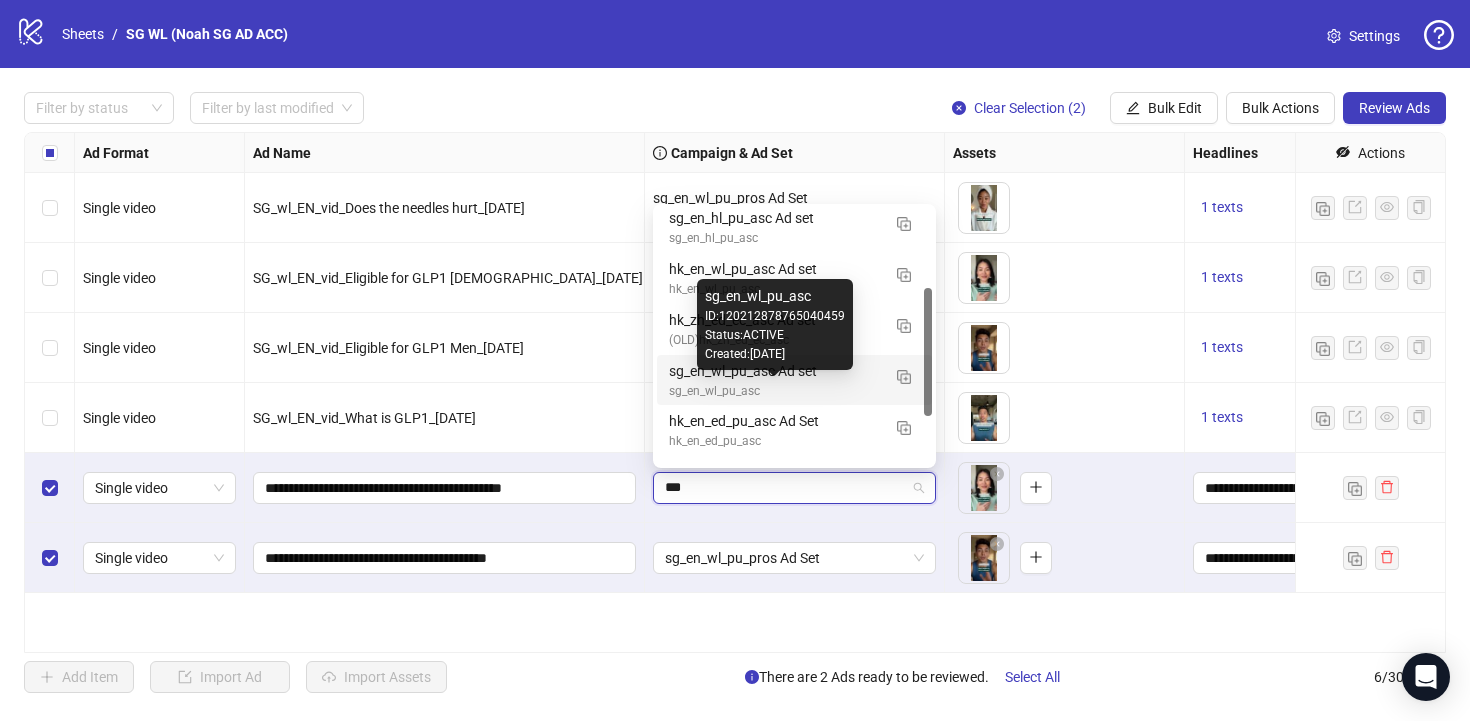 click on "sg_en_wl_pu_asc" at bounding box center (774, 391) 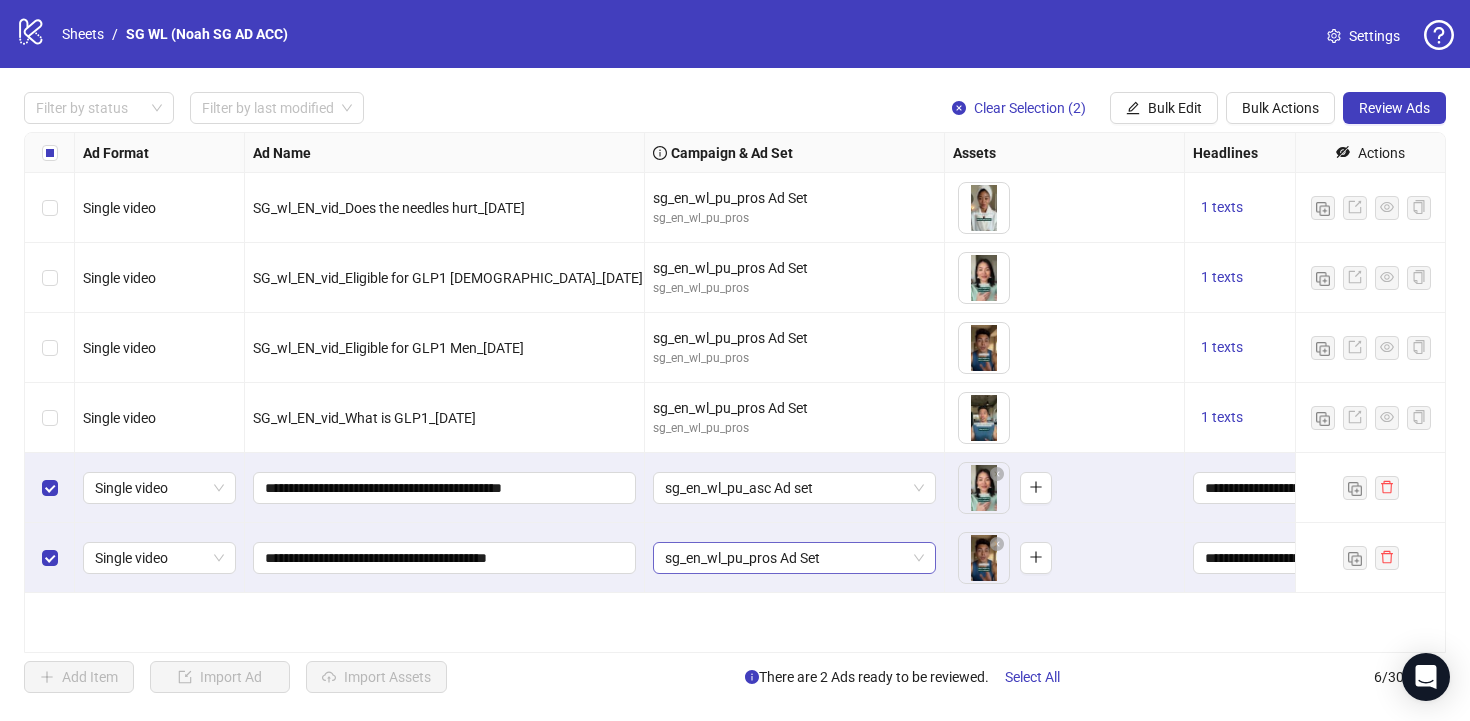 click on "sg_en_wl_pu_pros Ad Set" at bounding box center (794, 558) 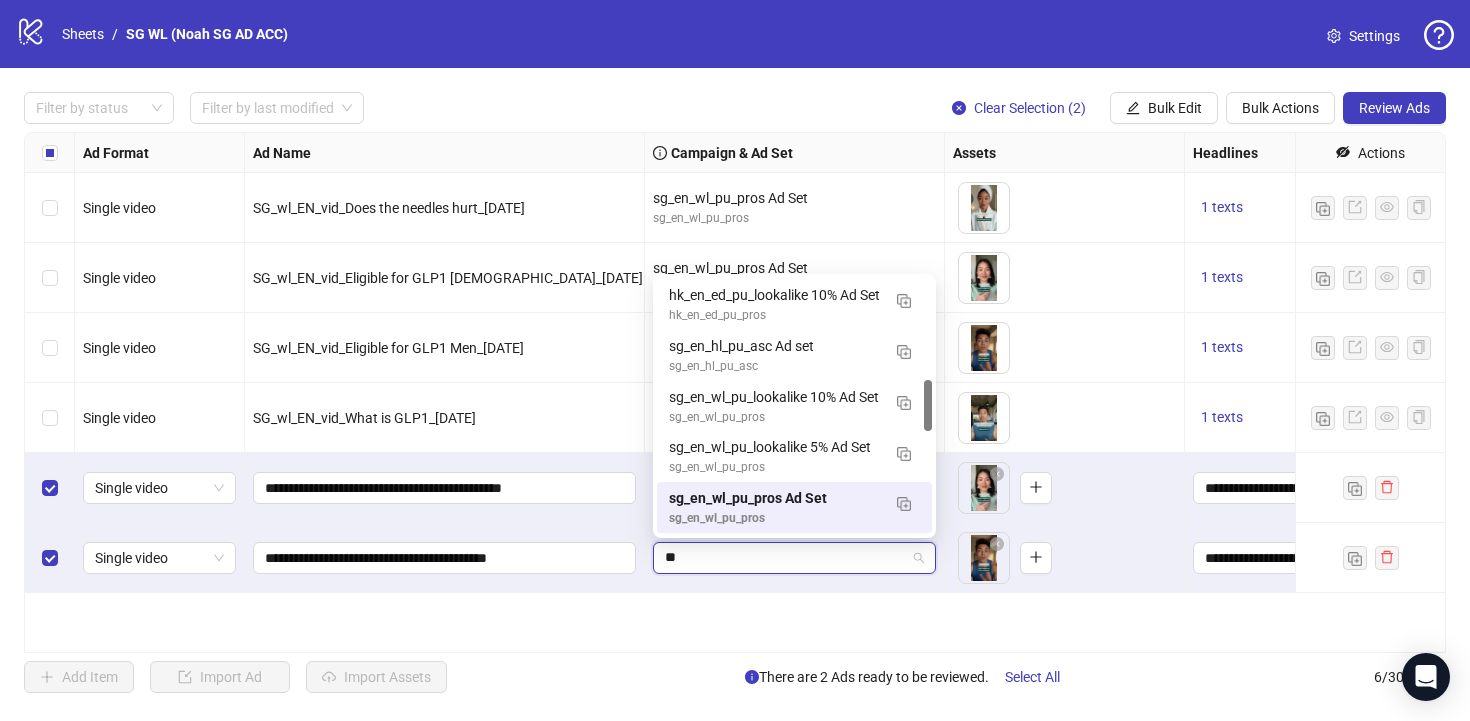 scroll, scrollTop: 287, scrollLeft: 0, axis: vertical 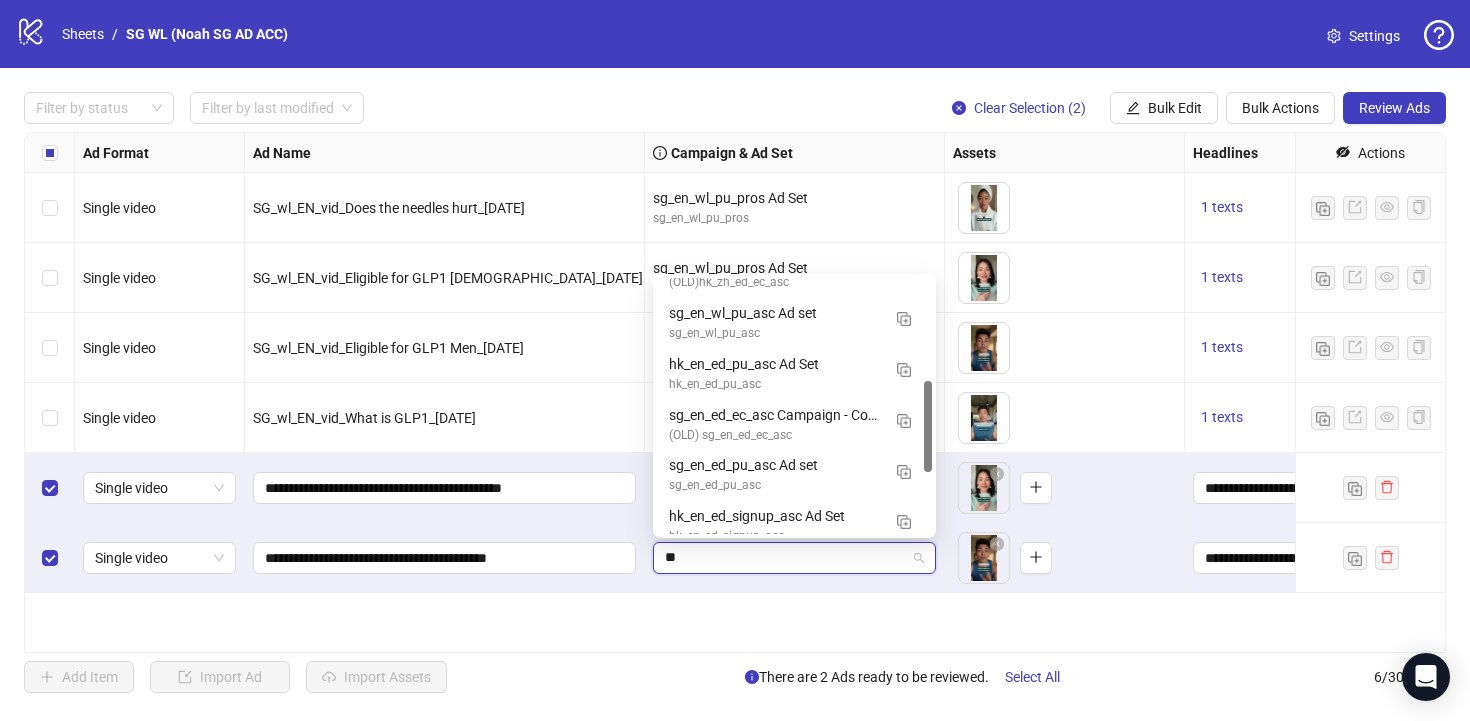 type on "***" 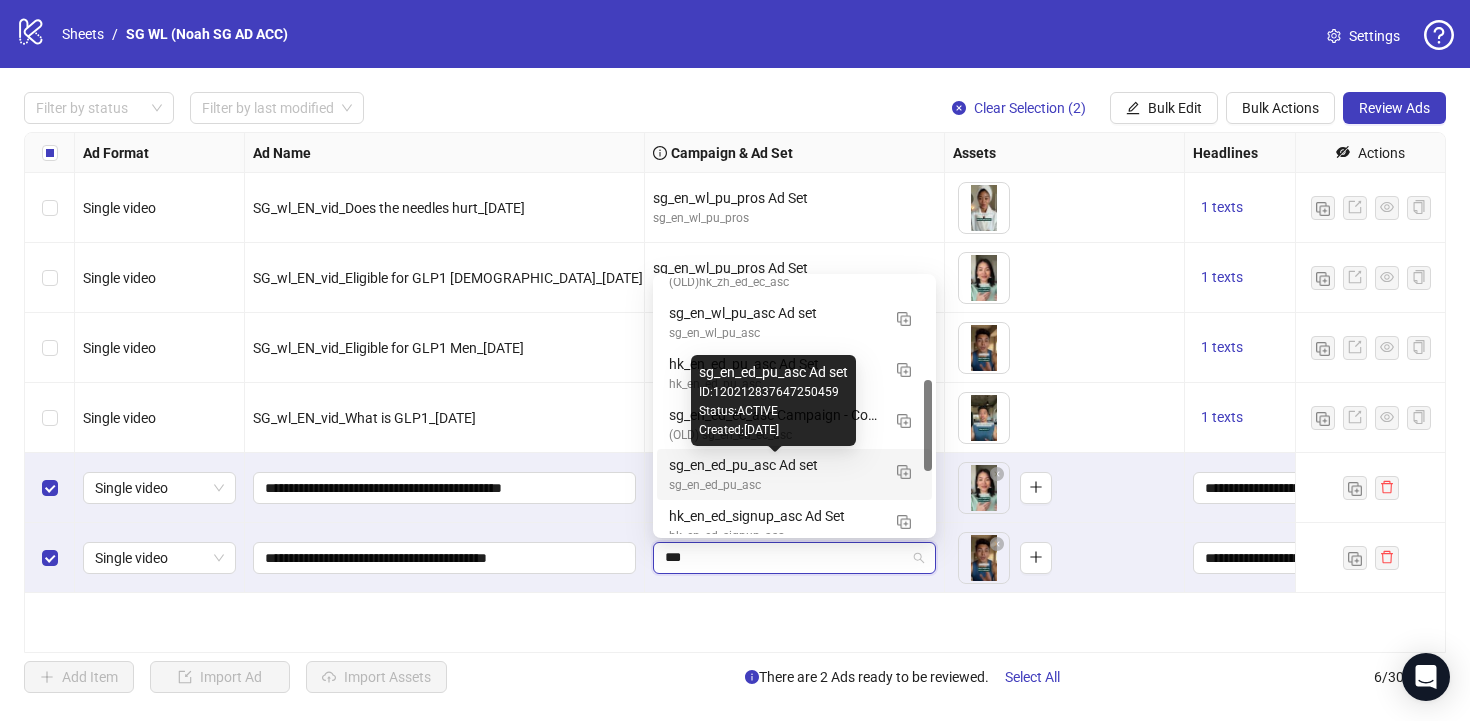 scroll, scrollTop: 250, scrollLeft: 0, axis: vertical 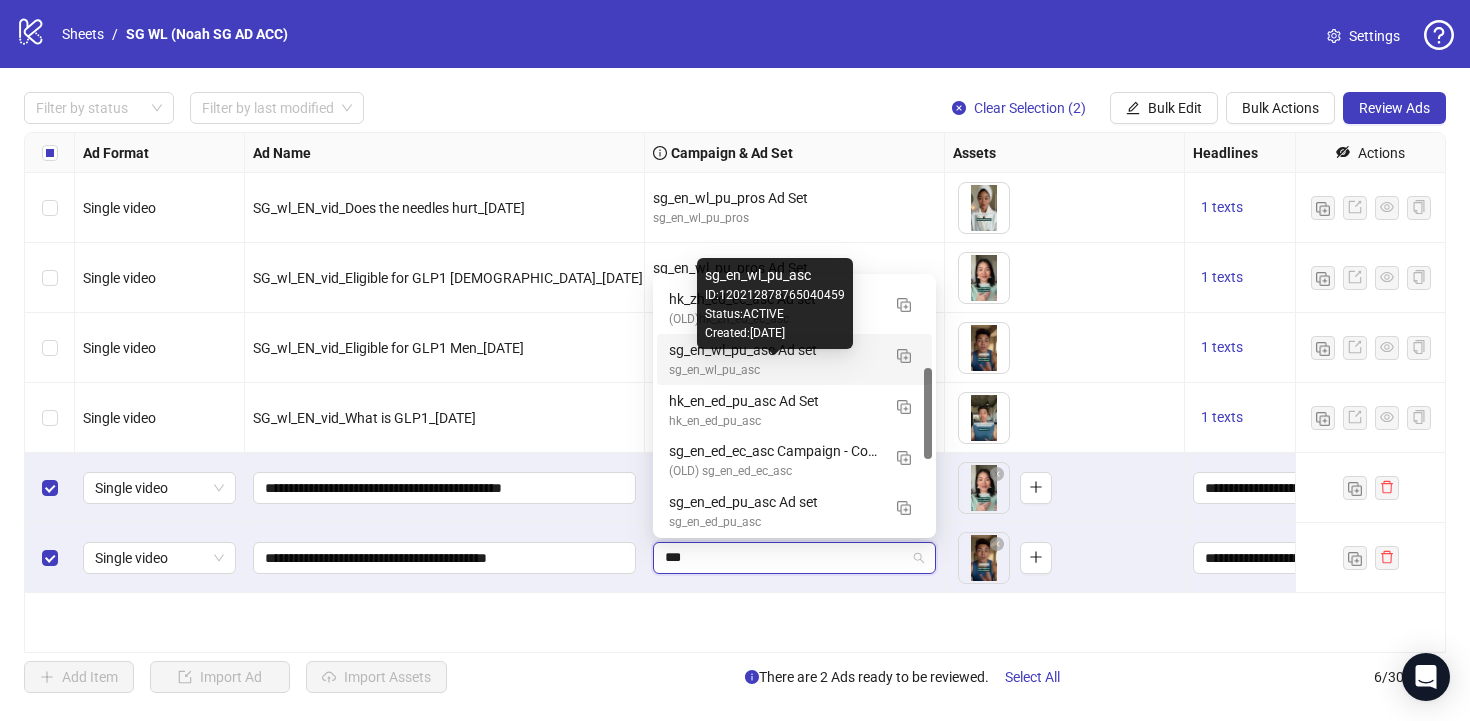 click on "sg_en_wl_pu_asc" at bounding box center [774, 370] 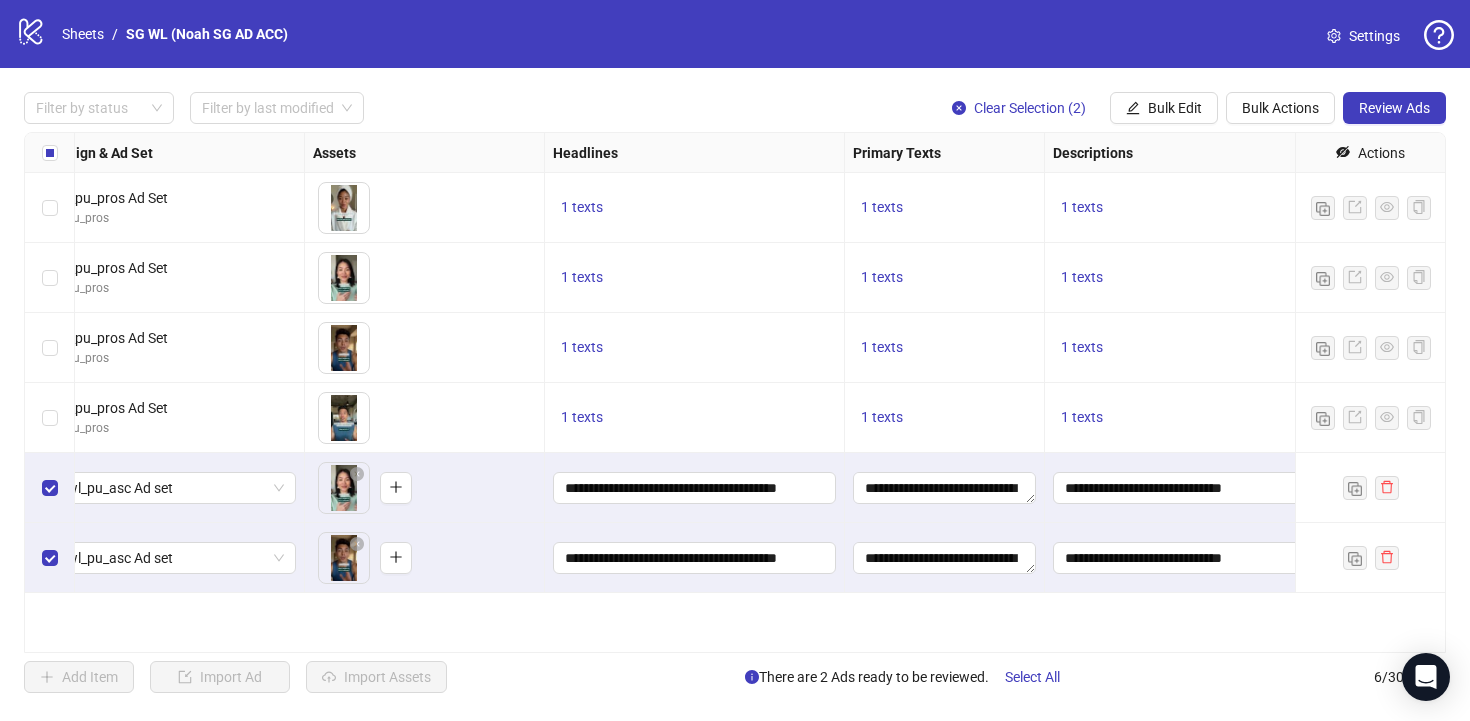 scroll, scrollTop: 0, scrollLeft: 731, axis: horizontal 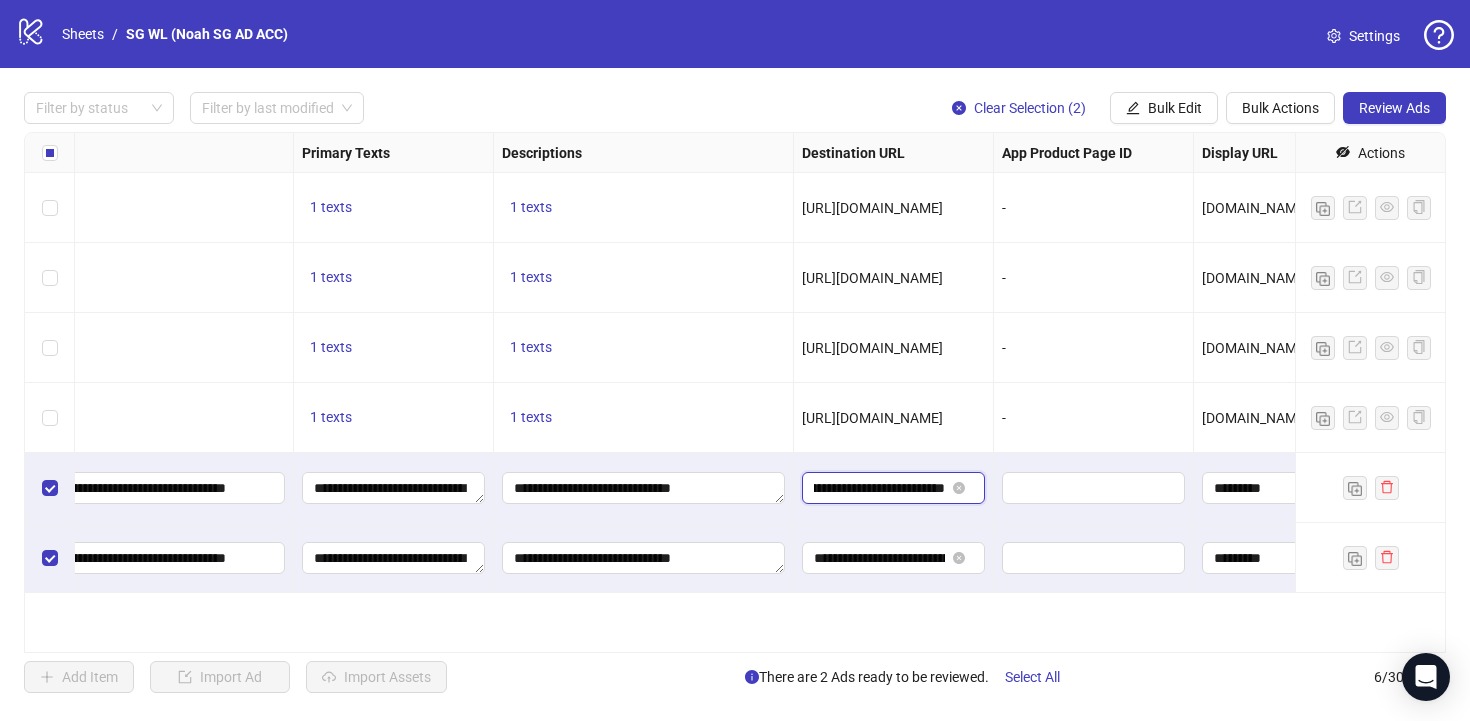drag, startPoint x: 905, startPoint y: 491, endPoint x: 936, endPoint y: 498, distance: 31.780497 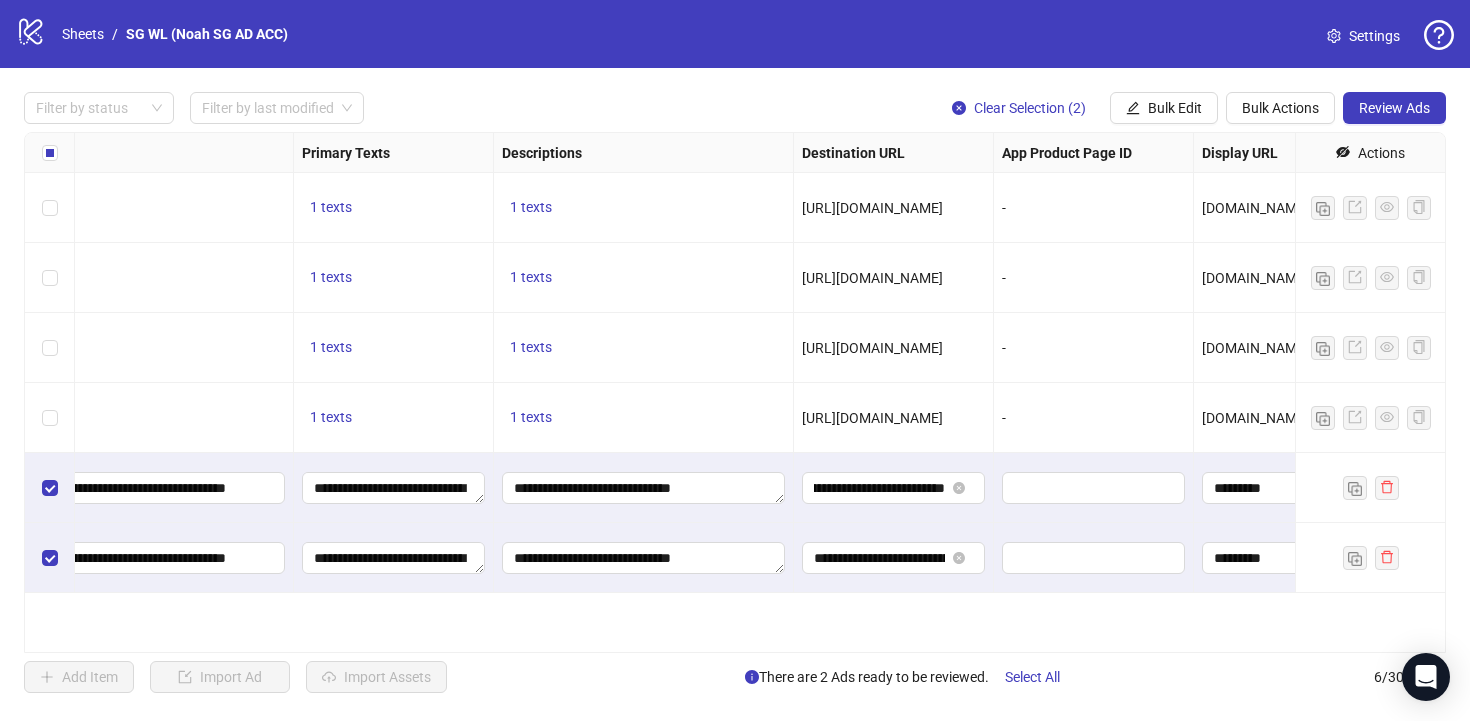 click on "**********" at bounding box center (894, 488) 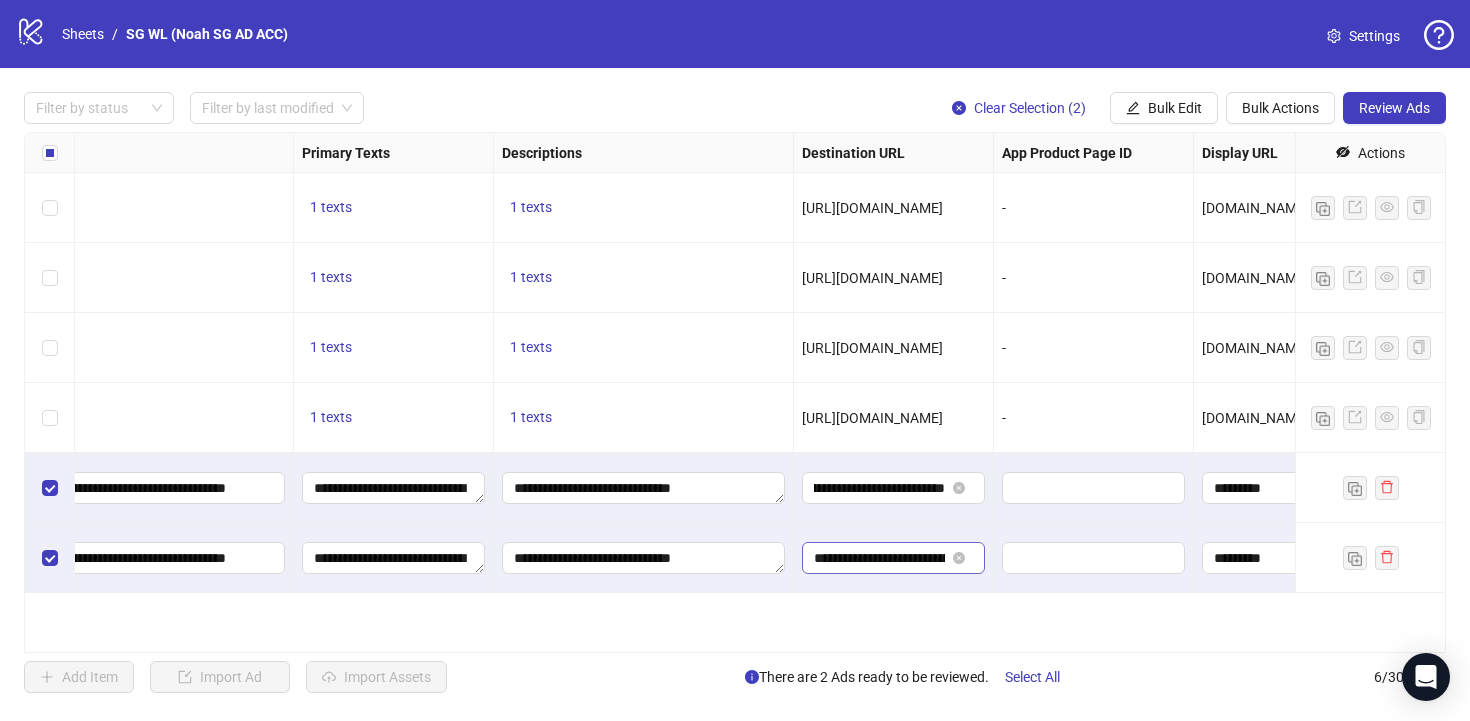 scroll, scrollTop: 0, scrollLeft: 0, axis: both 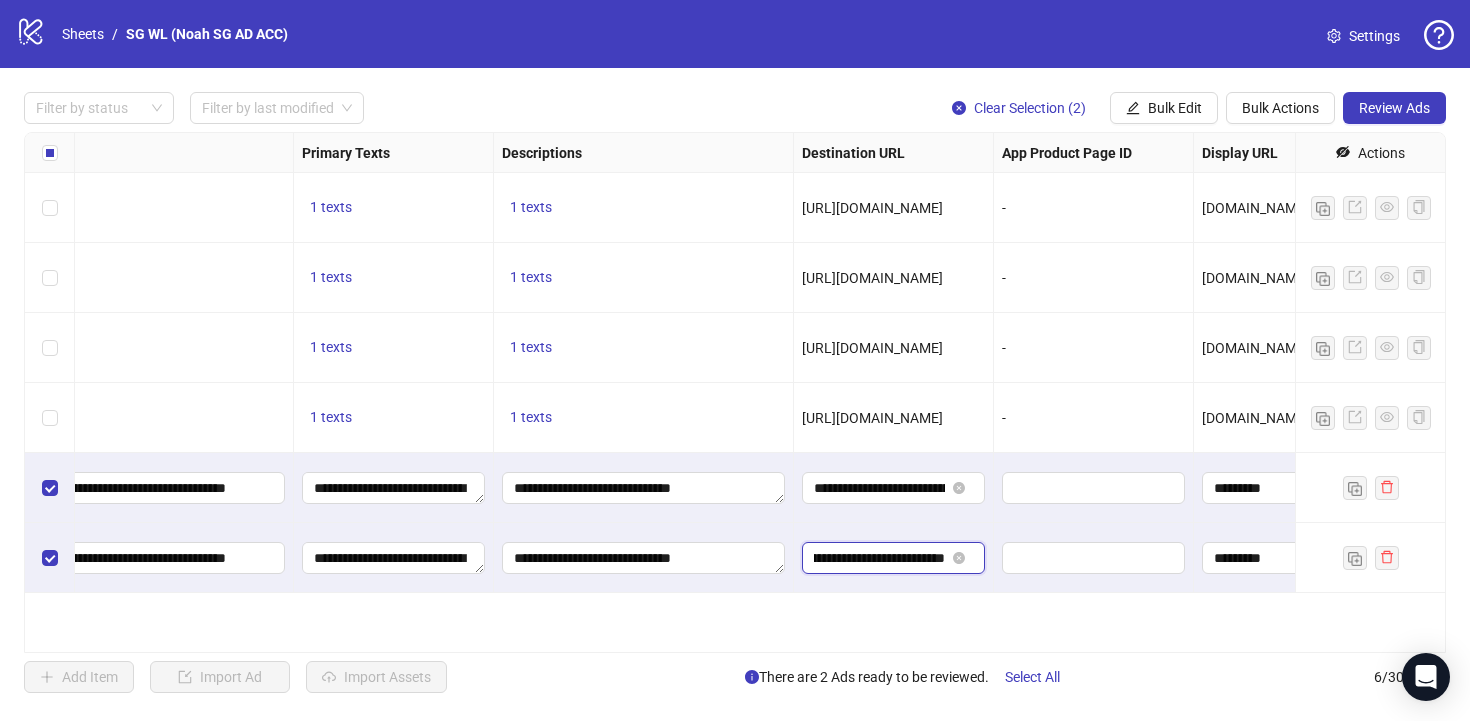 drag, startPoint x: 896, startPoint y: 559, endPoint x: 941, endPoint y: 579, distance: 49.24429 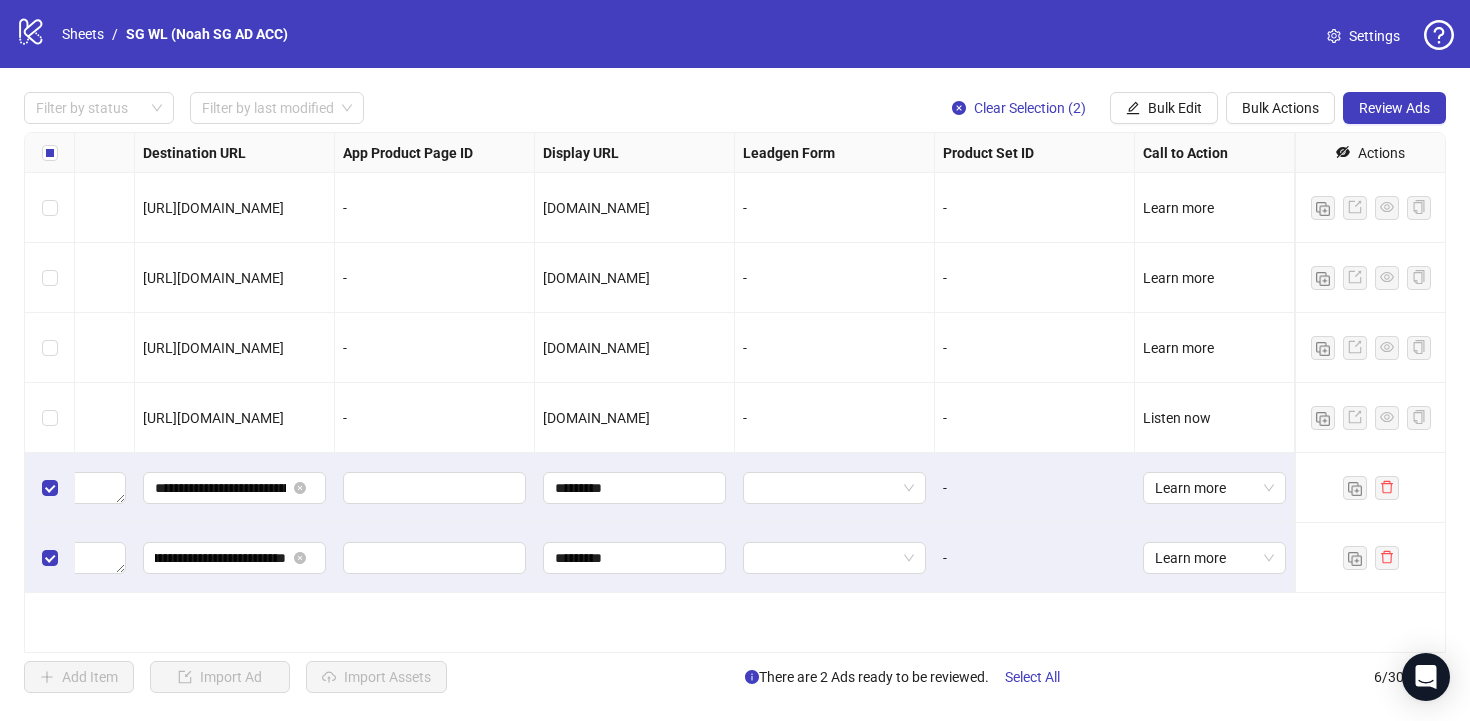 scroll, scrollTop: 0, scrollLeft: 0, axis: both 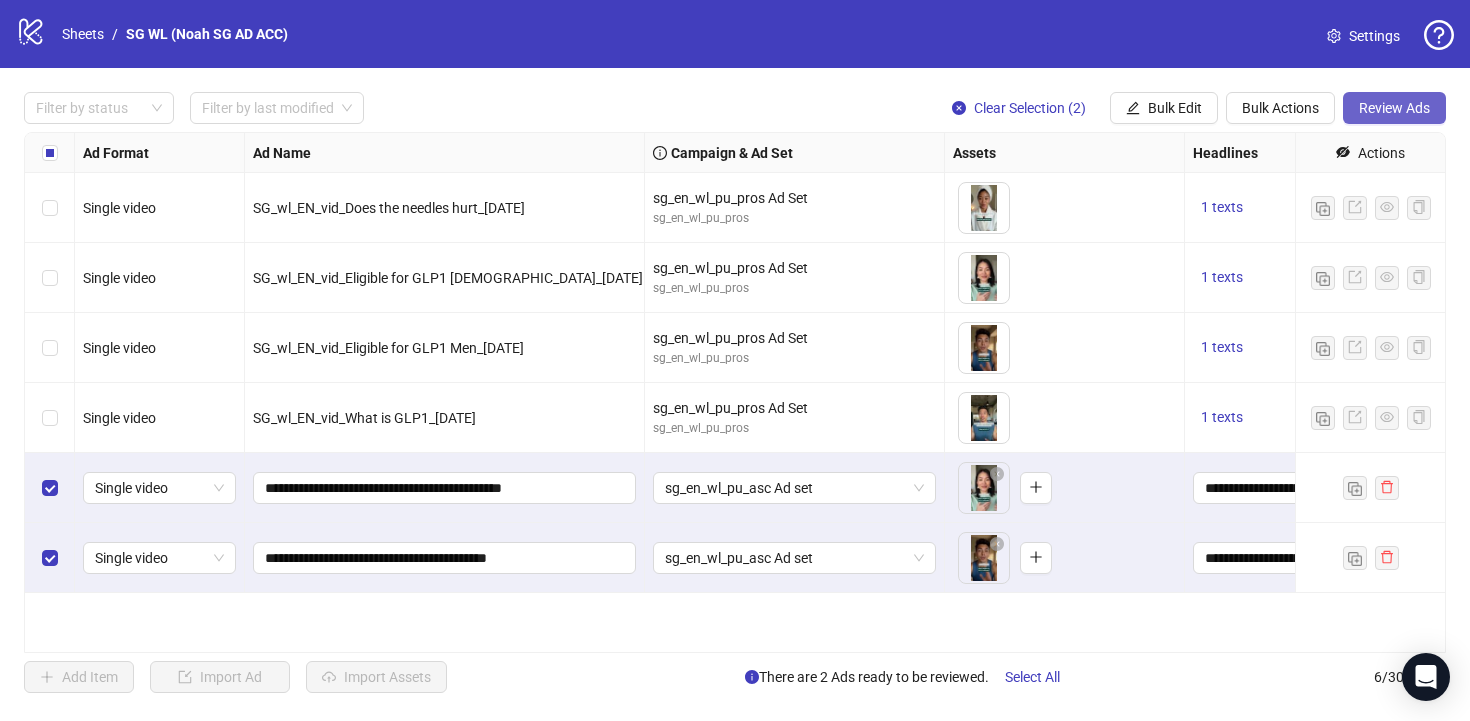 click on "Review Ads" at bounding box center [1394, 108] 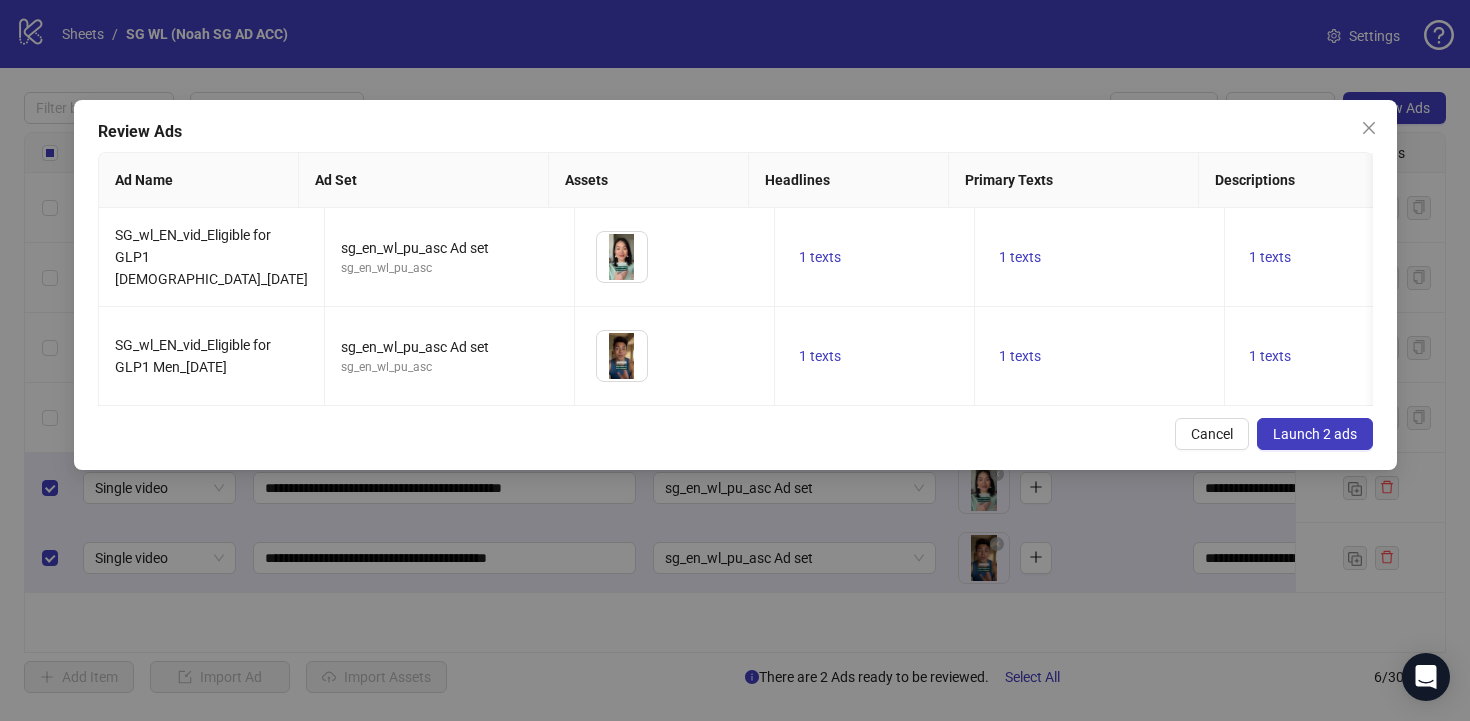 click on "Launch 2 ads" at bounding box center (1315, 434) 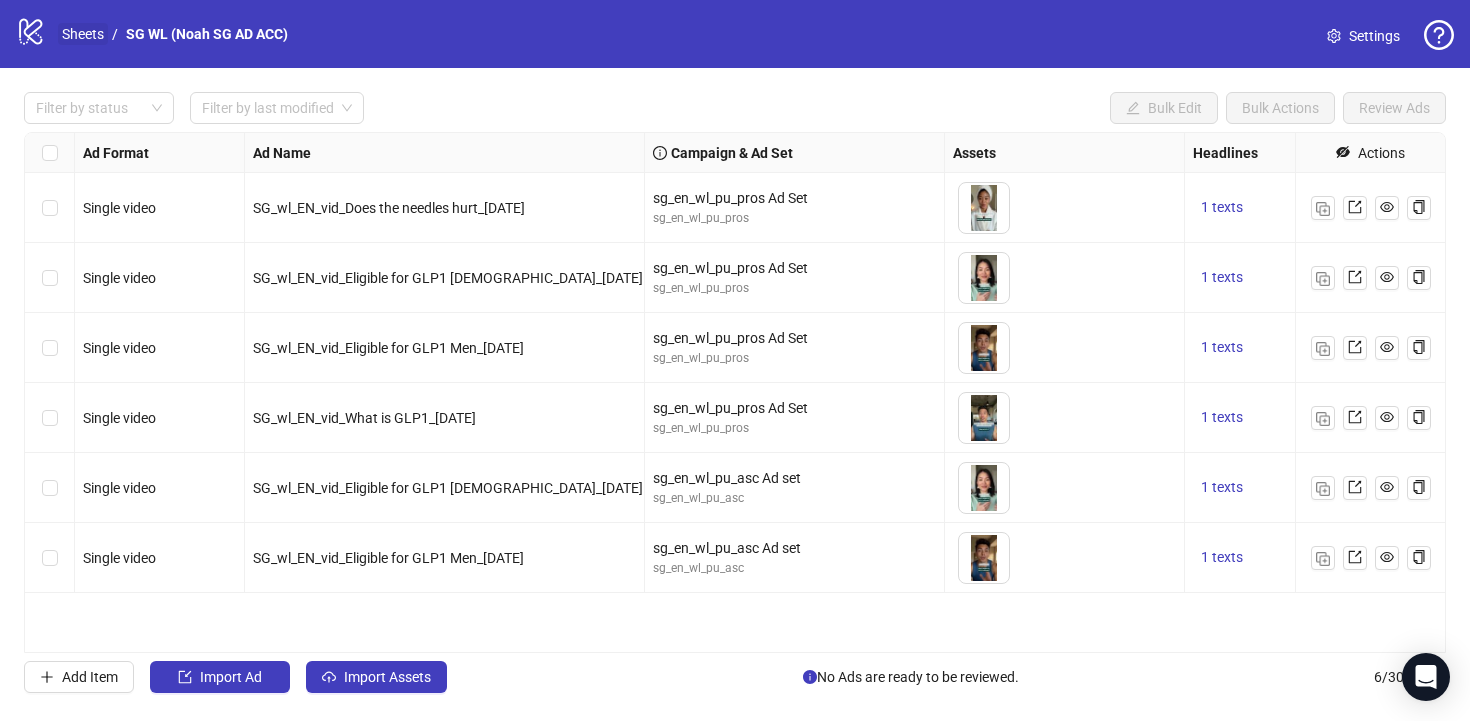click on "Sheets" at bounding box center [83, 34] 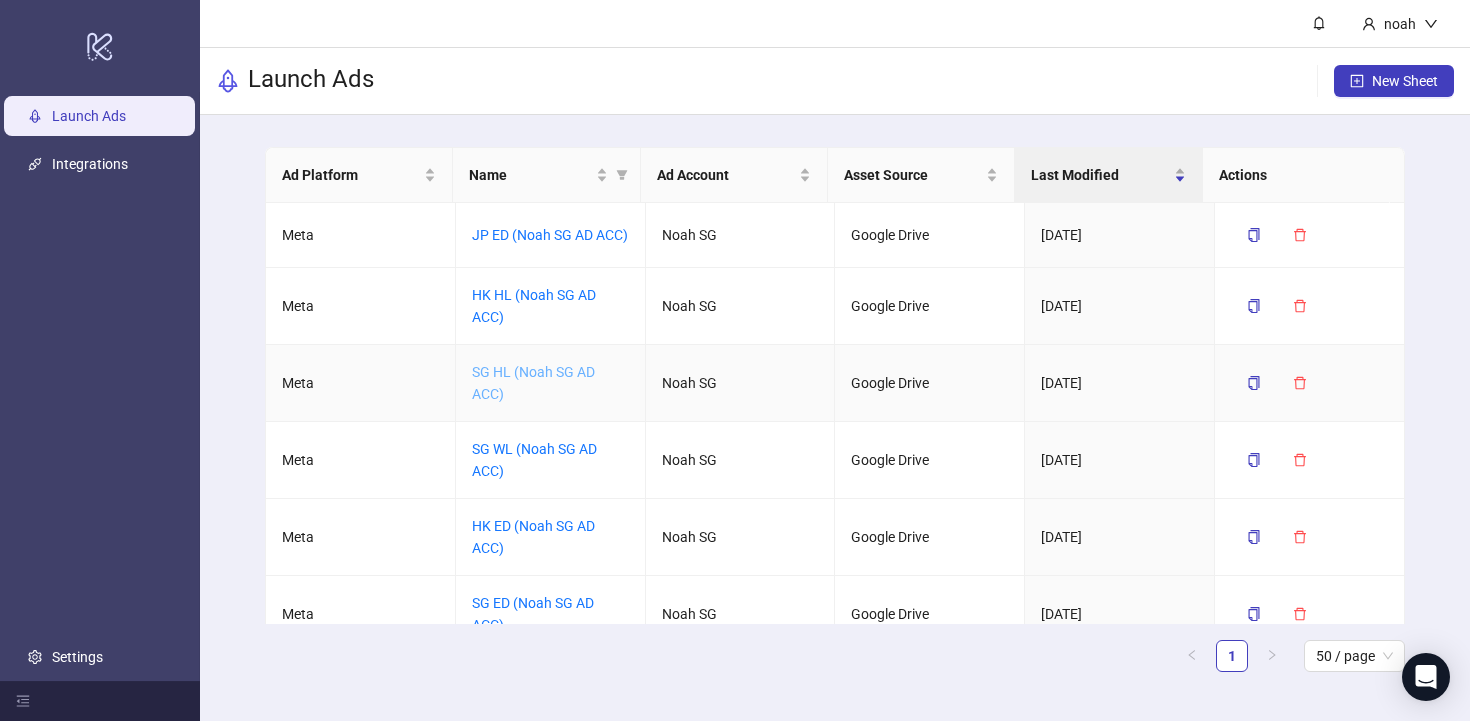 click on "SG HL (Noah SG AD ACC)" at bounding box center [533, 383] 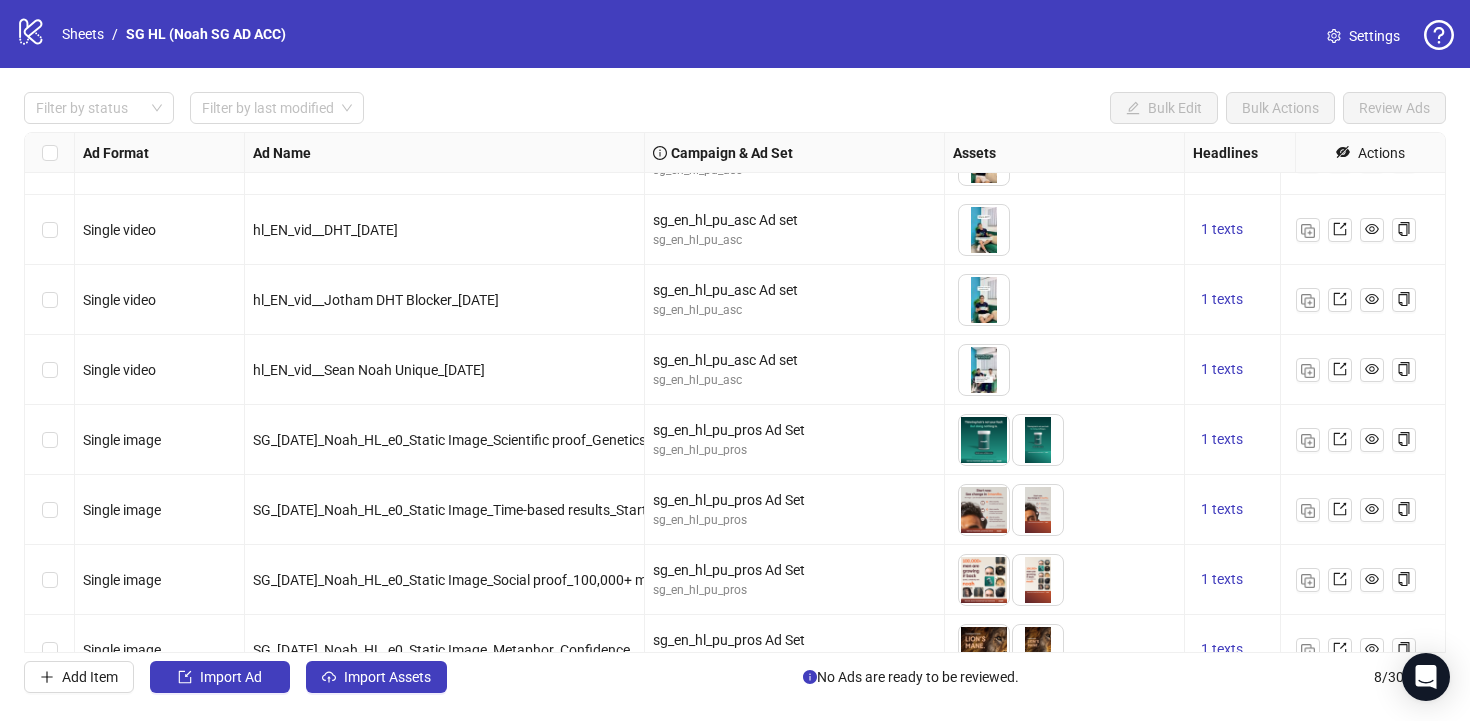 scroll, scrollTop: 96, scrollLeft: 0, axis: vertical 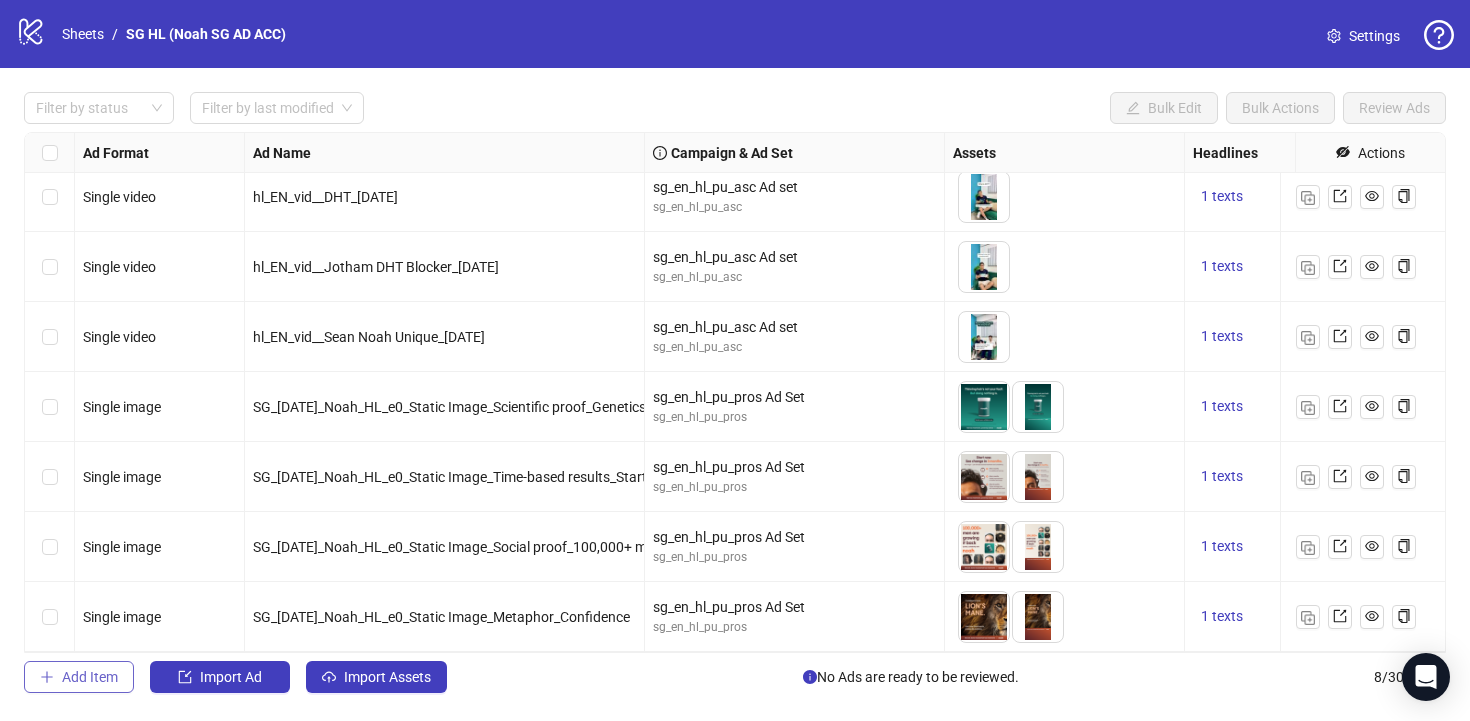click on "Add Item" at bounding box center [90, 677] 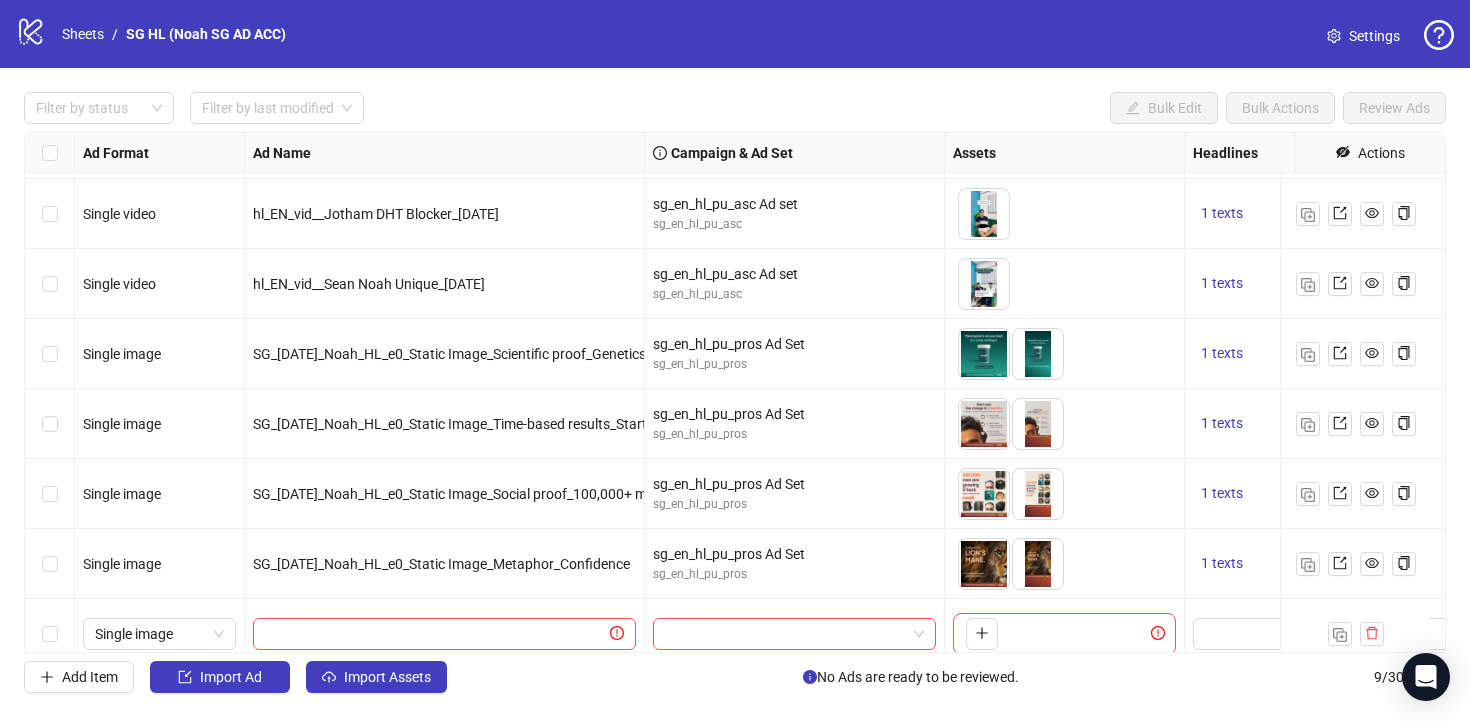 scroll, scrollTop: 166, scrollLeft: 0, axis: vertical 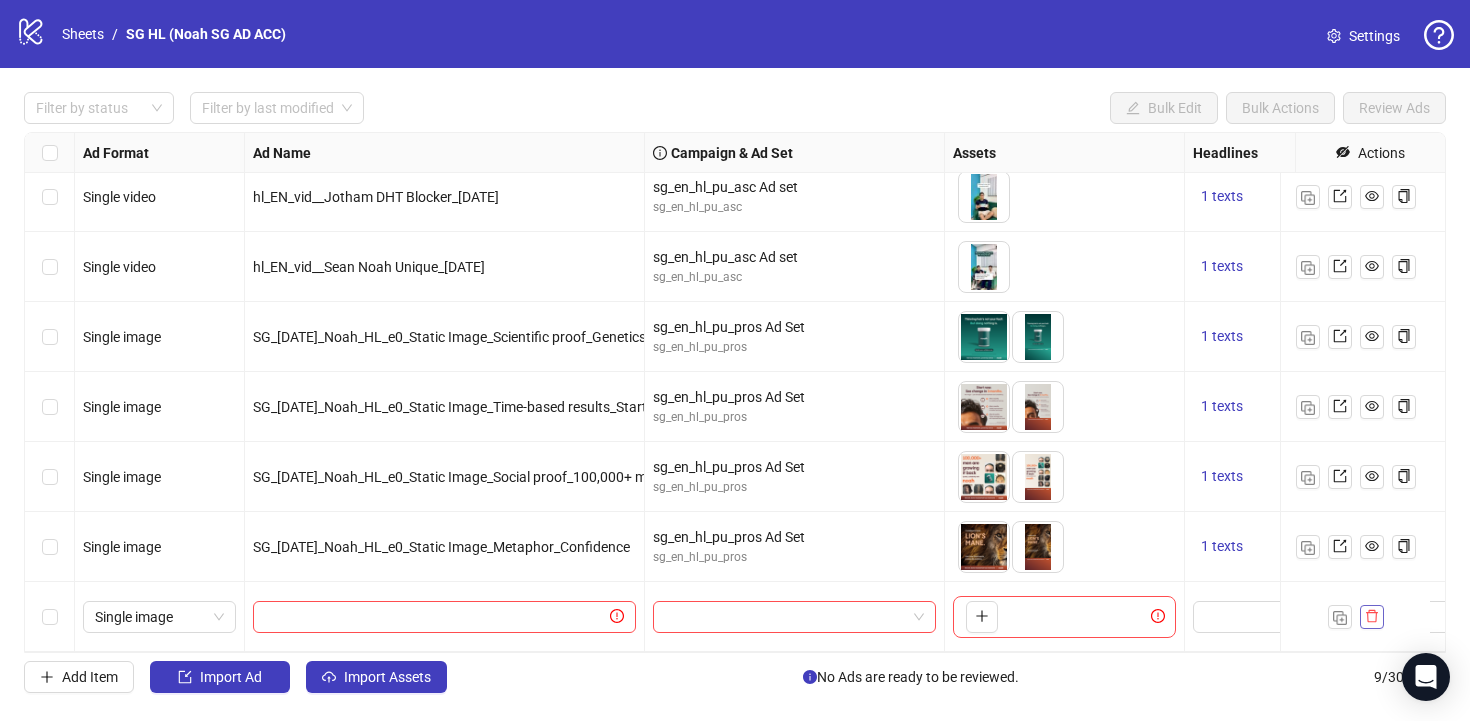 click 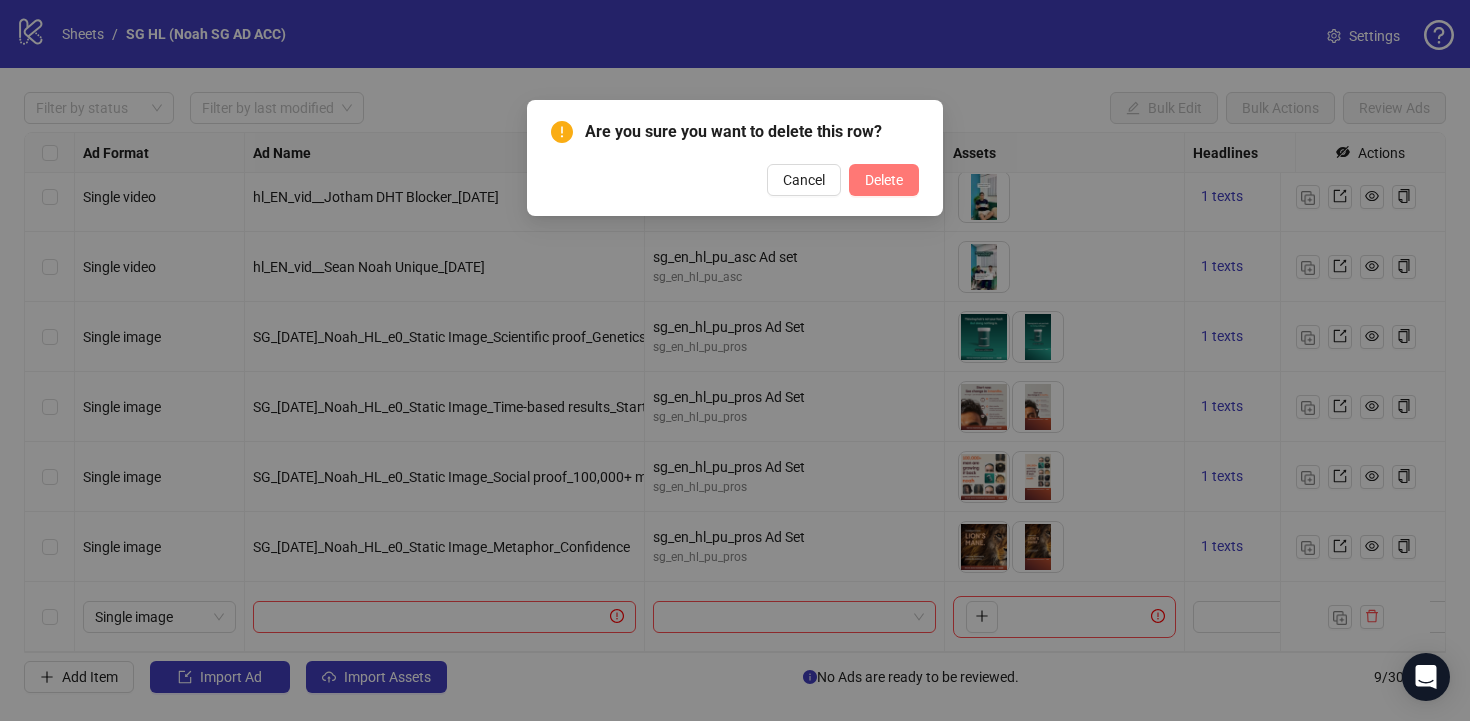 click on "Delete" at bounding box center [884, 180] 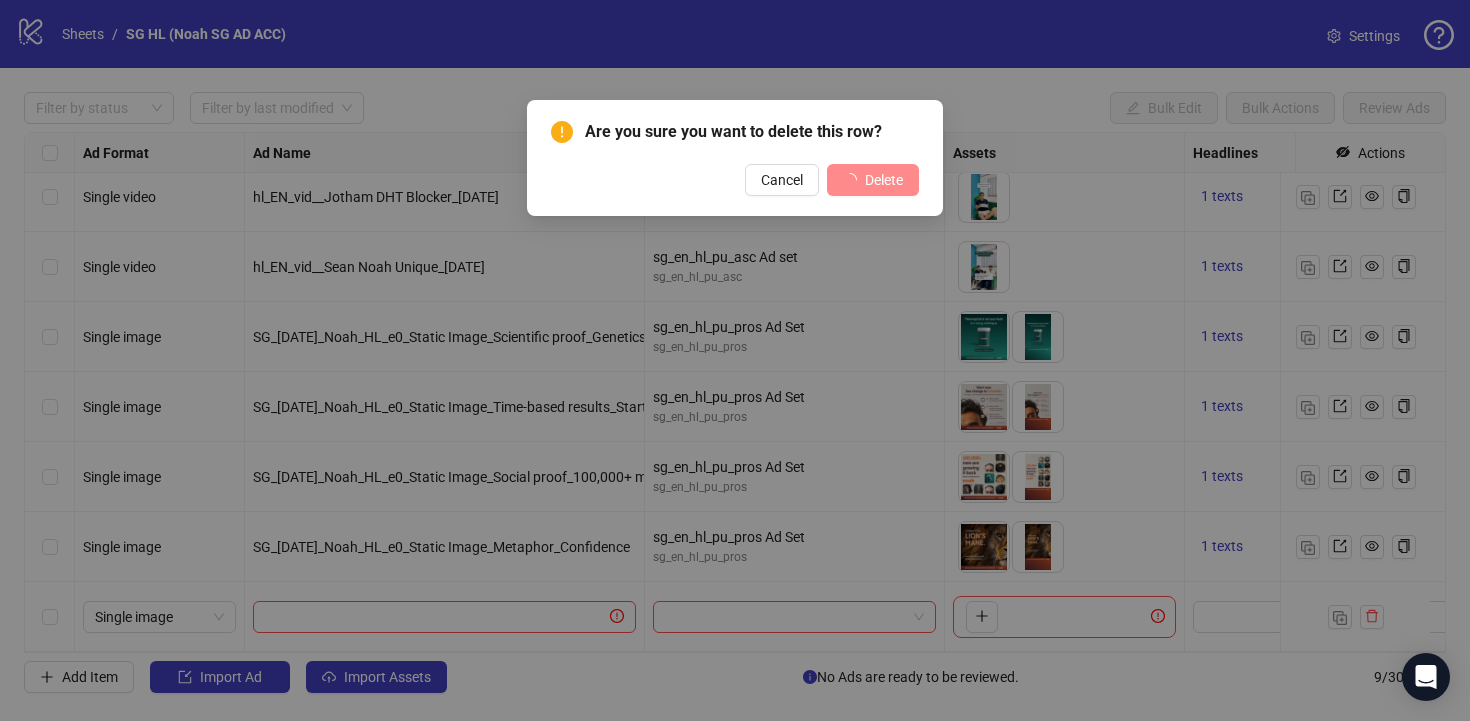 scroll, scrollTop: 96, scrollLeft: 0, axis: vertical 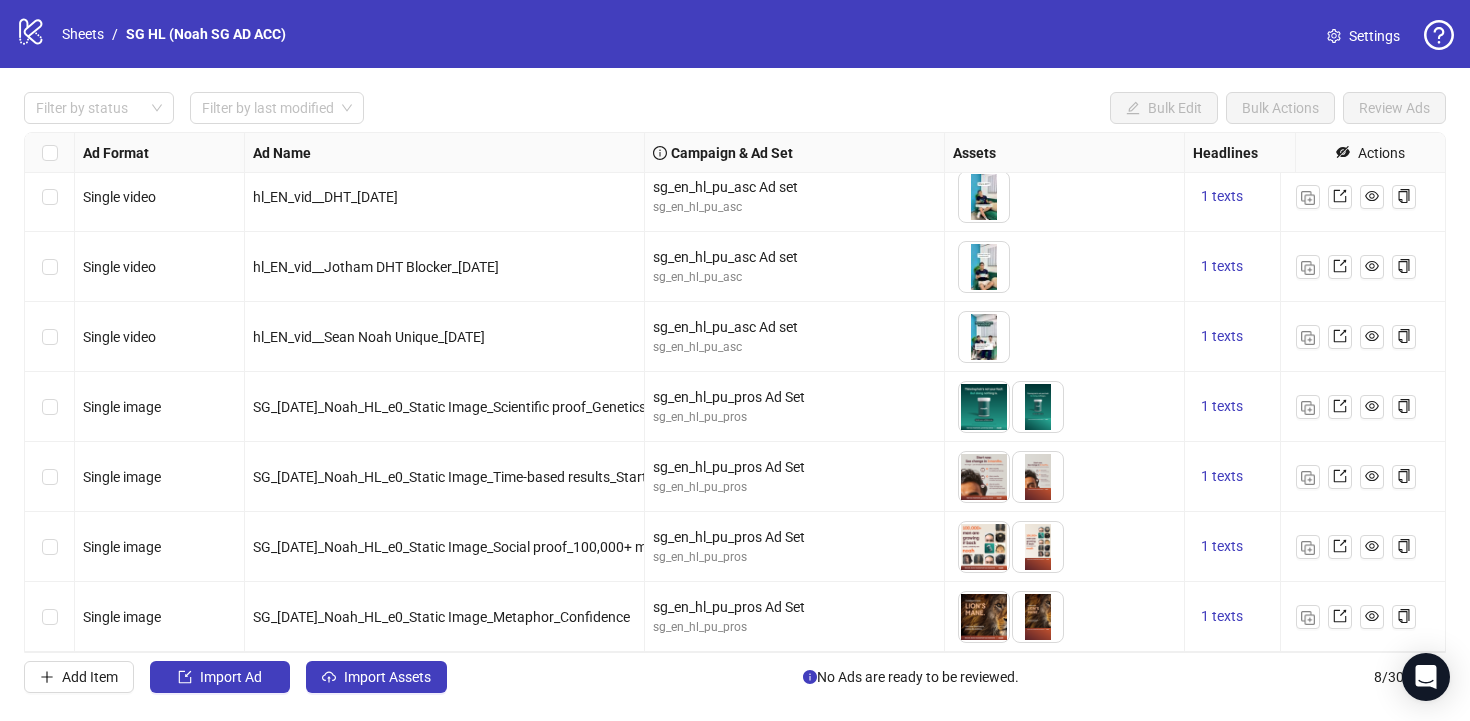 click on "Sheets" at bounding box center [83, 34] 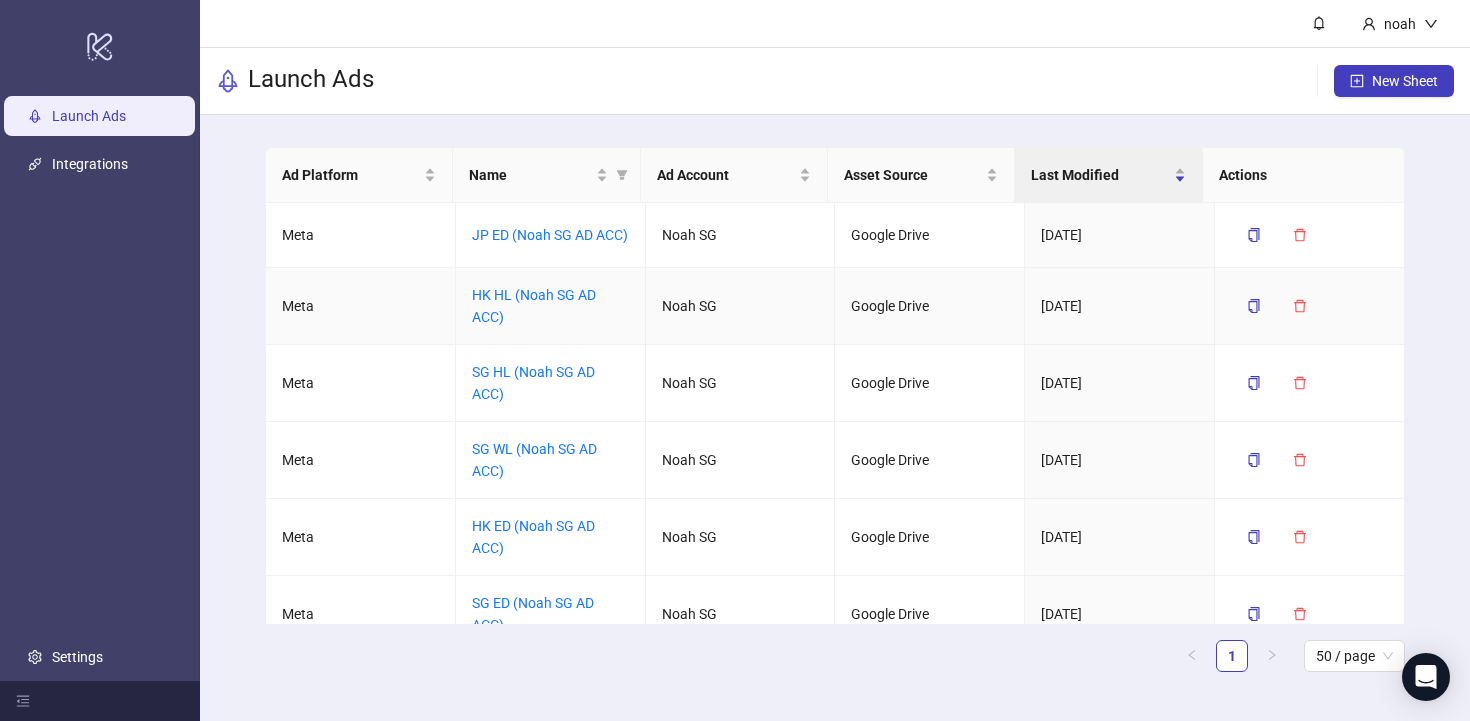 click on "HK HL (Noah SG AD ACC)" at bounding box center (551, 306) 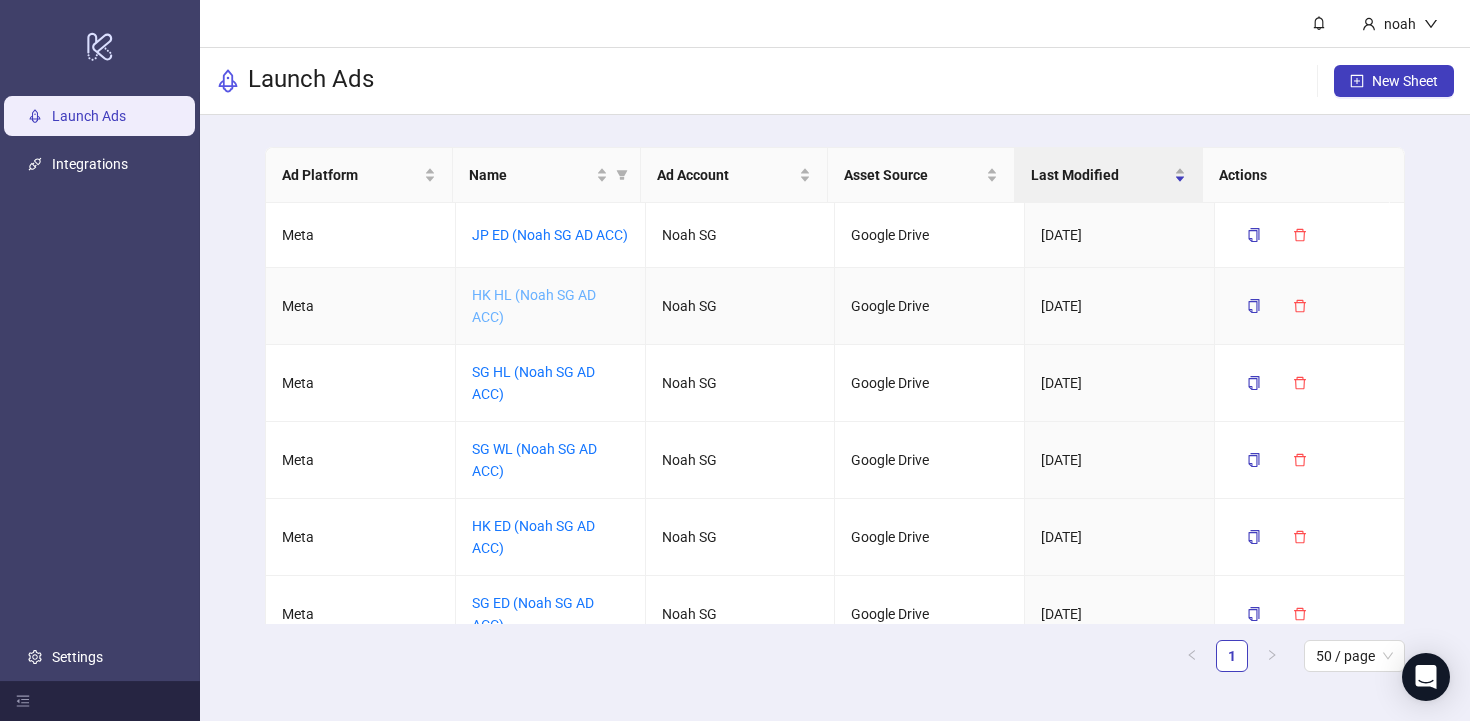 click on "HK HL (Noah SG AD ACC)" at bounding box center [534, 306] 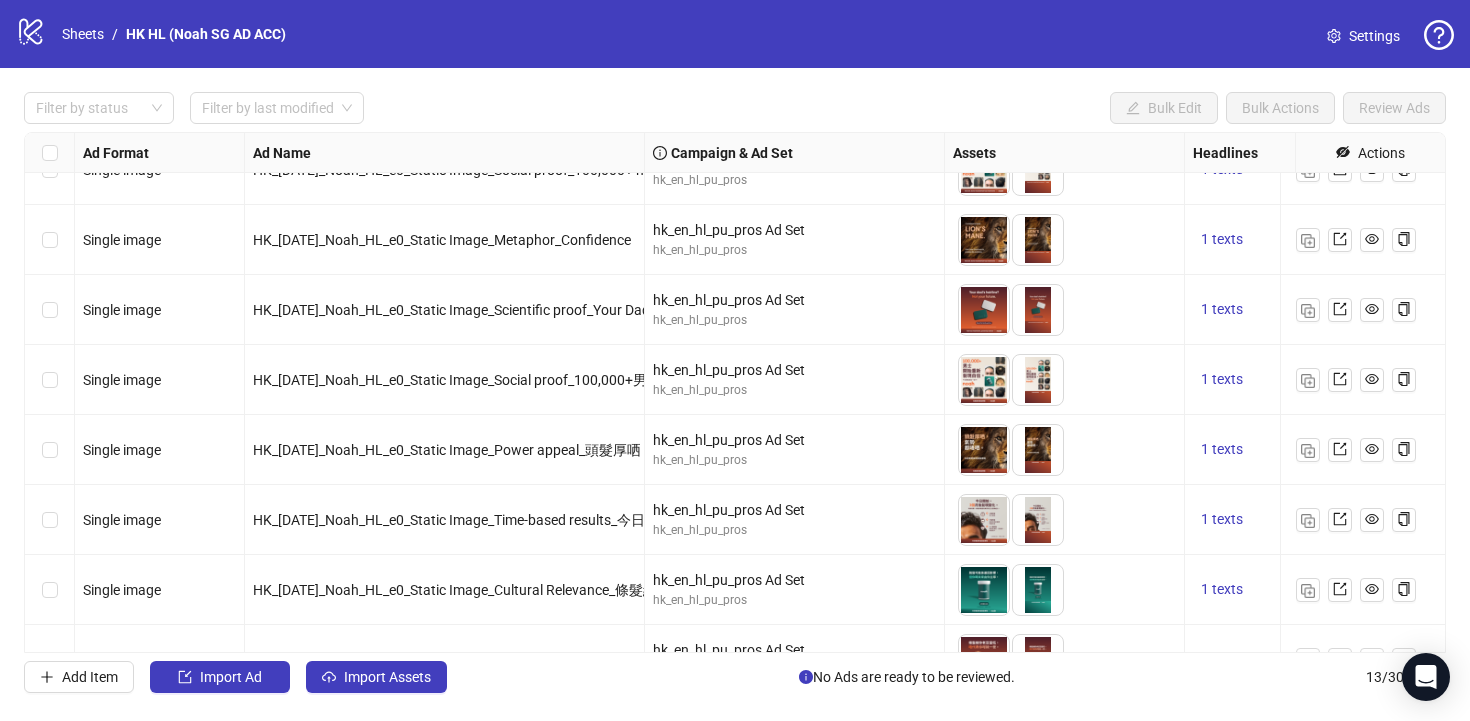 scroll, scrollTop: 186, scrollLeft: 0, axis: vertical 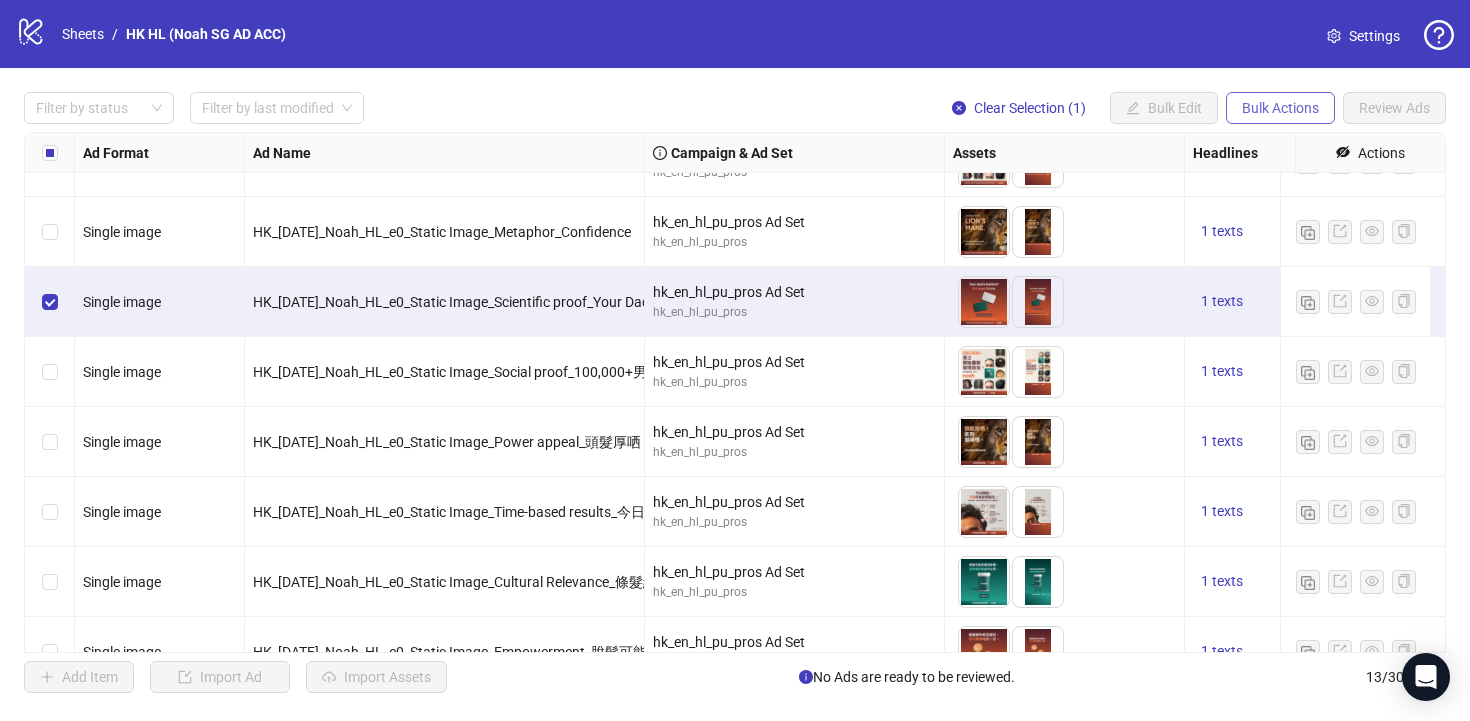 click on "Bulk Actions" at bounding box center [1280, 108] 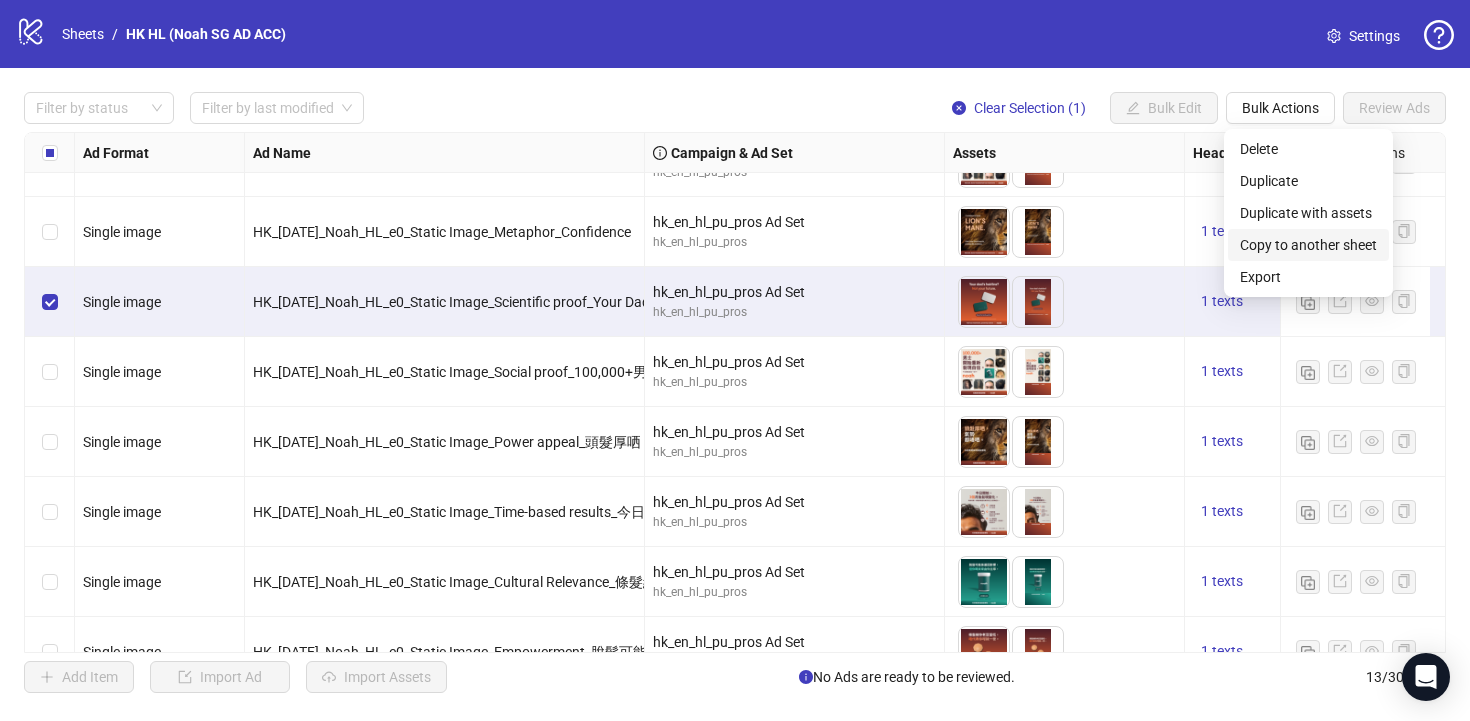 click on "Copy to another sheet" at bounding box center [1308, 245] 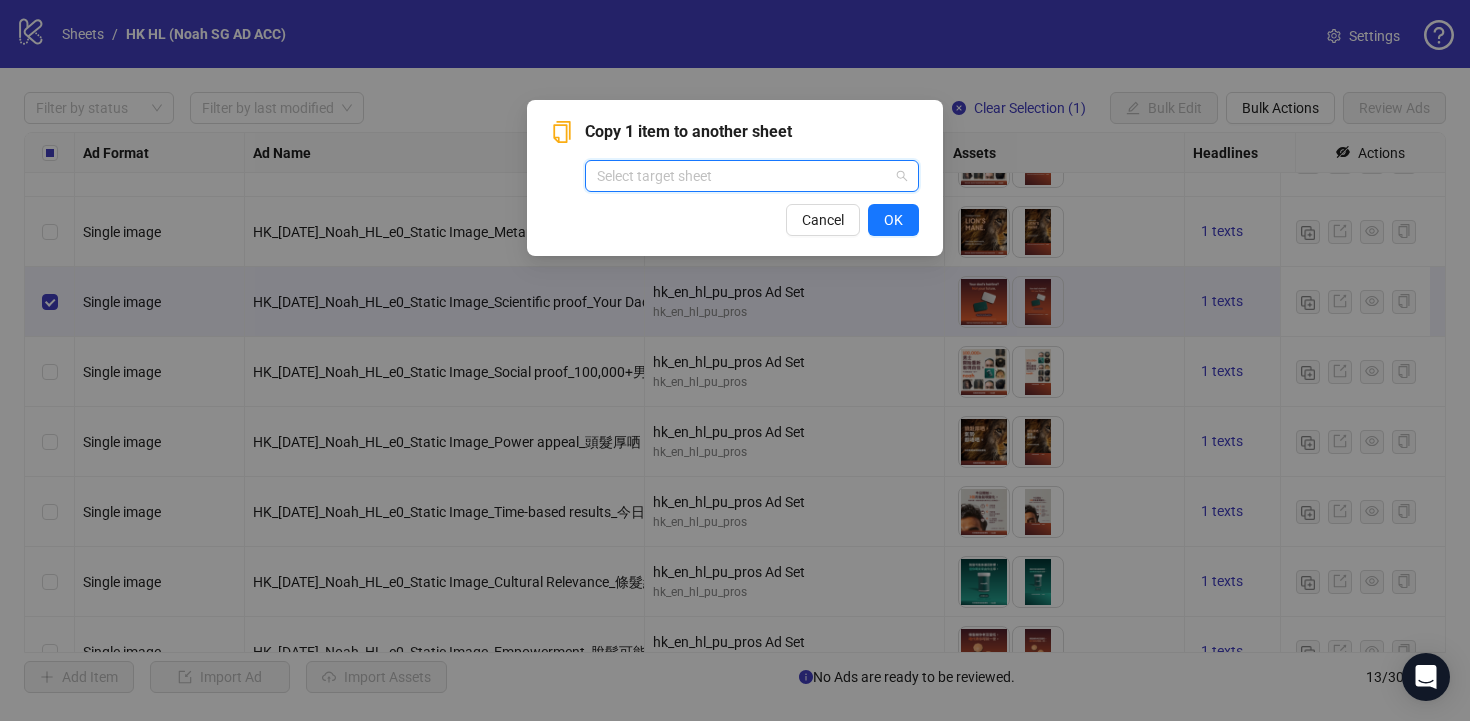 click at bounding box center [743, 176] 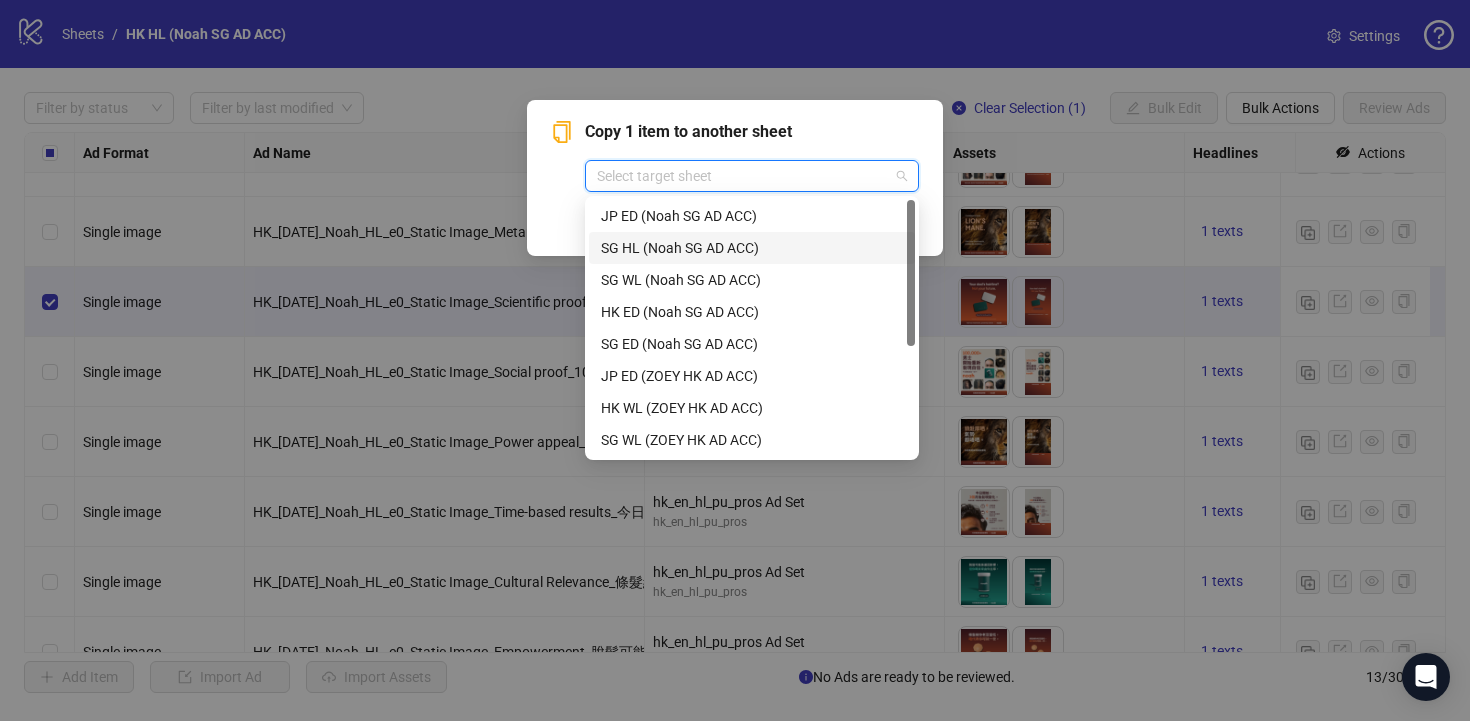 click on "SG HL (Noah SG AD ACC)" at bounding box center [752, 248] 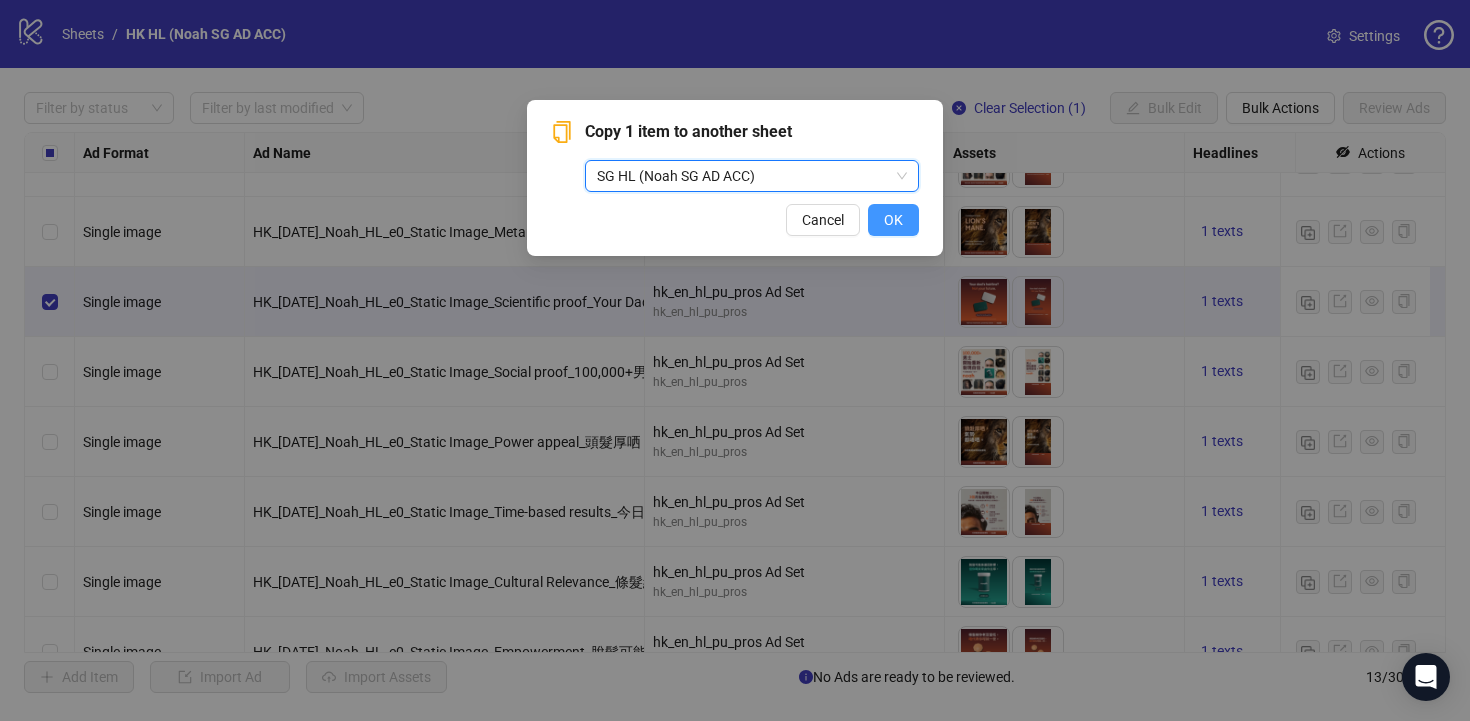 click on "OK" at bounding box center [893, 220] 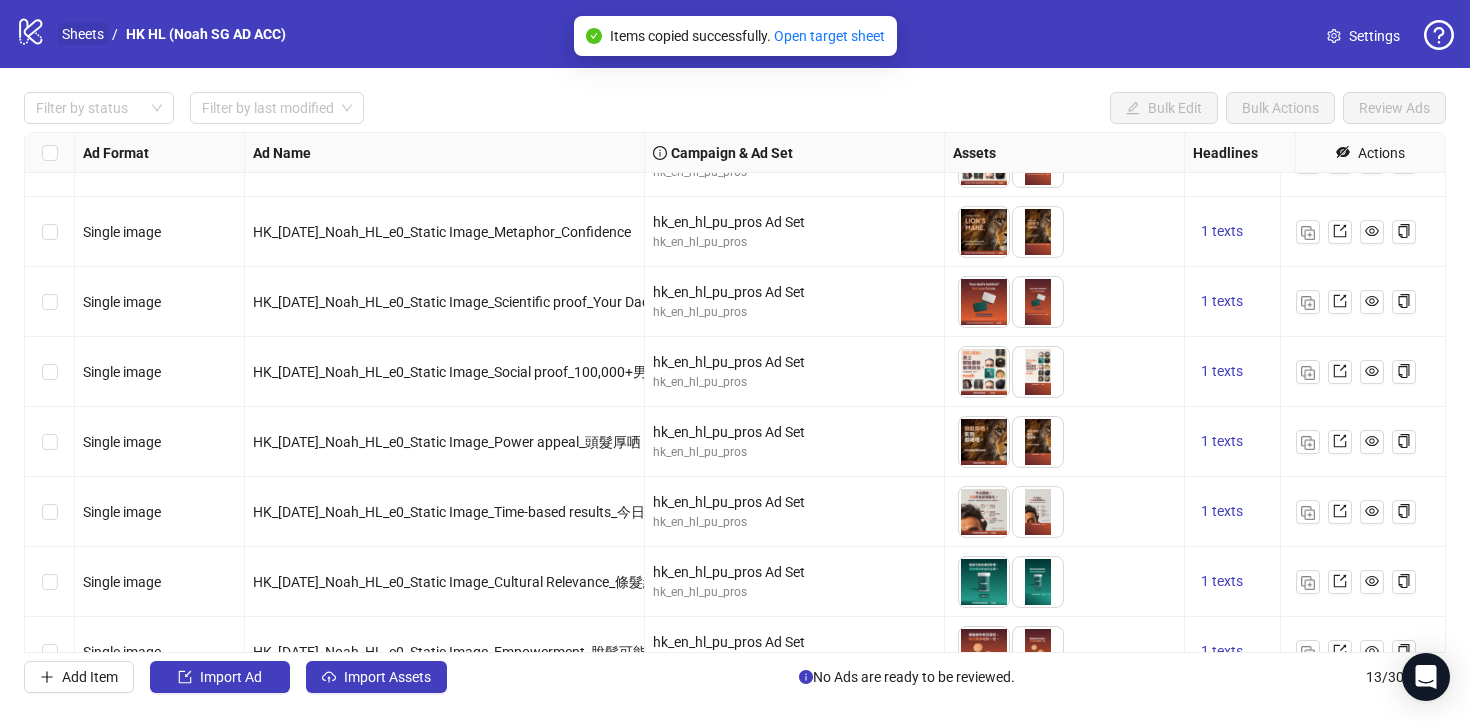 click on "Sheets" at bounding box center [83, 34] 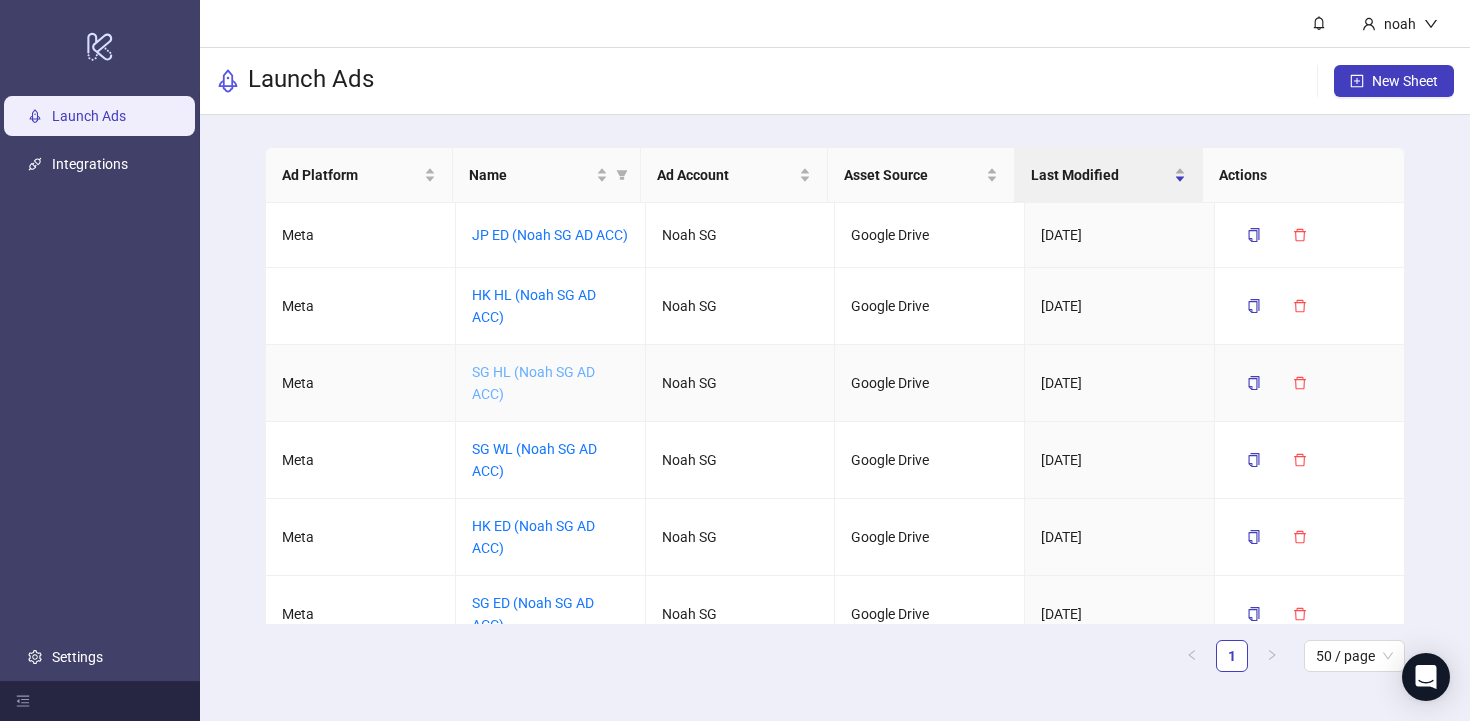 click on "SG HL (Noah SG AD ACC)" at bounding box center [533, 383] 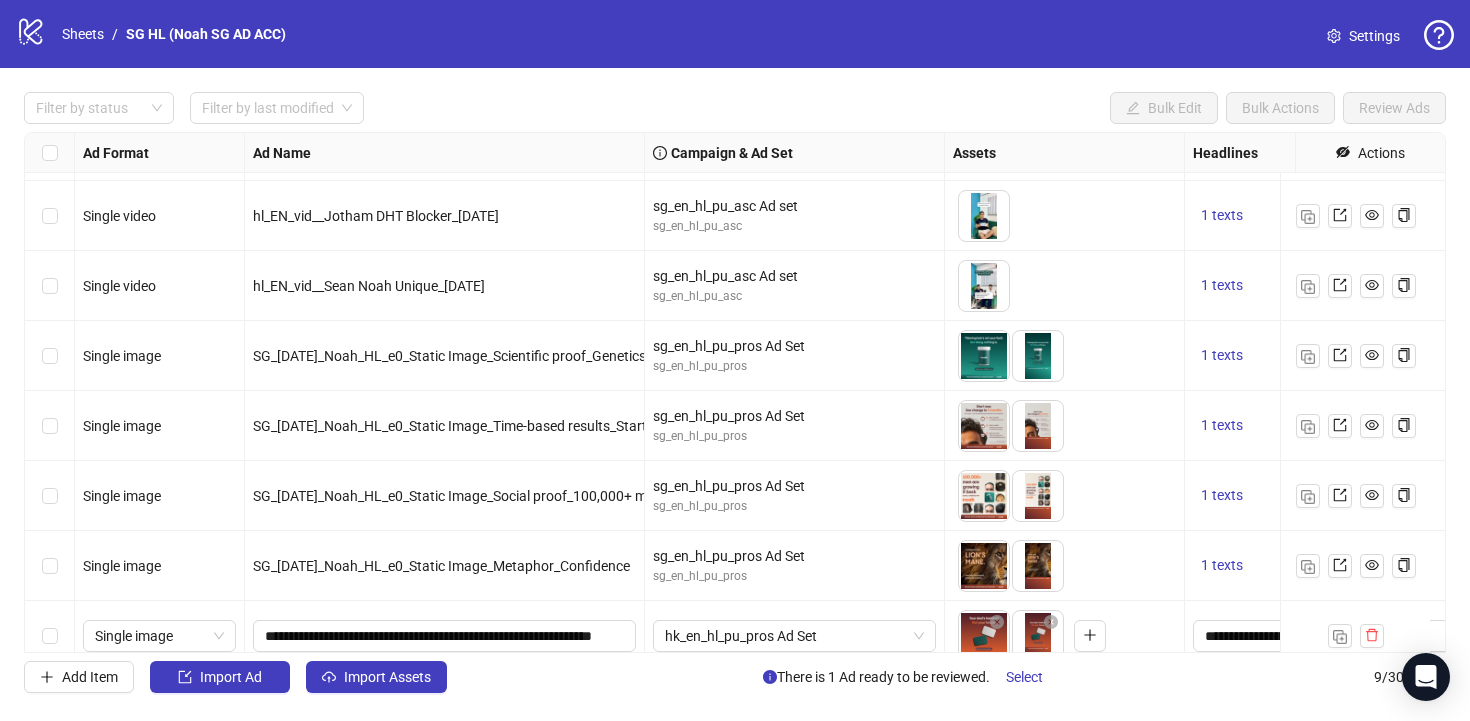 scroll, scrollTop: 166, scrollLeft: 0, axis: vertical 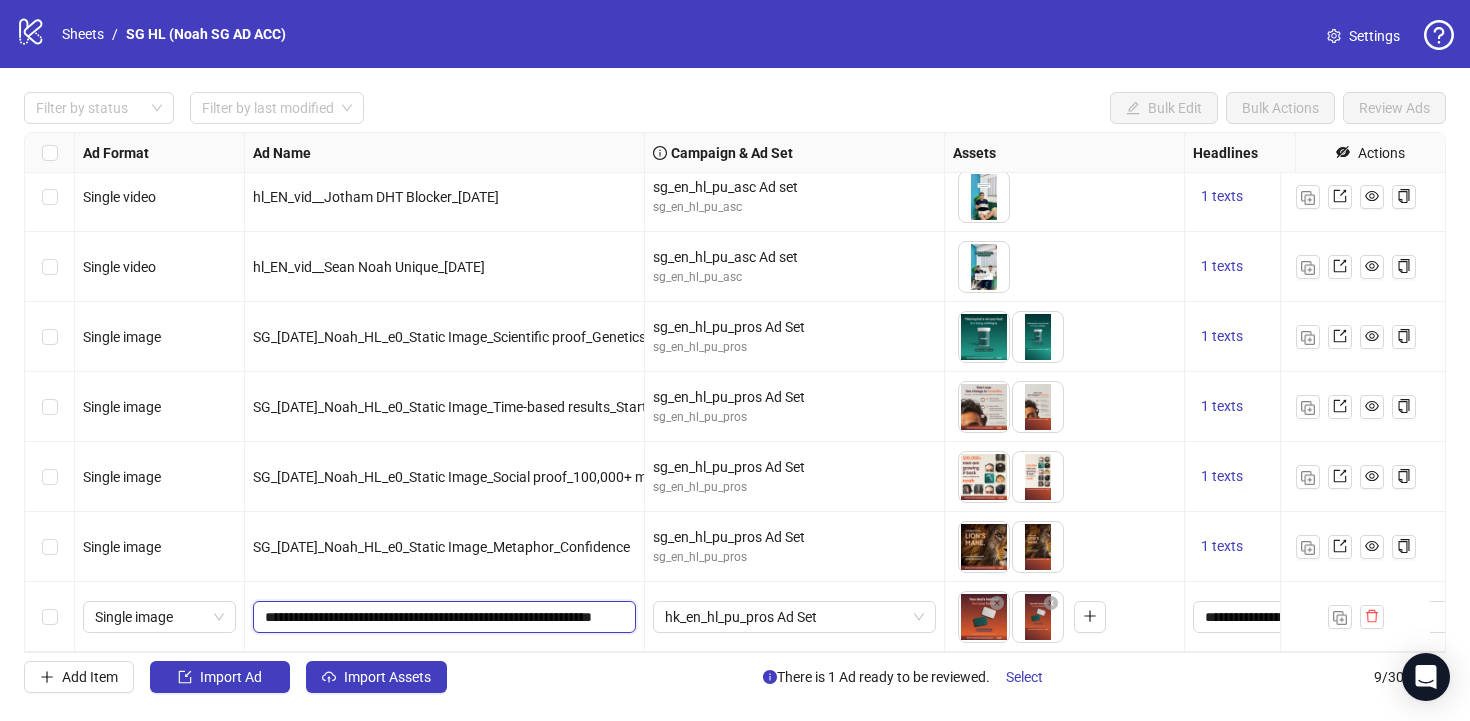 click on "**********" at bounding box center [442, 617] 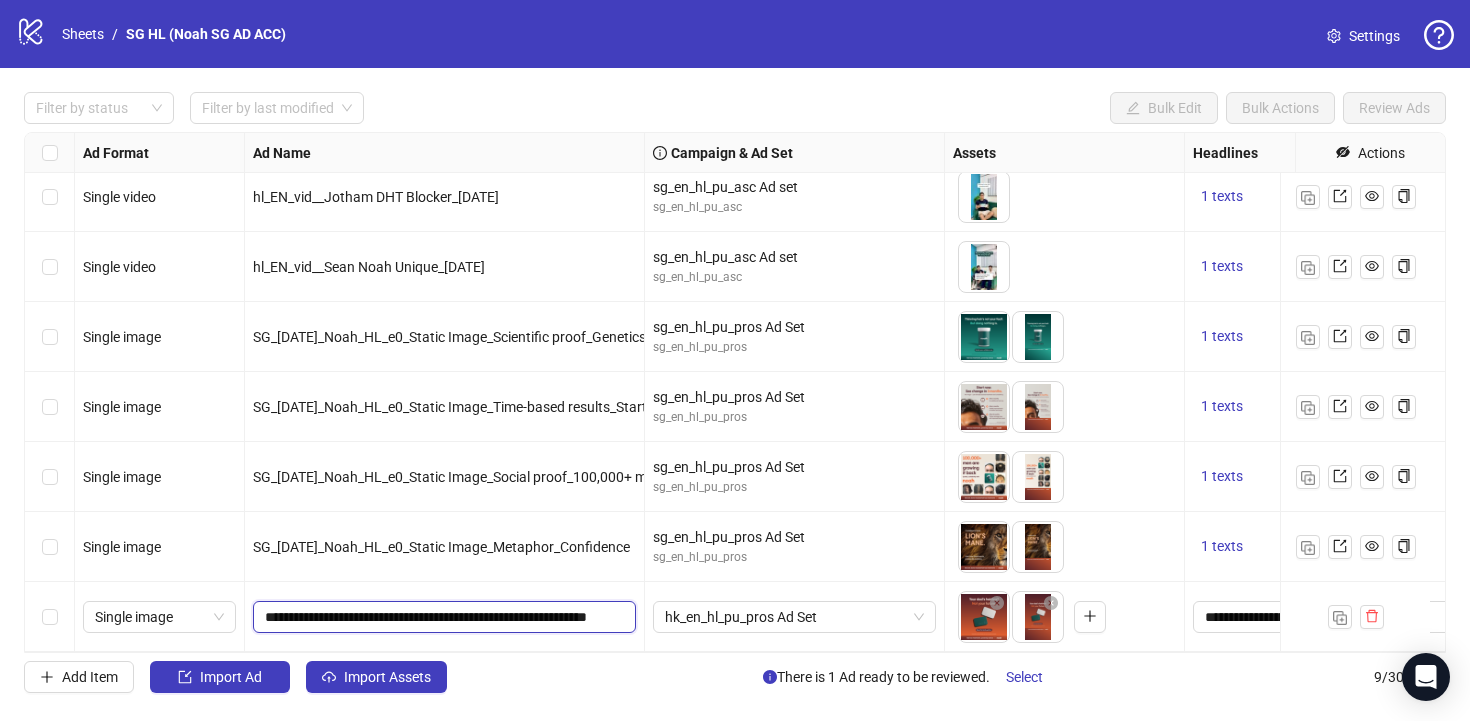 type on "**********" 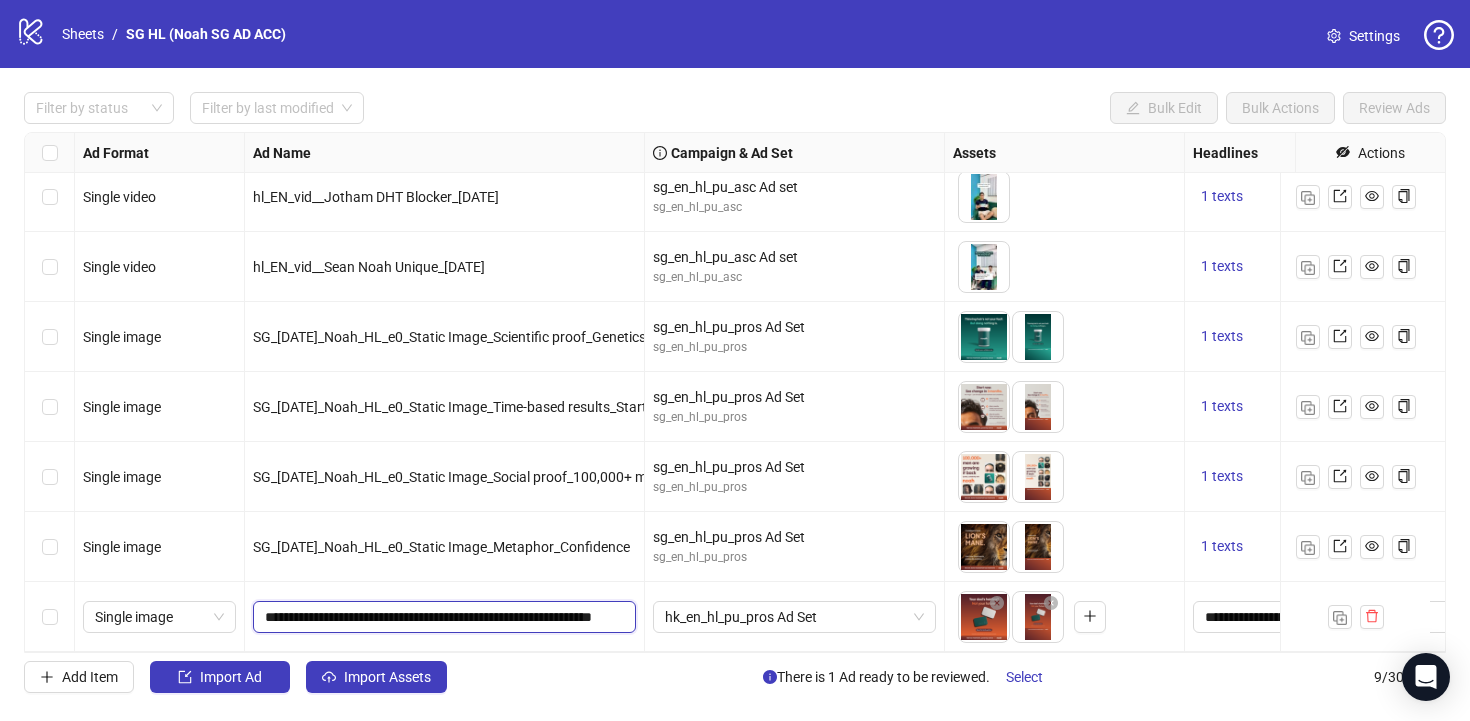 click on "**********" at bounding box center [442, 617] 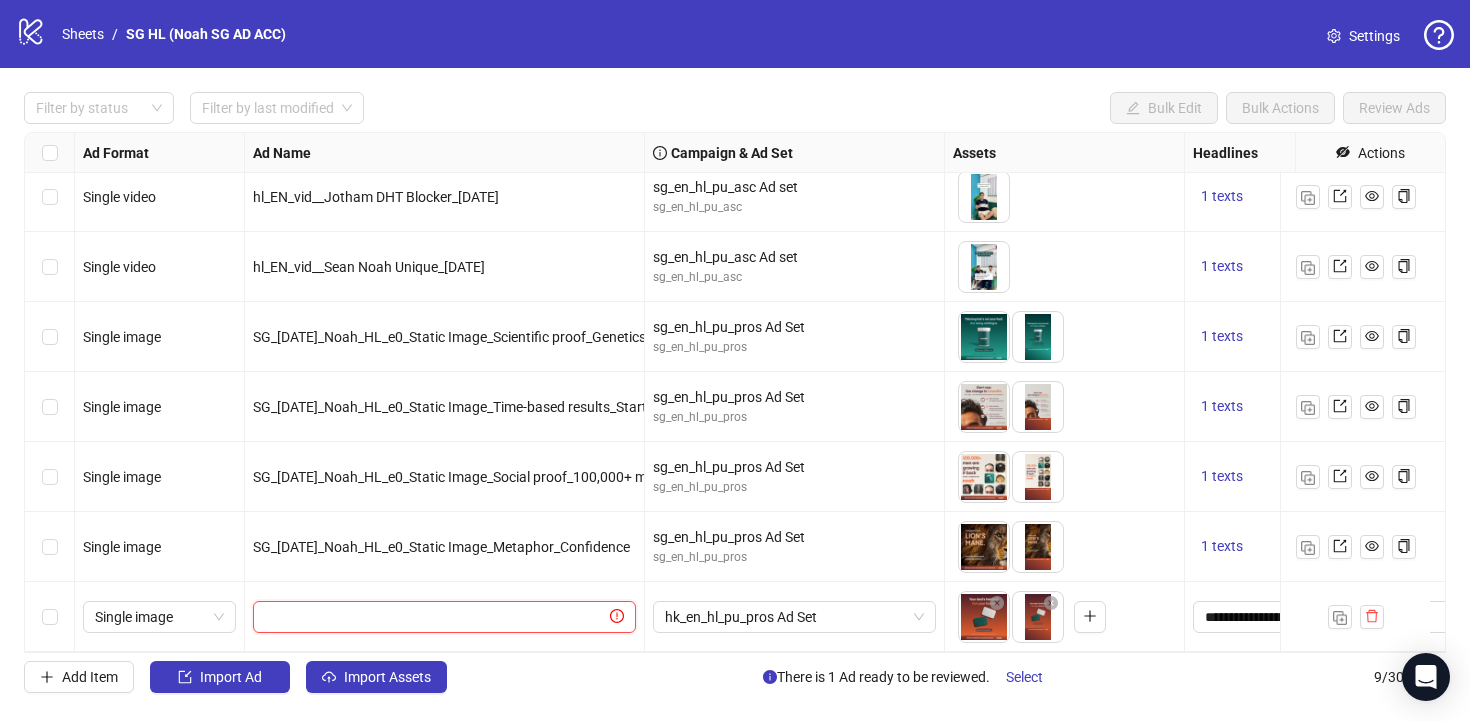paste on "**********" 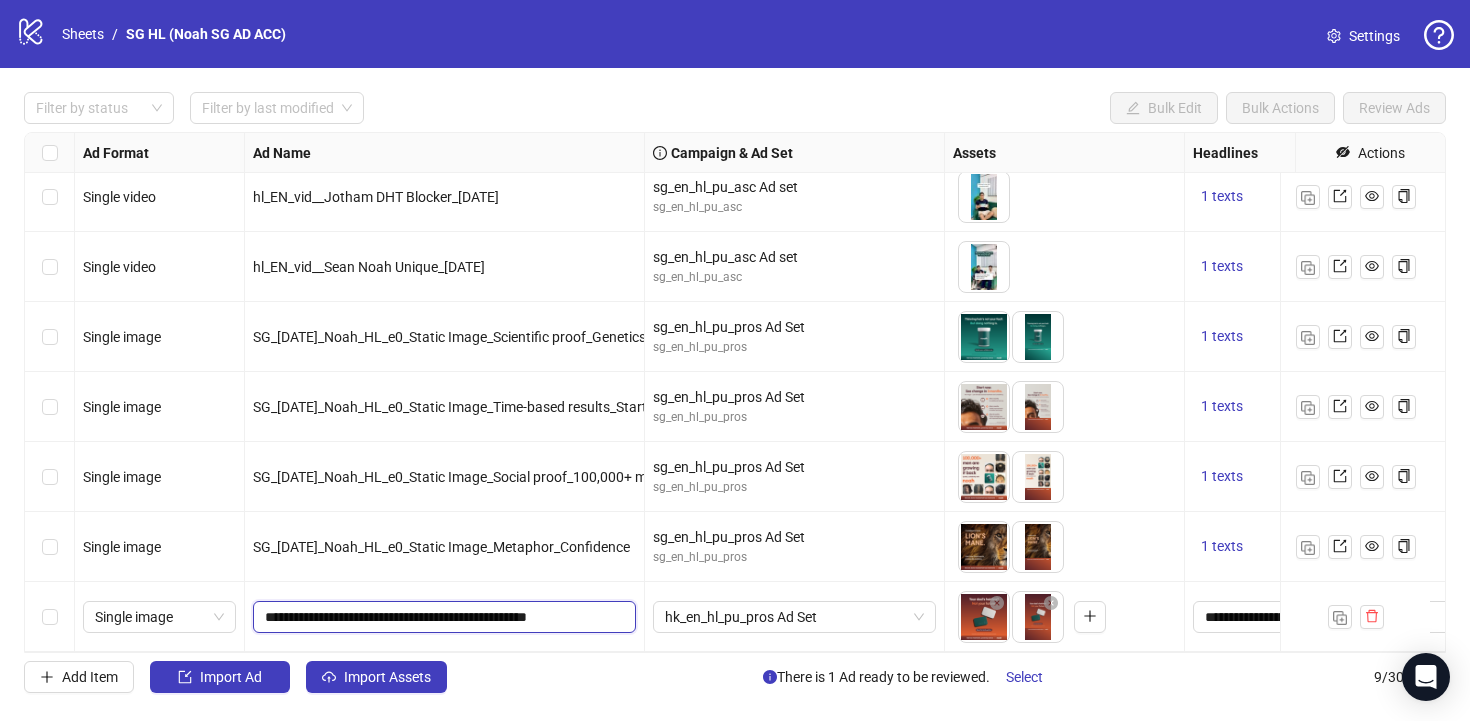 click on "**********" at bounding box center [442, 617] 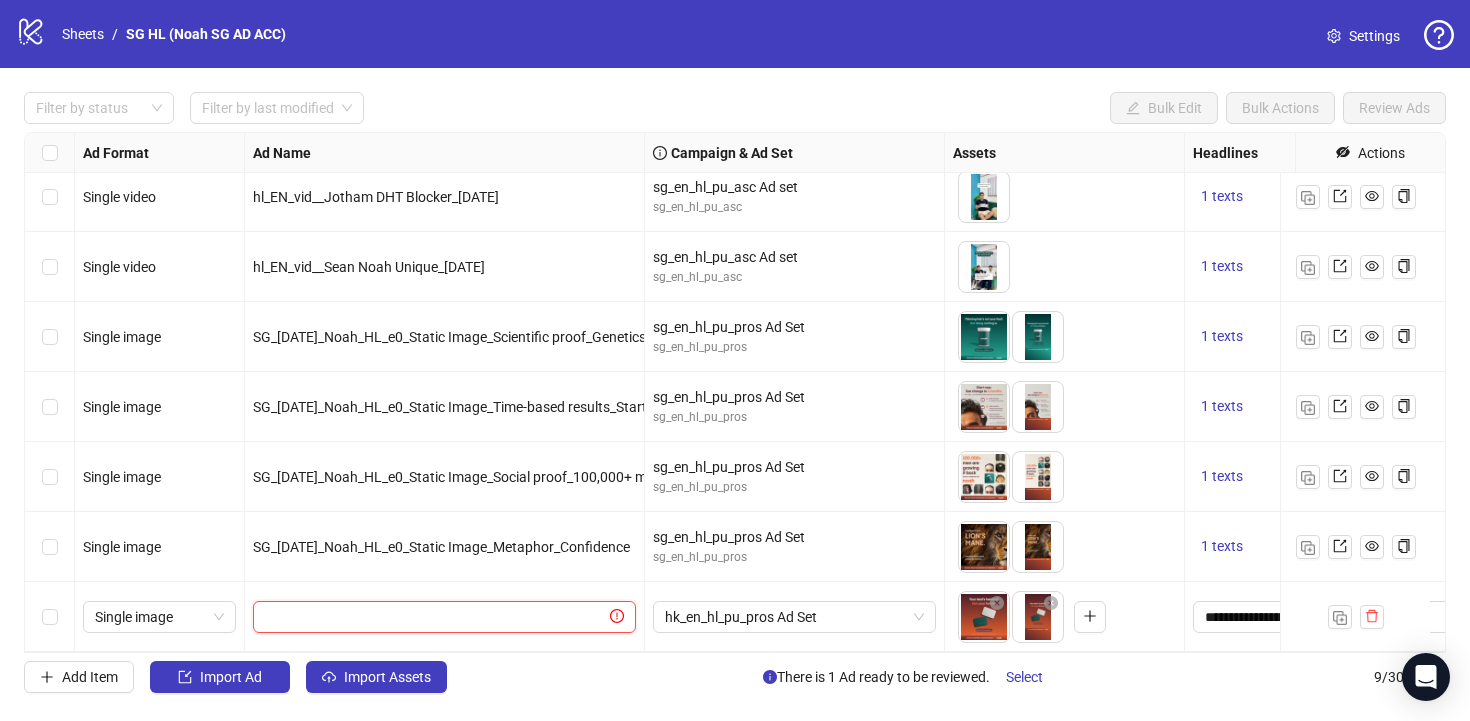 paste on "**********" 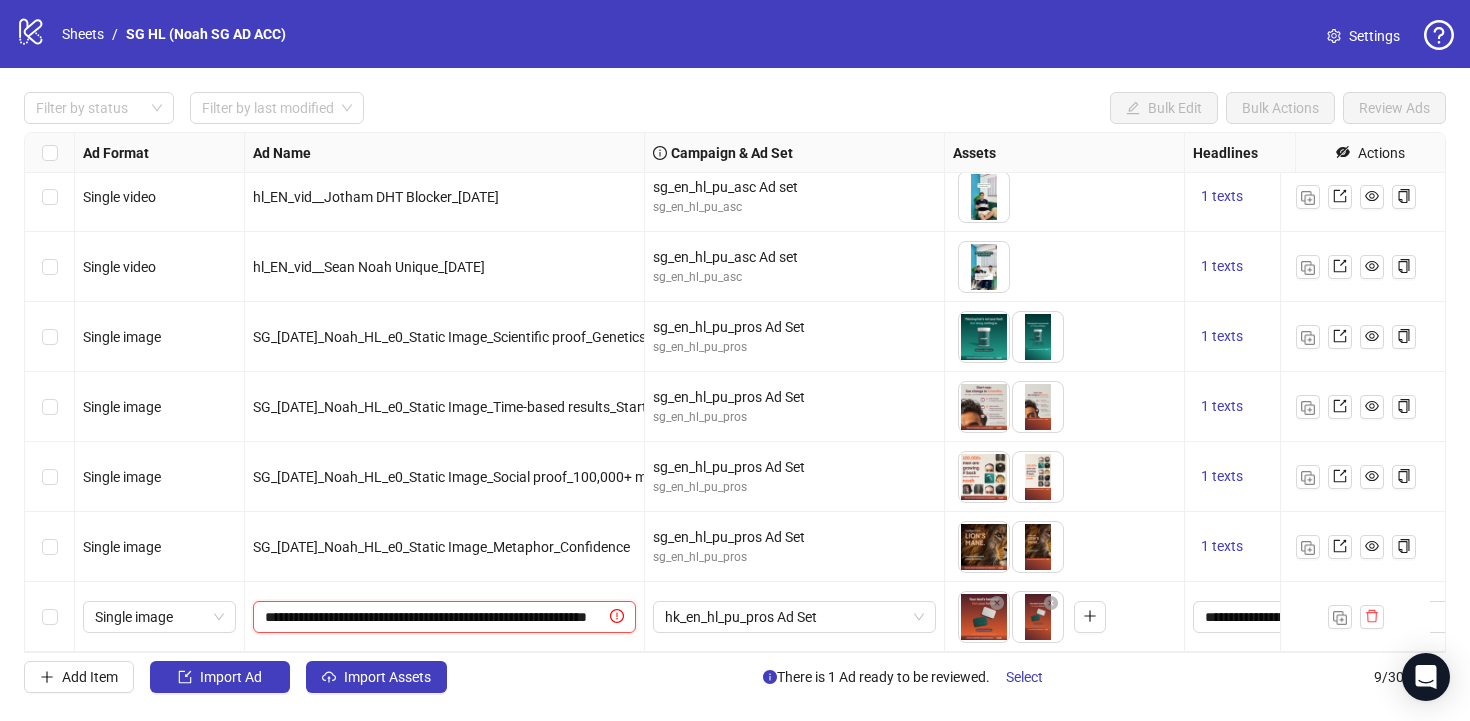 scroll, scrollTop: 0, scrollLeft: 69, axis: horizontal 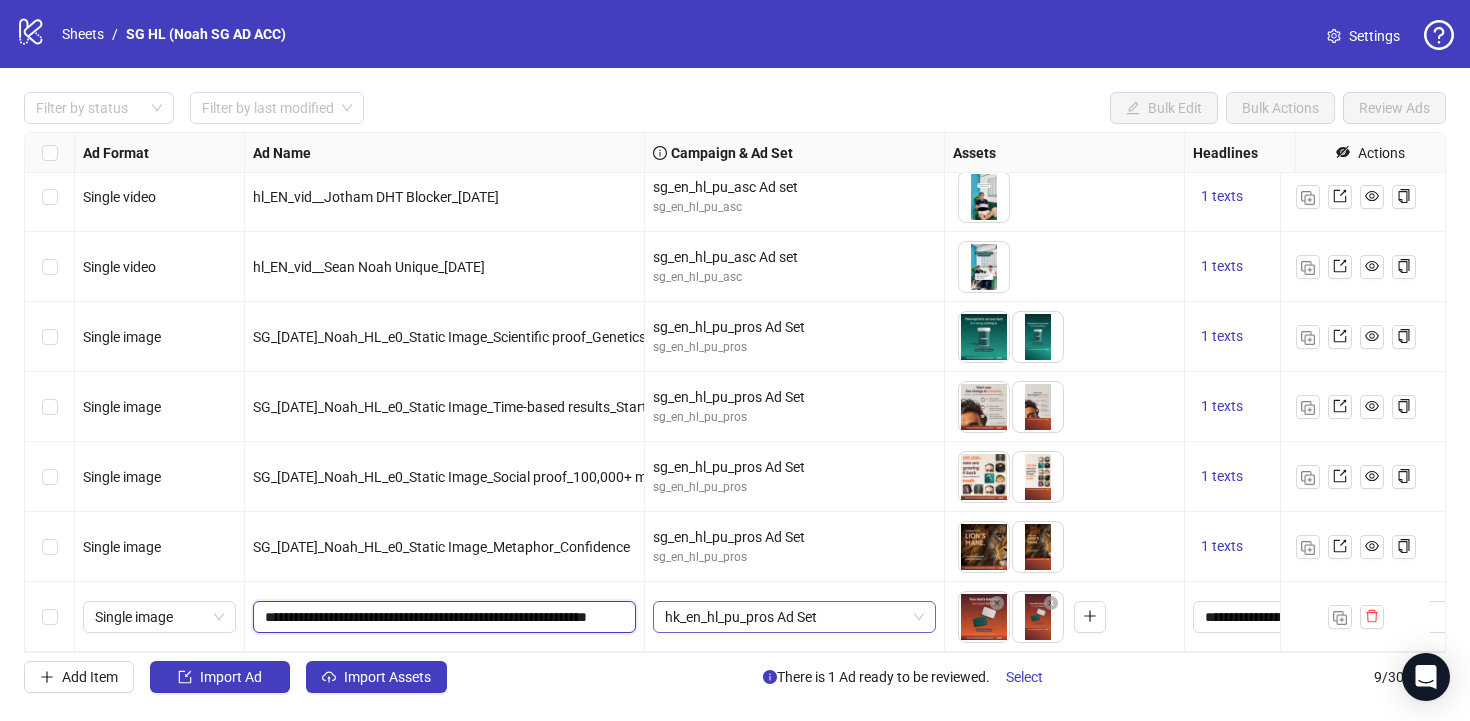 click on "hk_en_hl_pu_pros Ad Set" at bounding box center (794, 617) 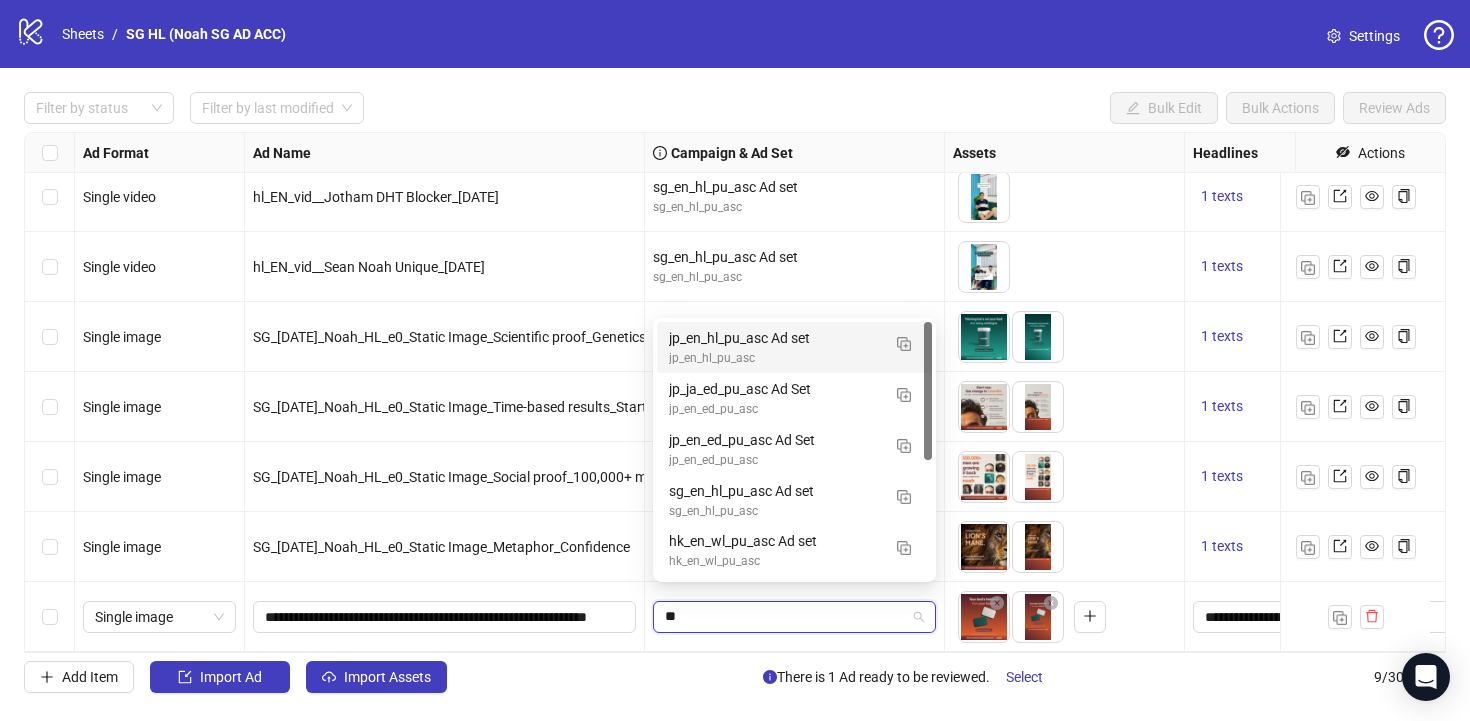 type on "***" 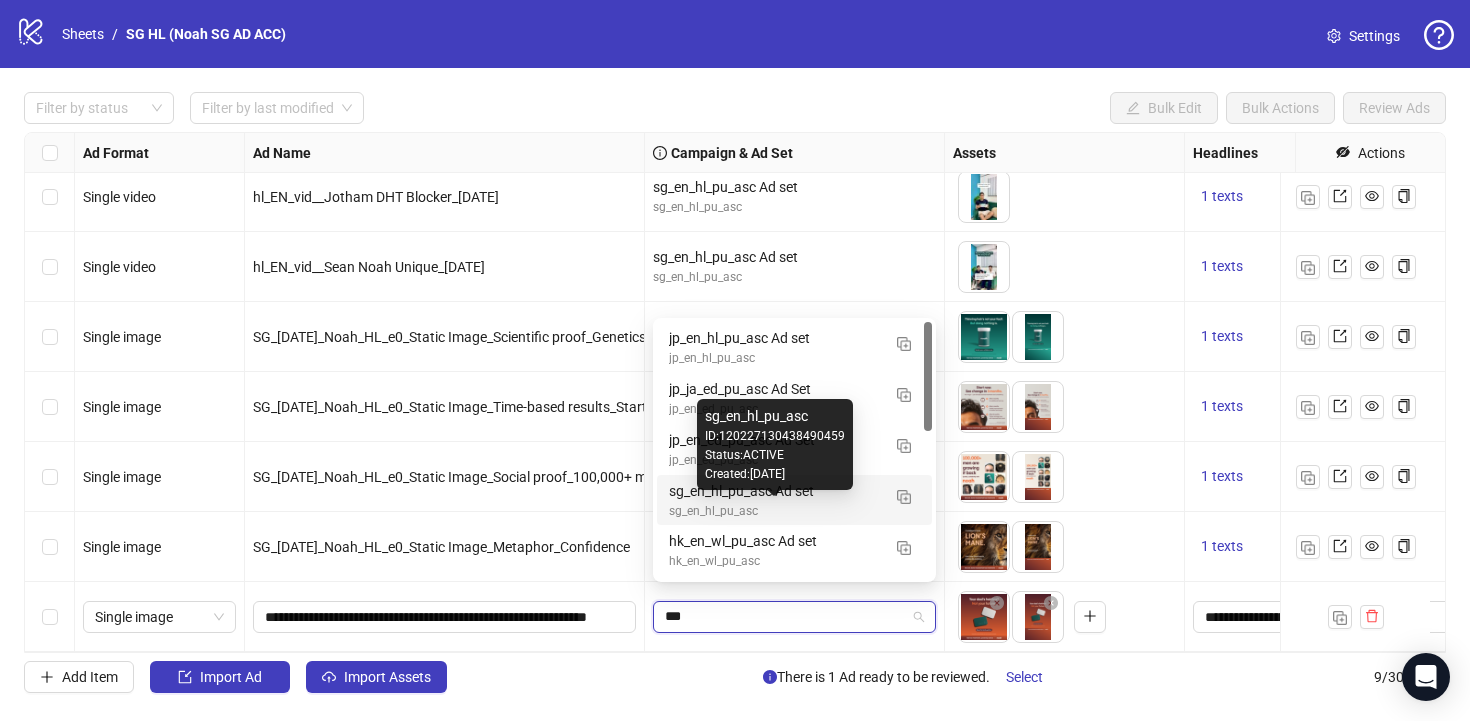 click on "sg_en_hl_pu_asc" at bounding box center [774, 511] 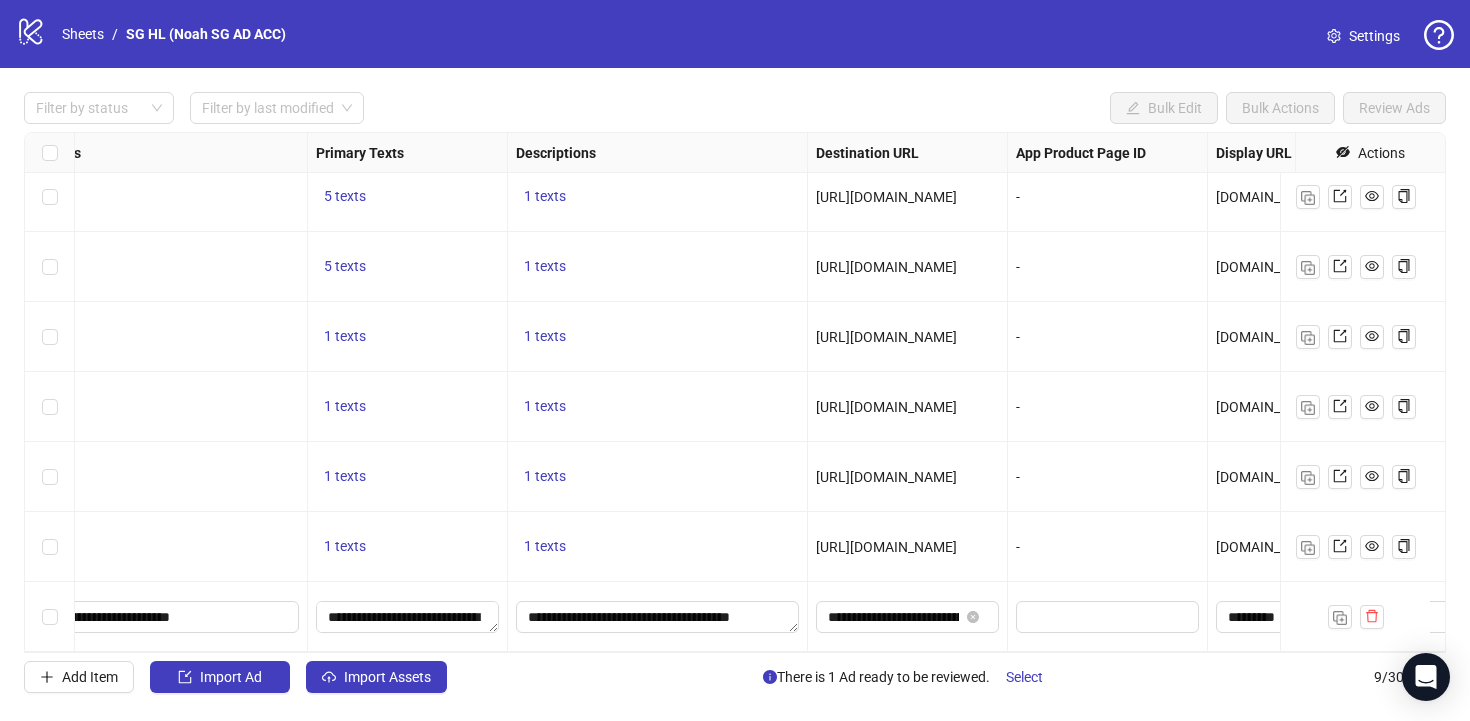 scroll, scrollTop: 166, scrollLeft: 1181, axis: both 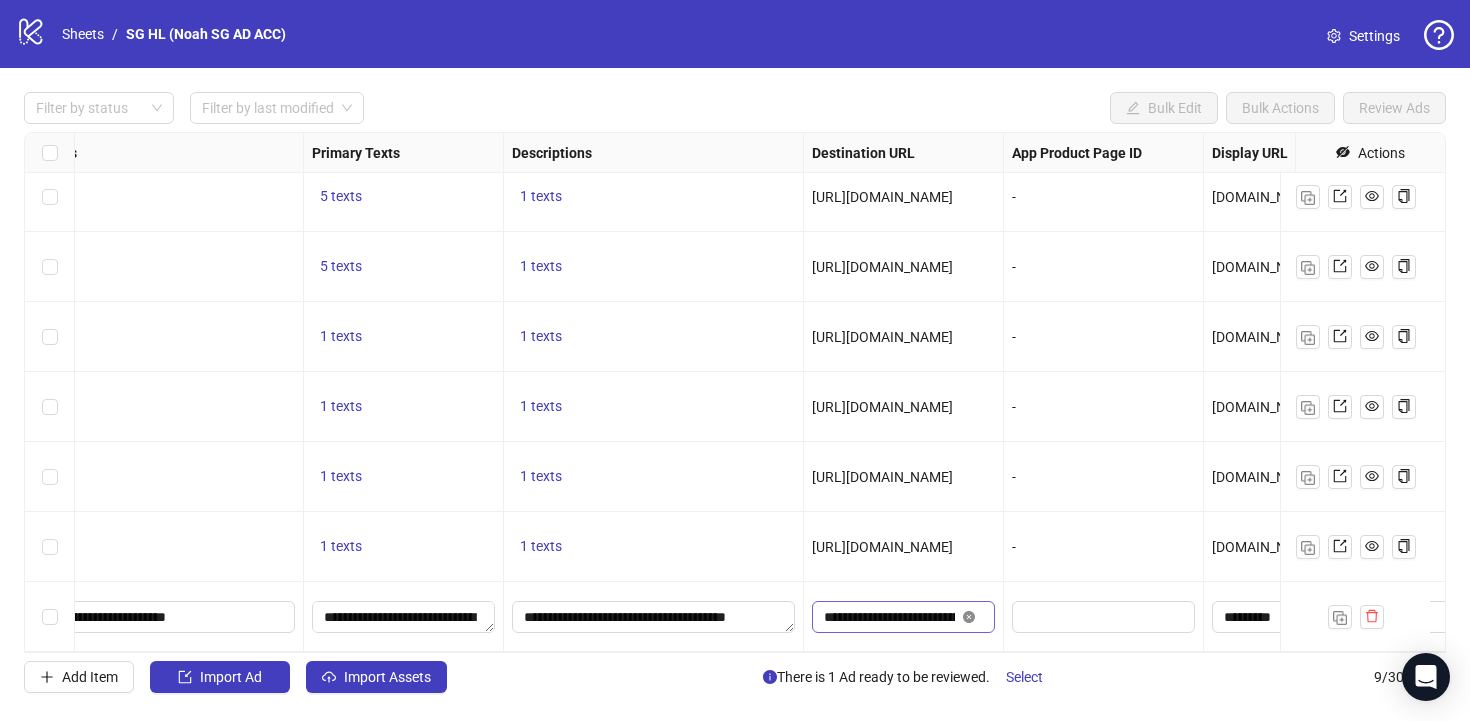 click 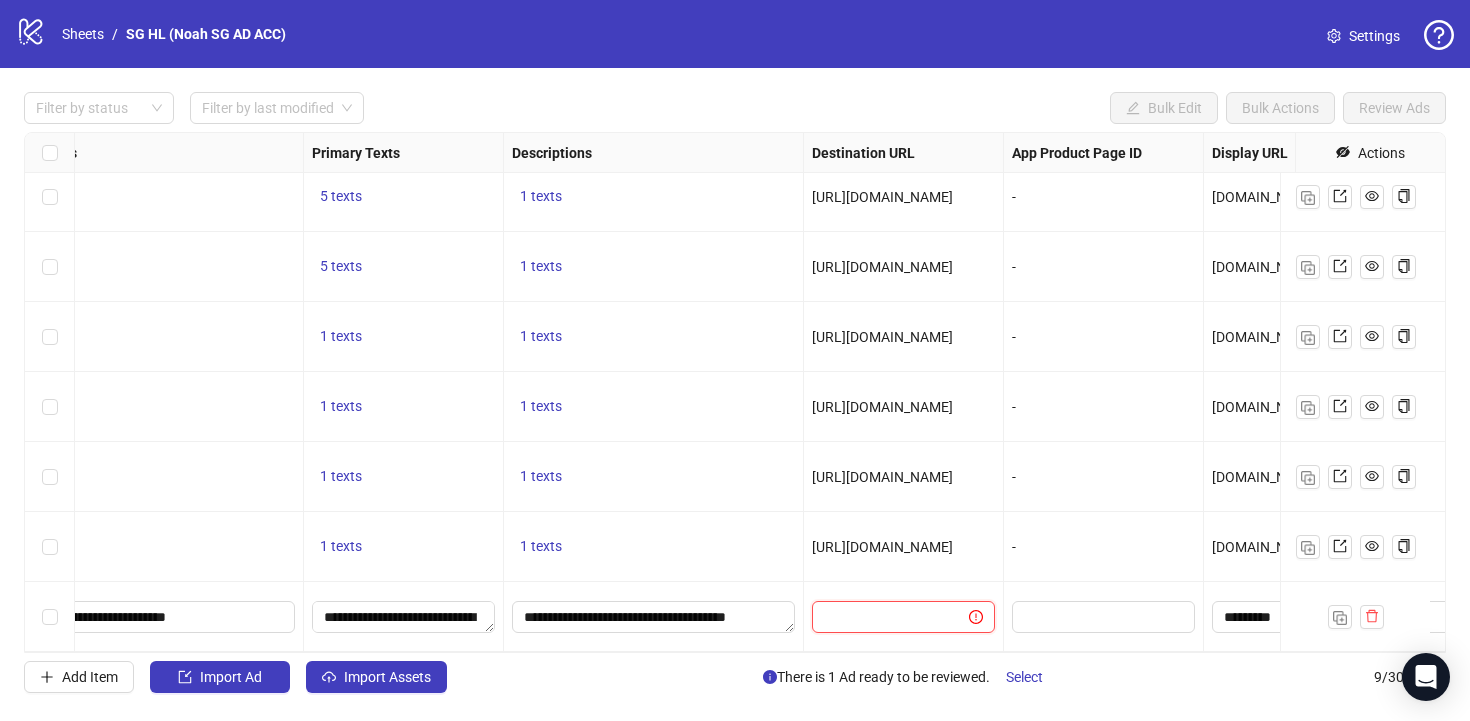scroll, scrollTop: 0, scrollLeft: 0, axis: both 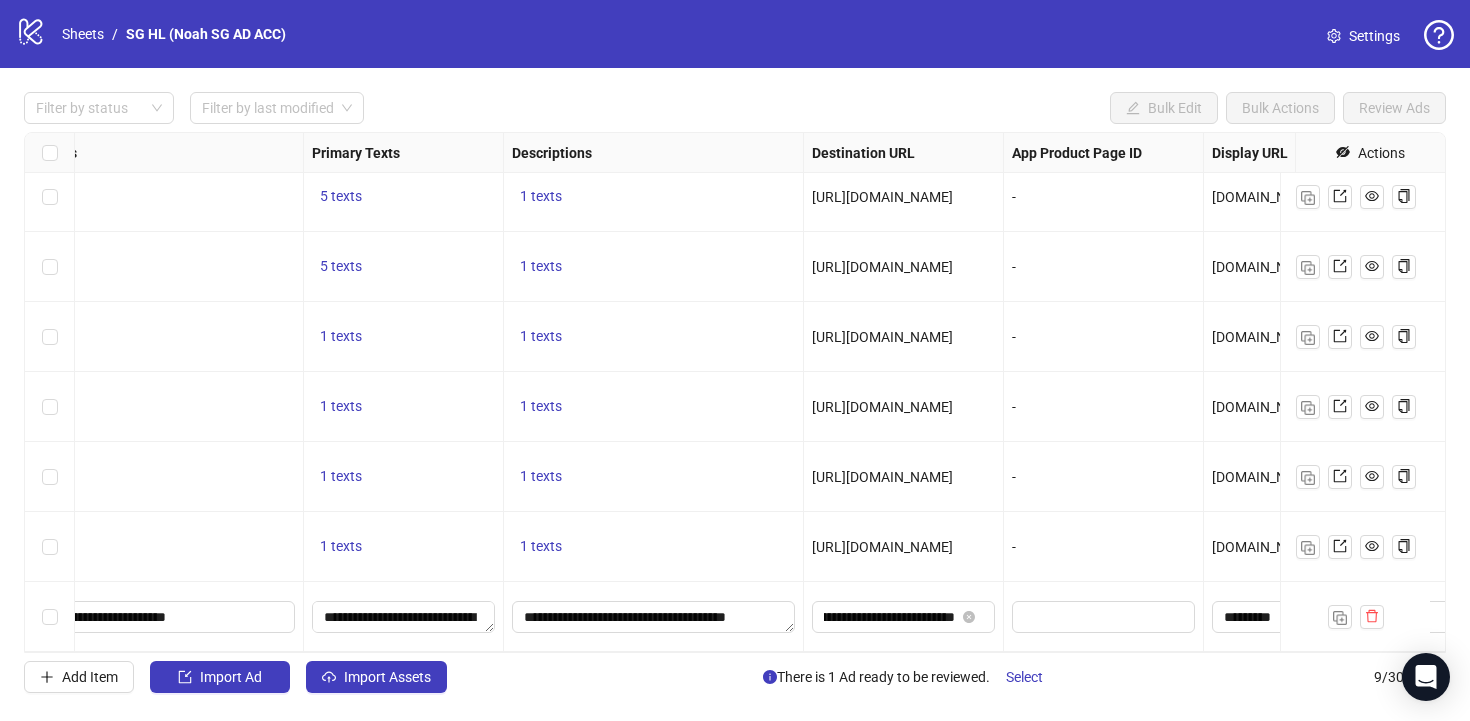 click on "-" at bounding box center (1104, 477) 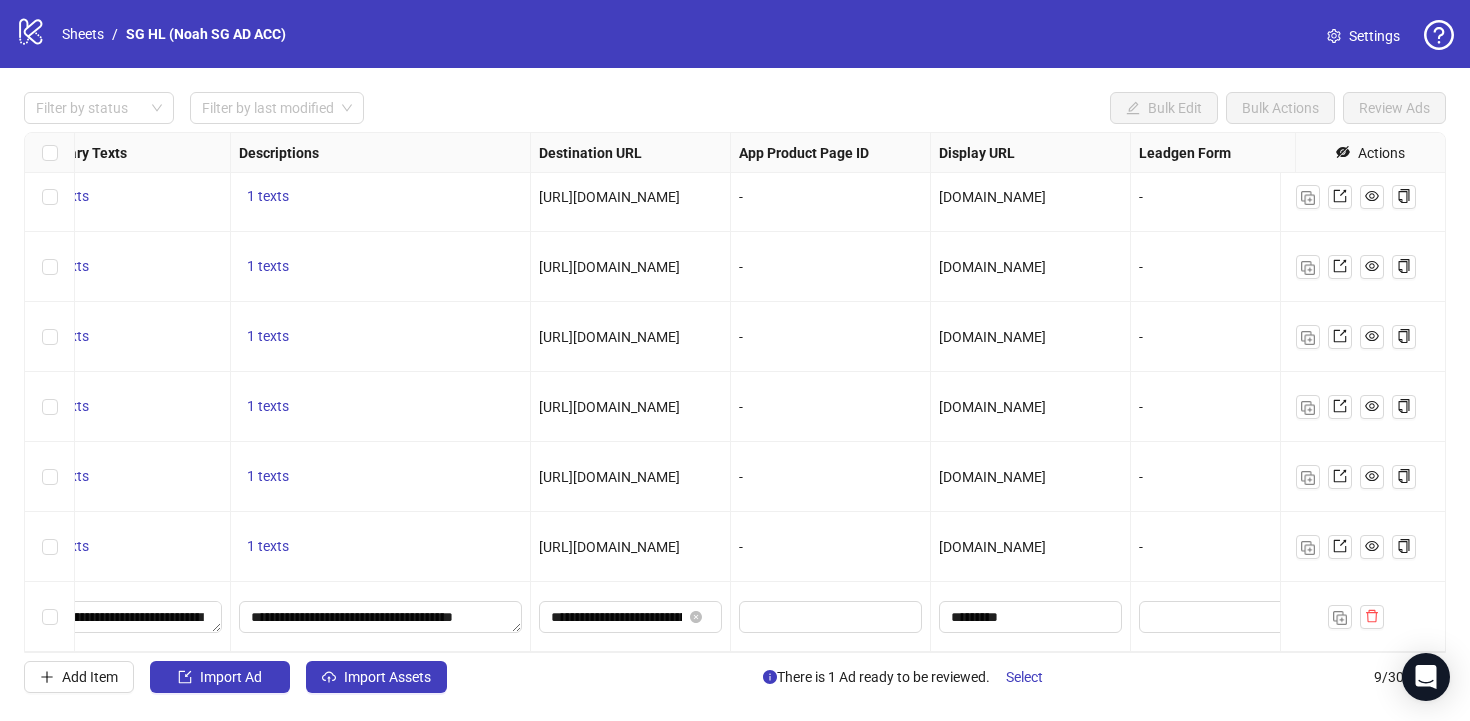 scroll, scrollTop: 166, scrollLeft: 1462, axis: both 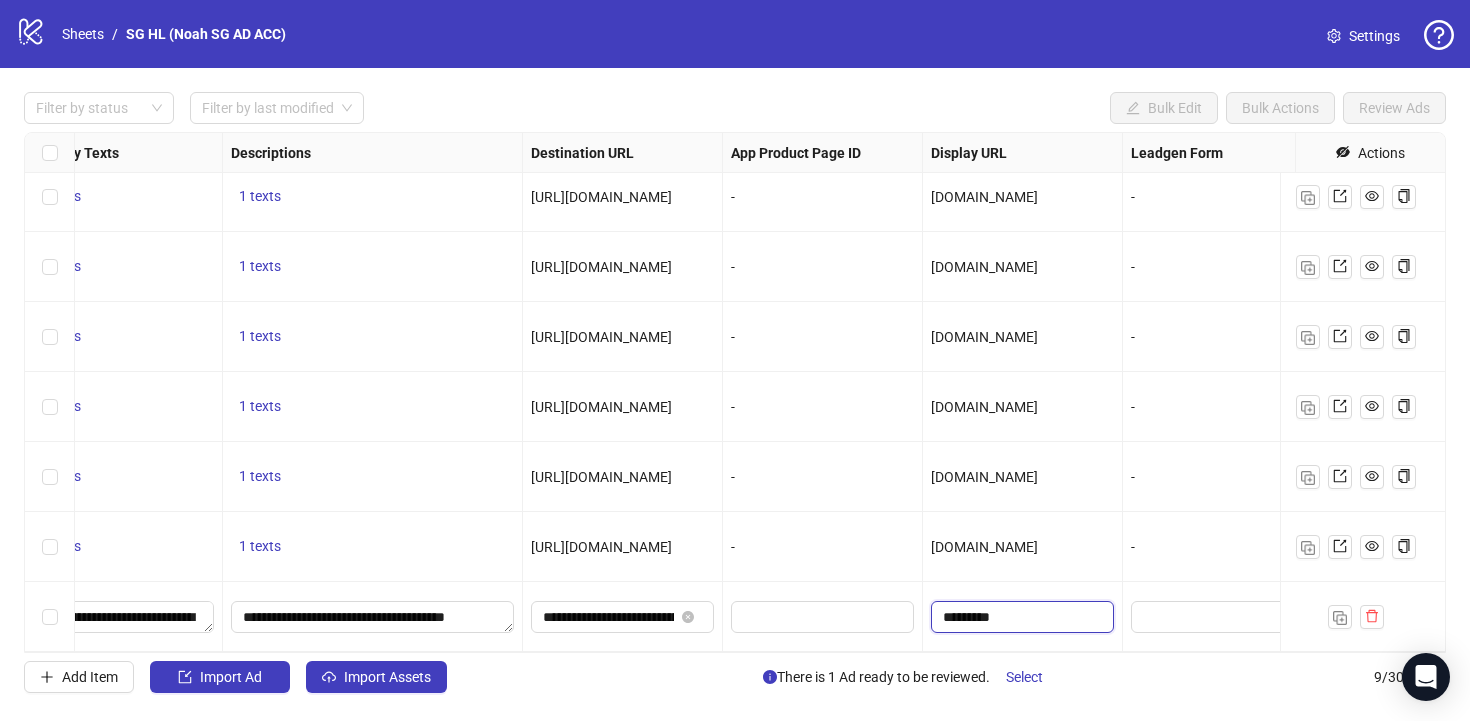 click on "*********" at bounding box center [1020, 617] 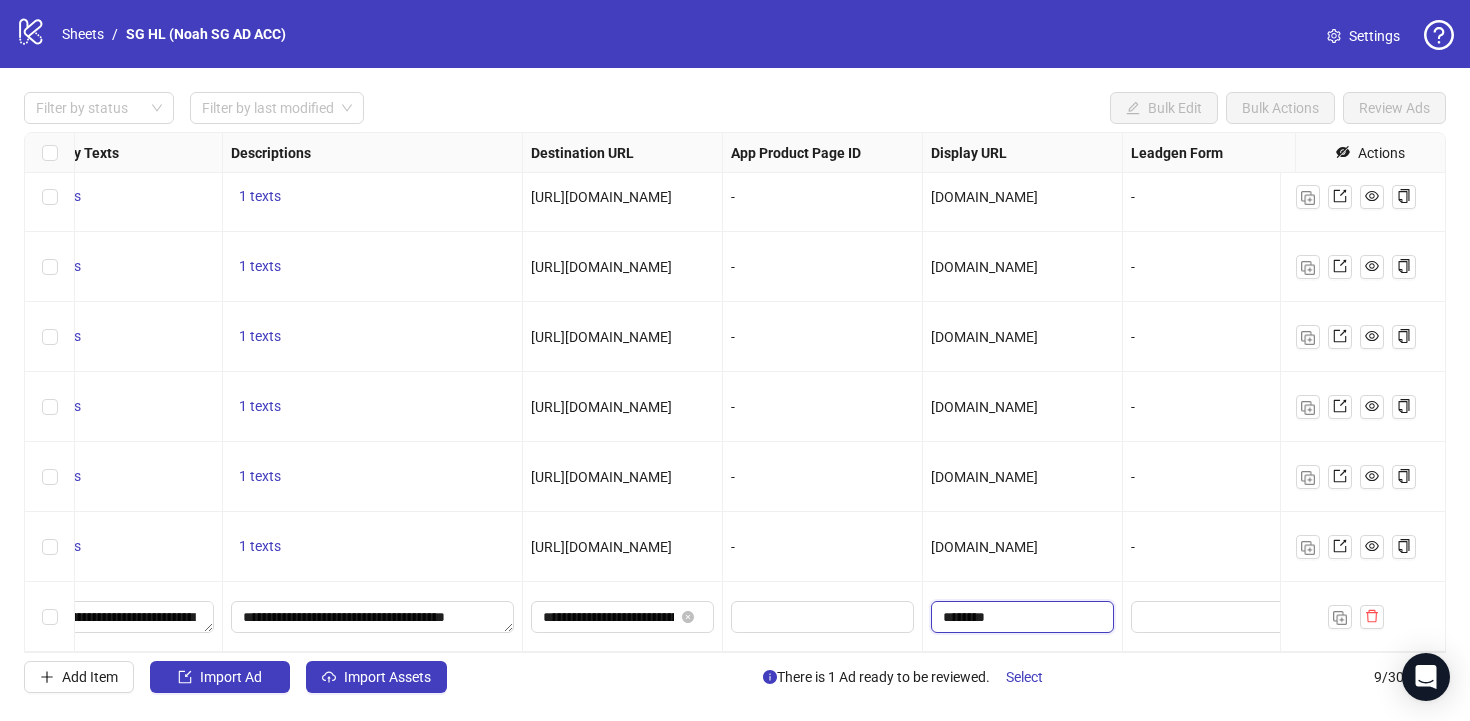 type on "*********" 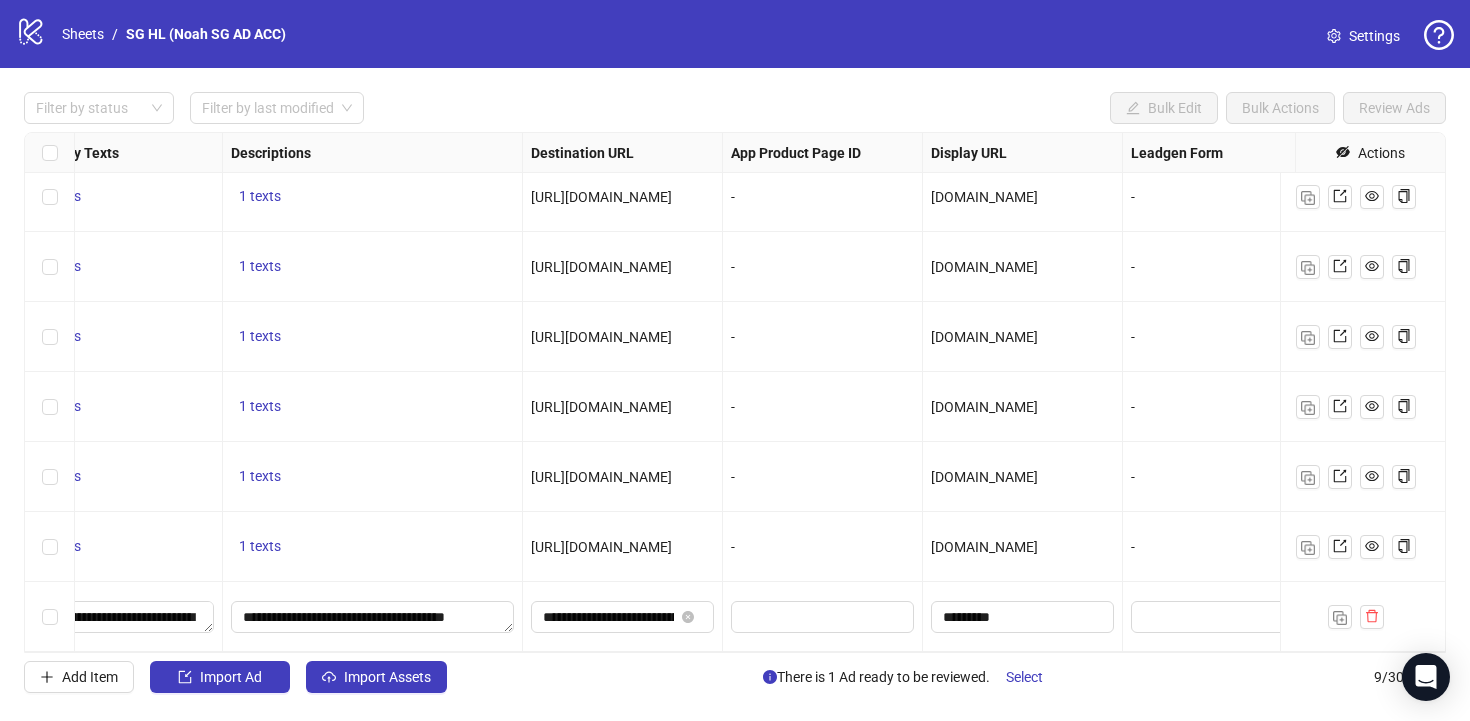 drag, startPoint x: 941, startPoint y: 554, endPoint x: 936, endPoint y: 575, distance: 21.587032 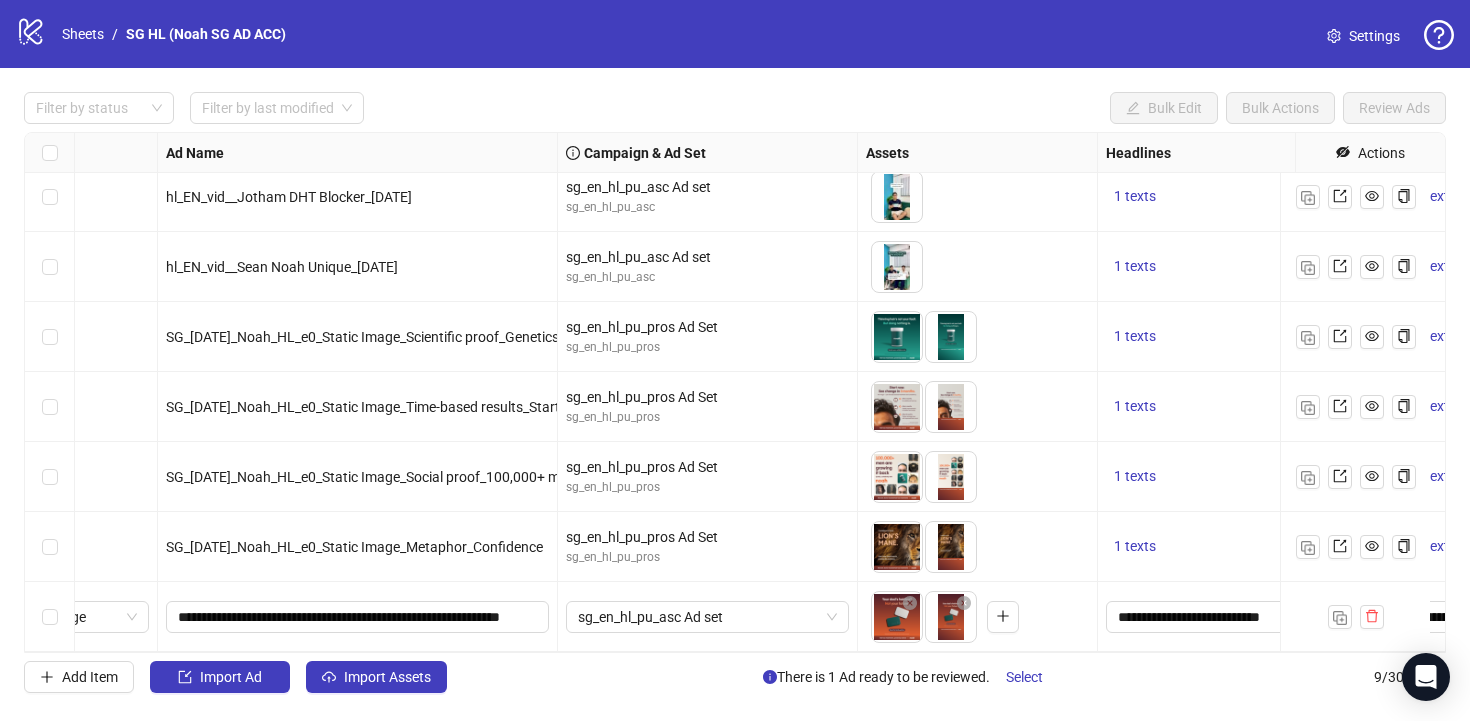 scroll, scrollTop: 166, scrollLeft: 0, axis: vertical 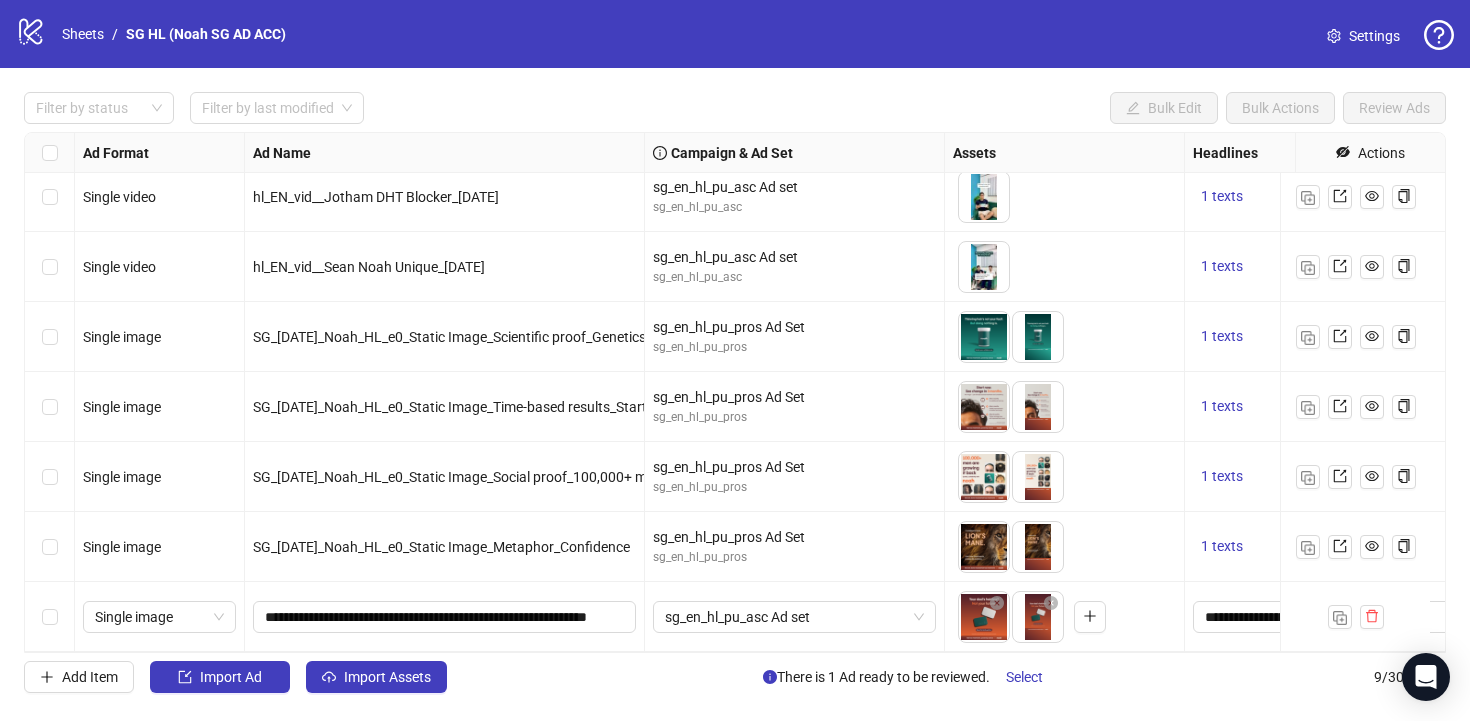 click at bounding box center (50, 617) 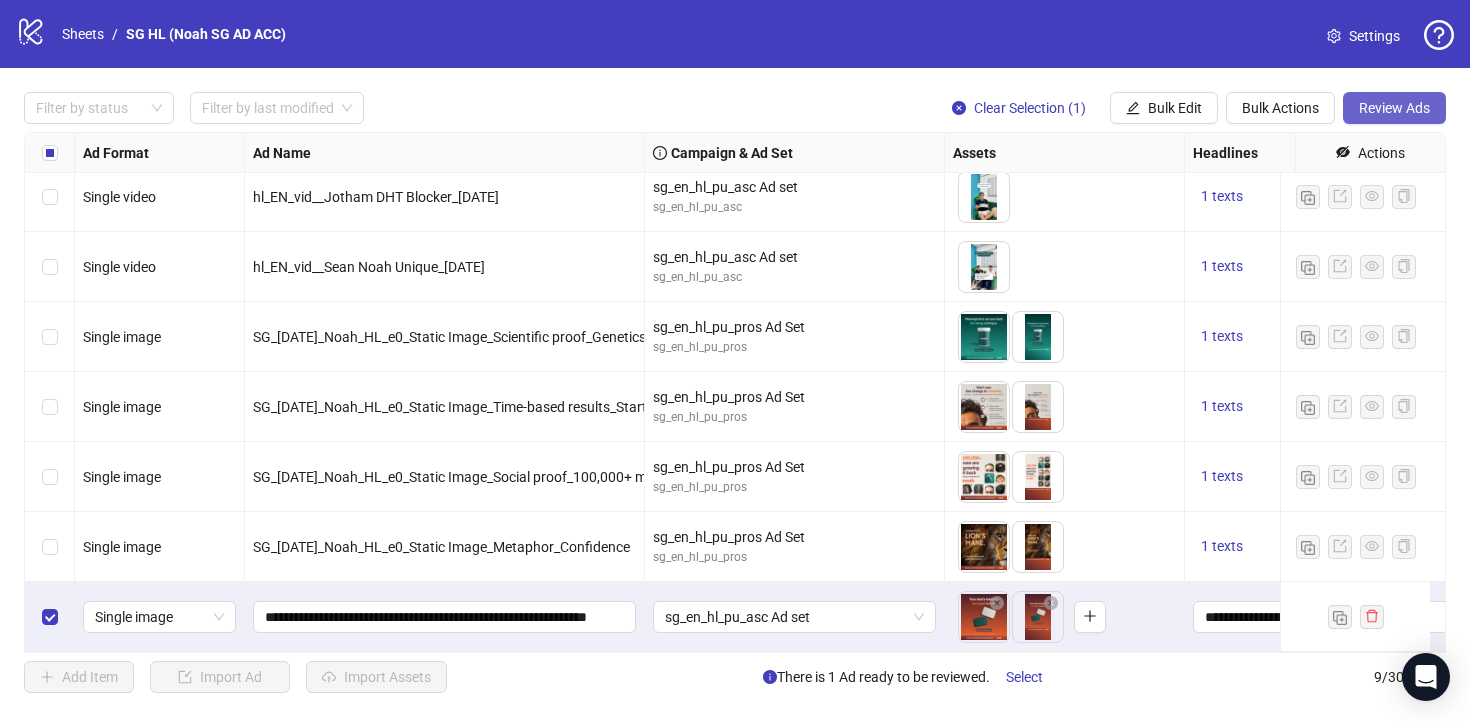 click on "Review Ads" at bounding box center [1394, 108] 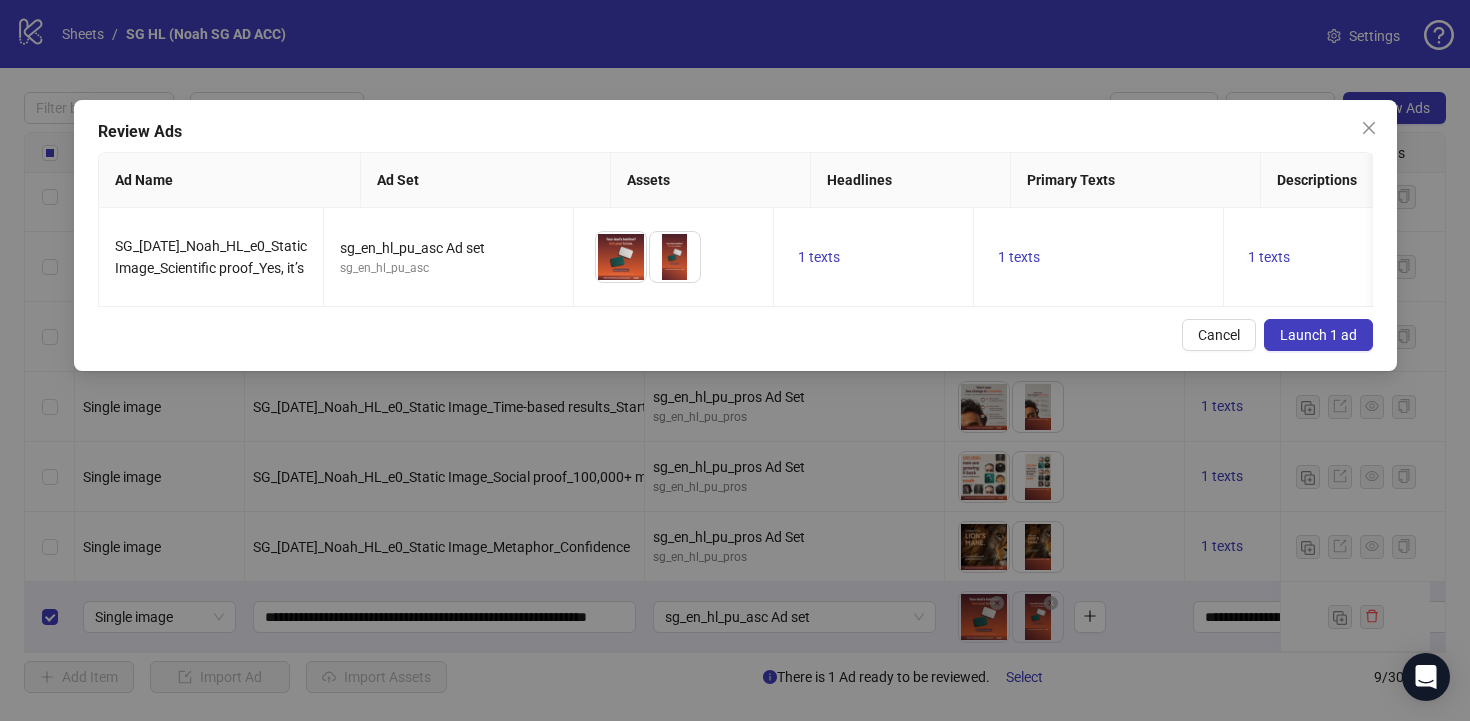 click on "Launch 1 ad" at bounding box center (1318, 335) 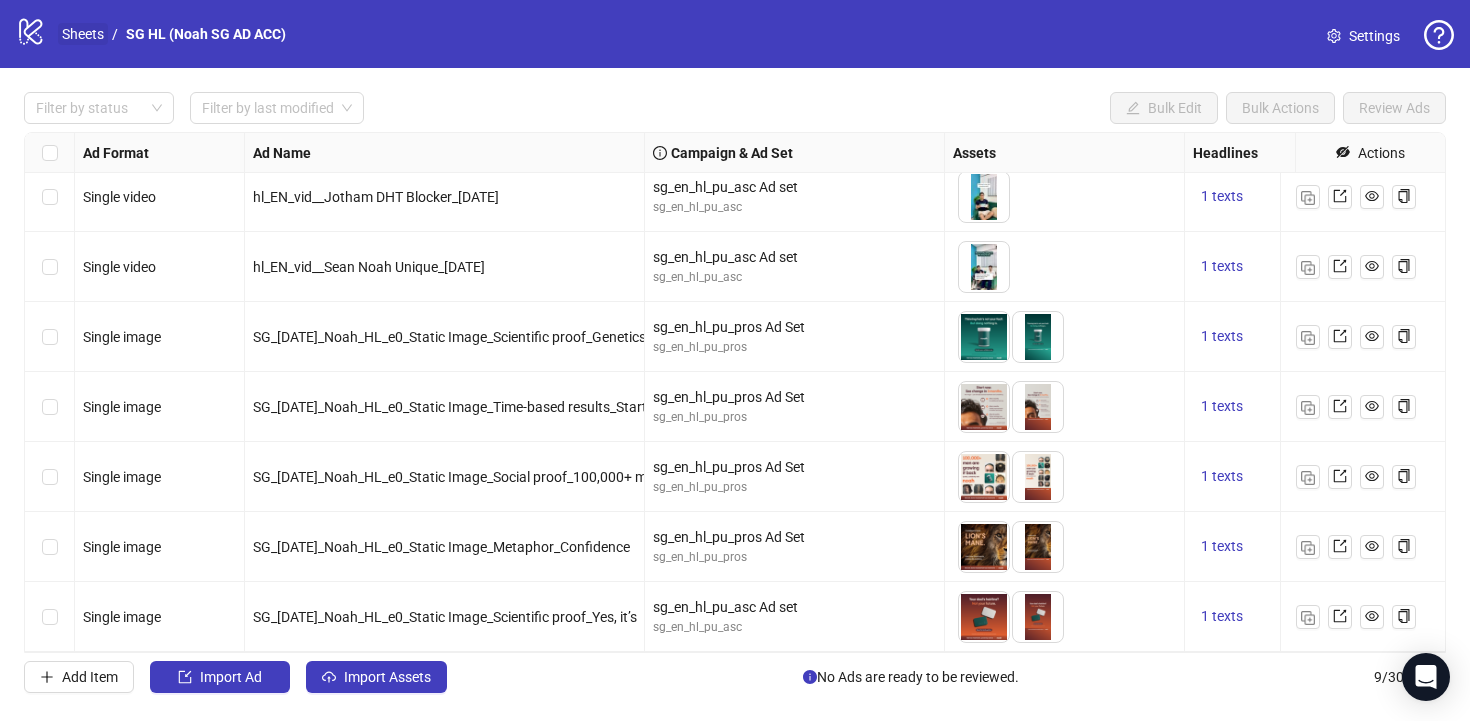 click on "Sheets" at bounding box center (83, 34) 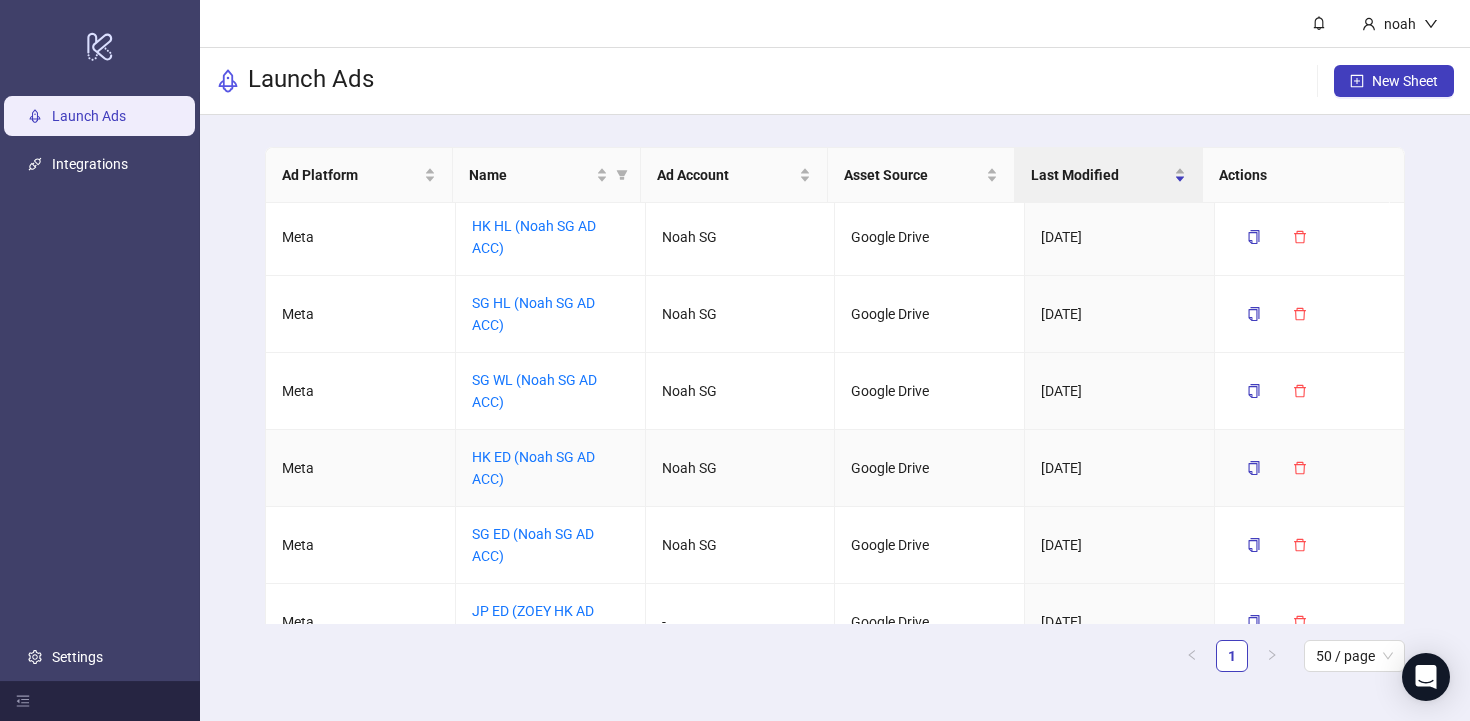 scroll, scrollTop: 70, scrollLeft: 0, axis: vertical 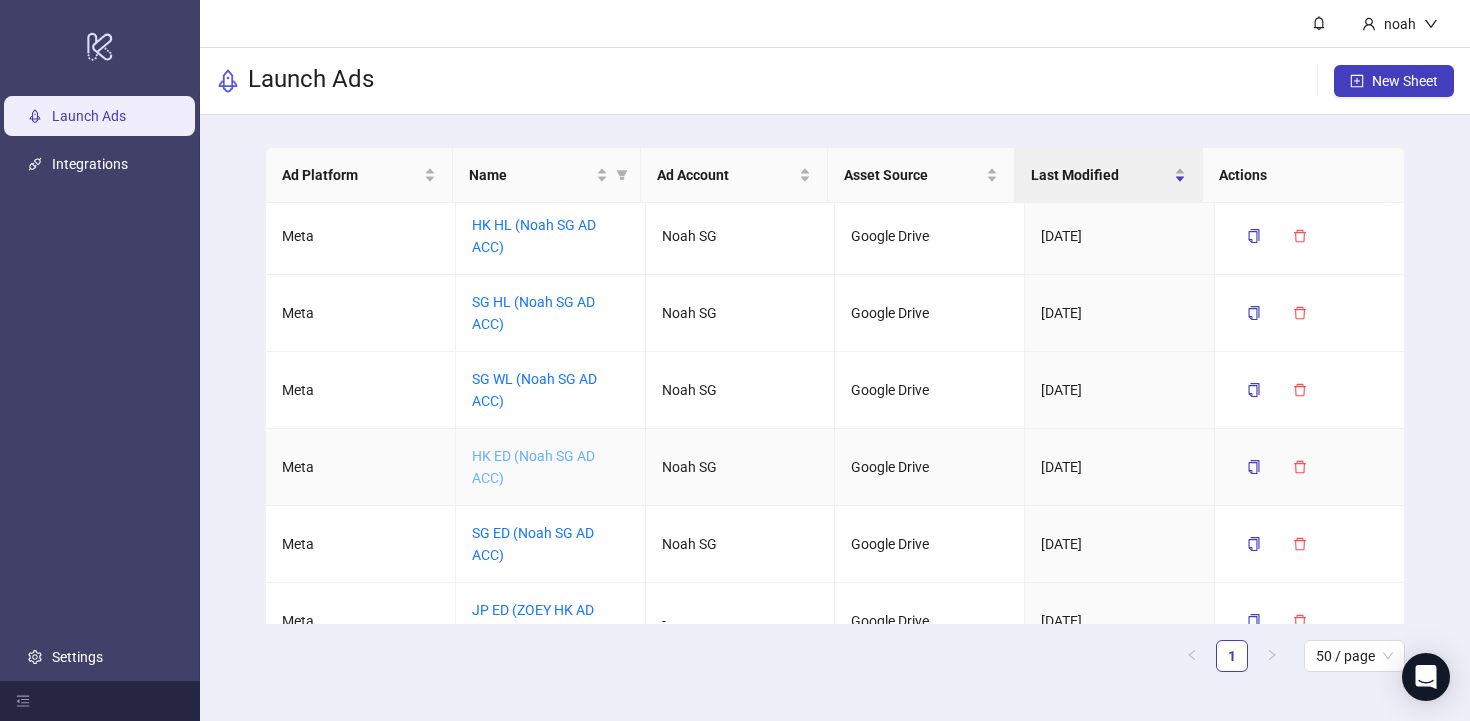 click on "HK ED (Noah SG AD ACC)" at bounding box center (533, 467) 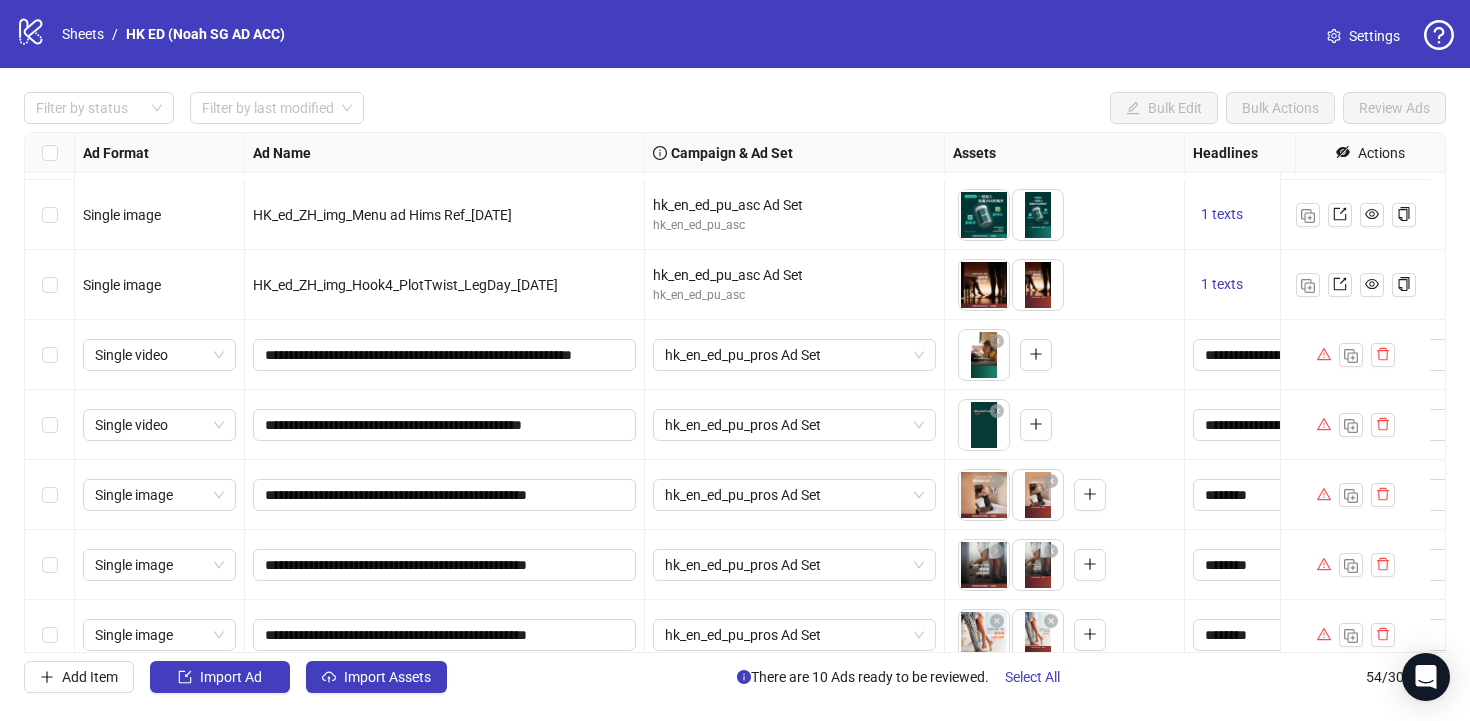 scroll, scrollTop: 3316, scrollLeft: 0, axis: vertical 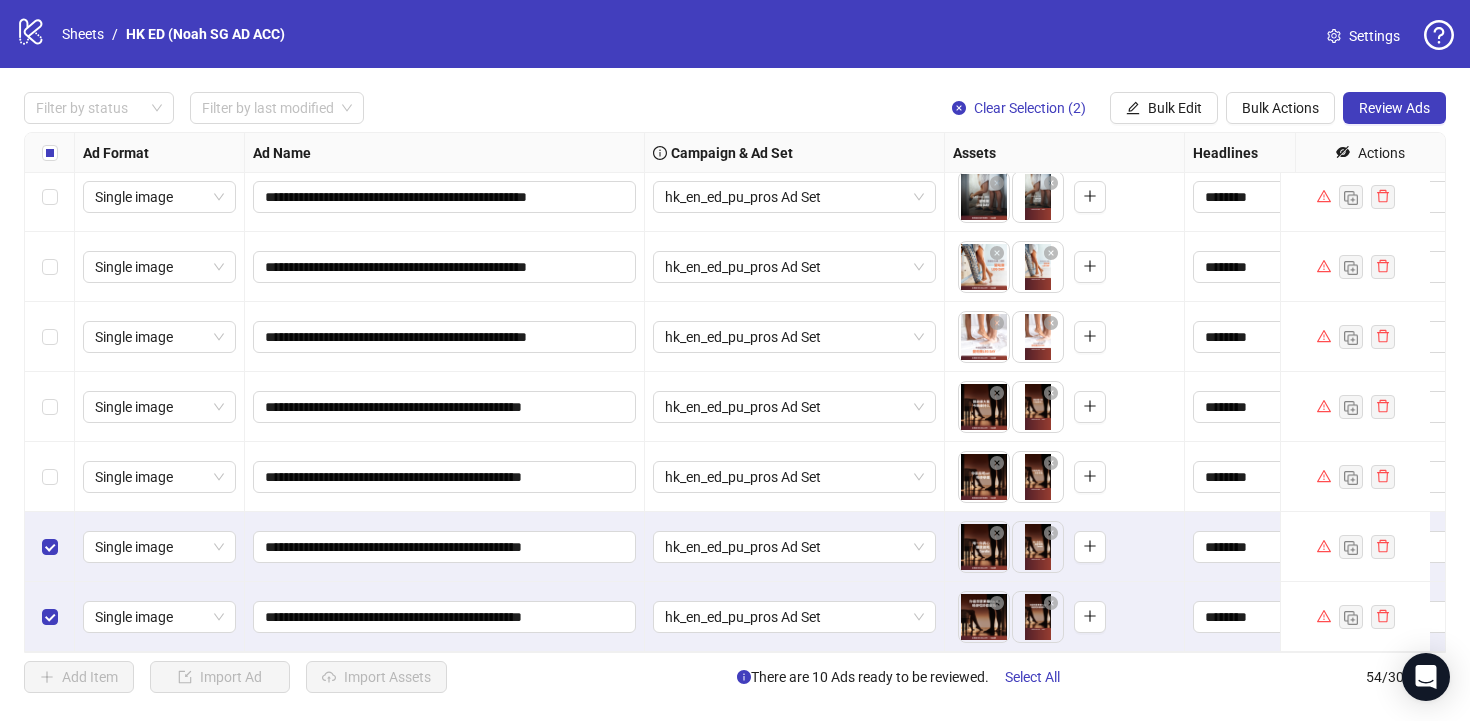drag, startPoint x: 59, startPoint y: 462, endPoint x: 62, endPoint y: 439, distance: 23.194826 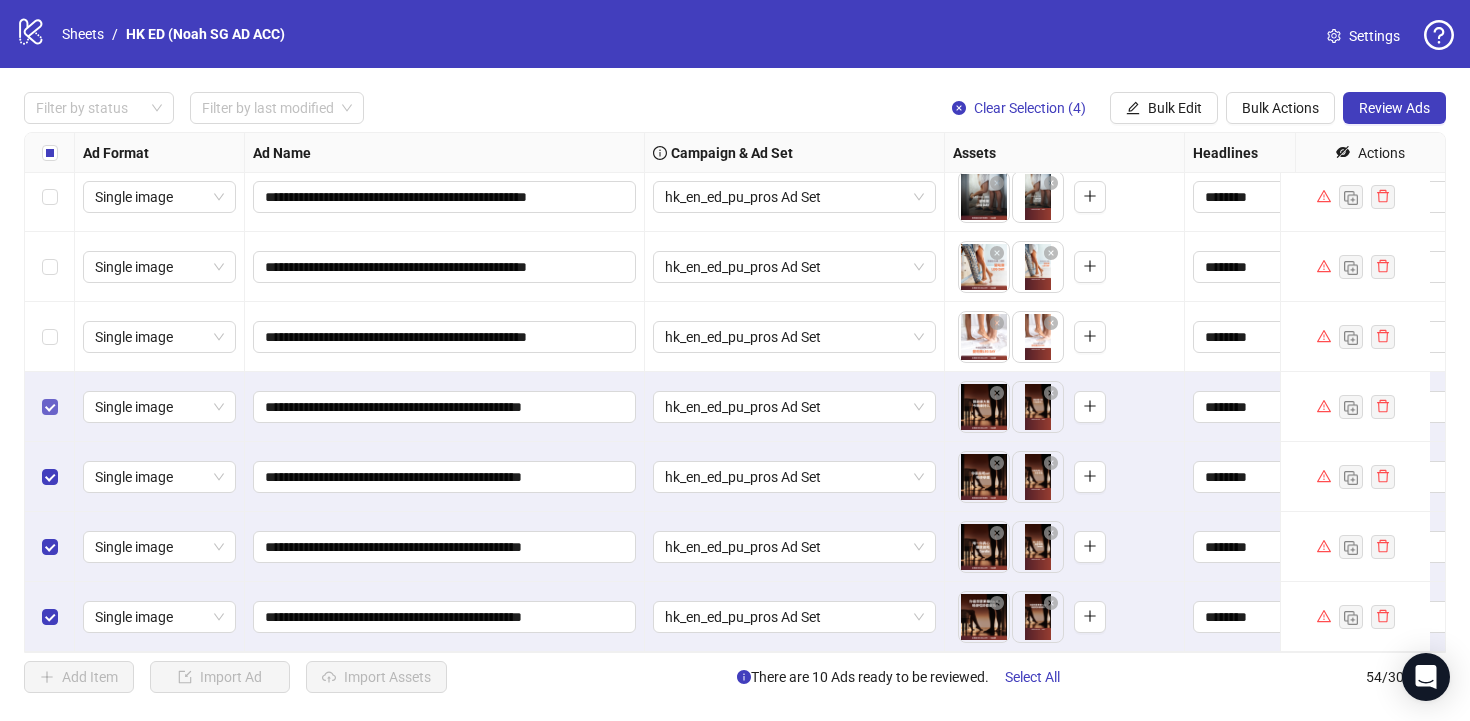 scroll, scrollTop: 3312, scrollLeft: 0, axis: vertical 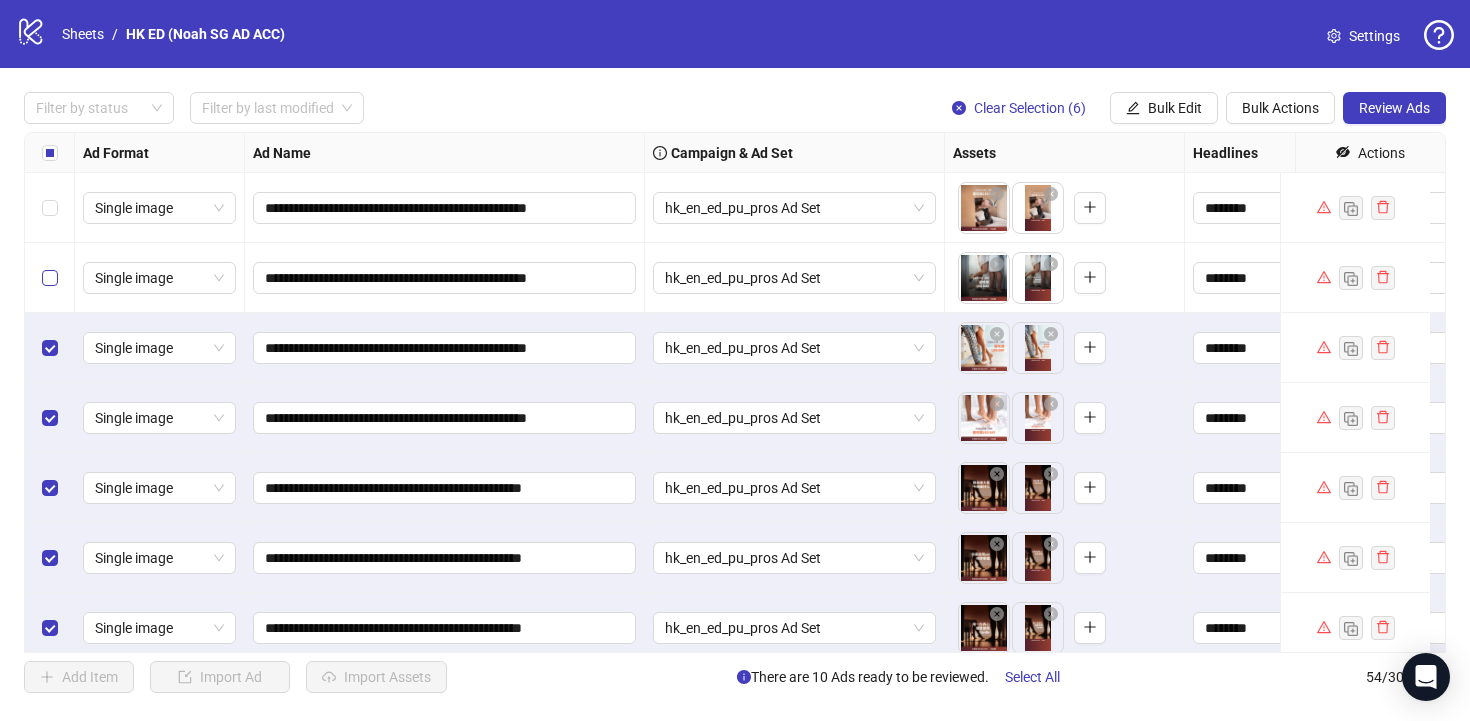 click at bounding box center (50, 278) 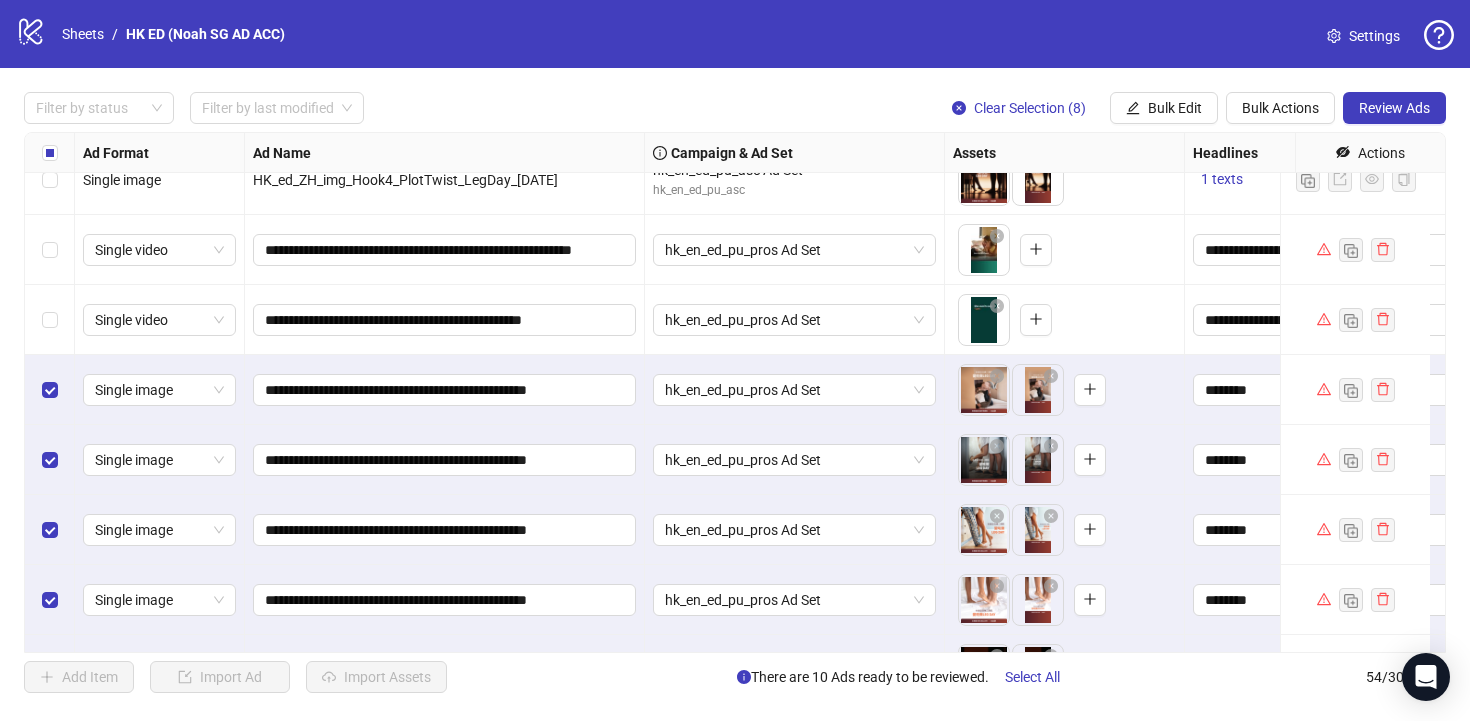 scroll, scrollTop: 3013, scrollLeft: 0, axis: vertical 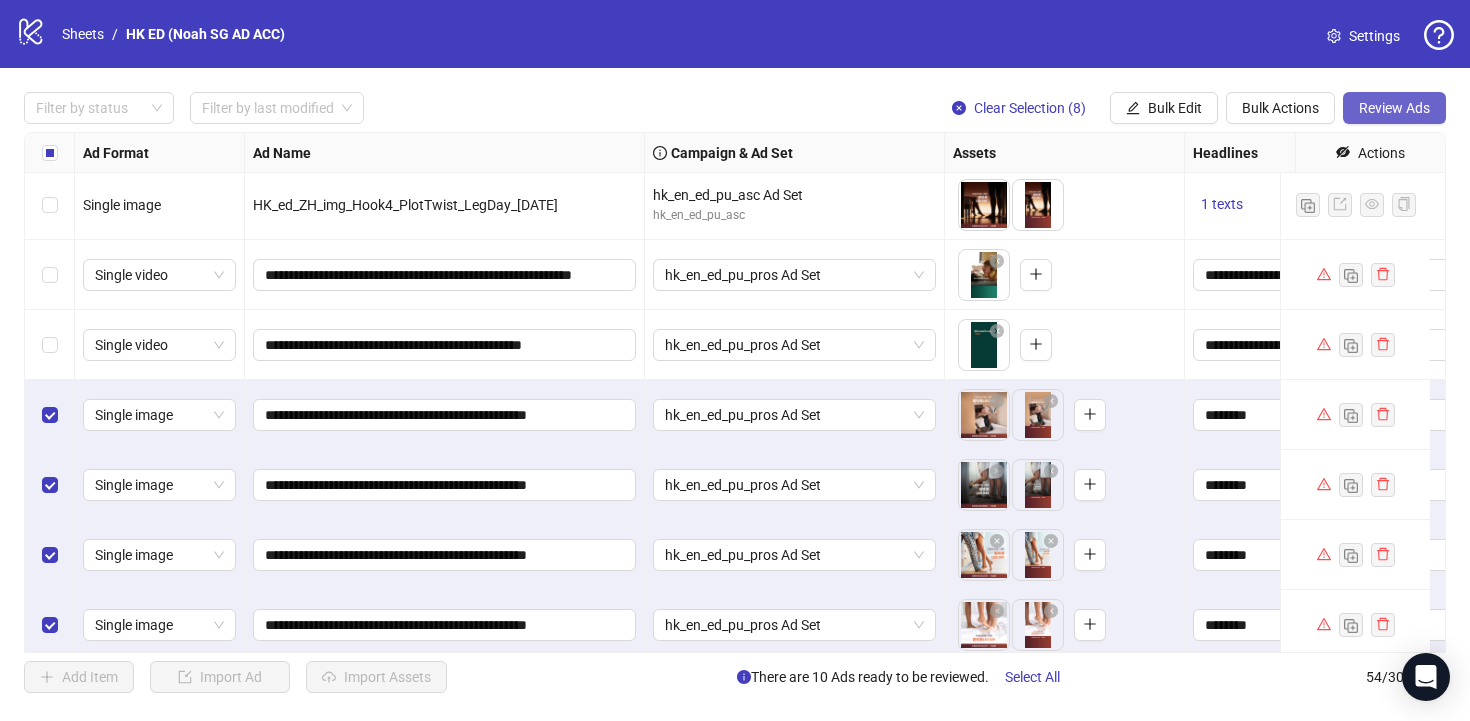 click on "Review Ads" at bounding box center [1394, 108] 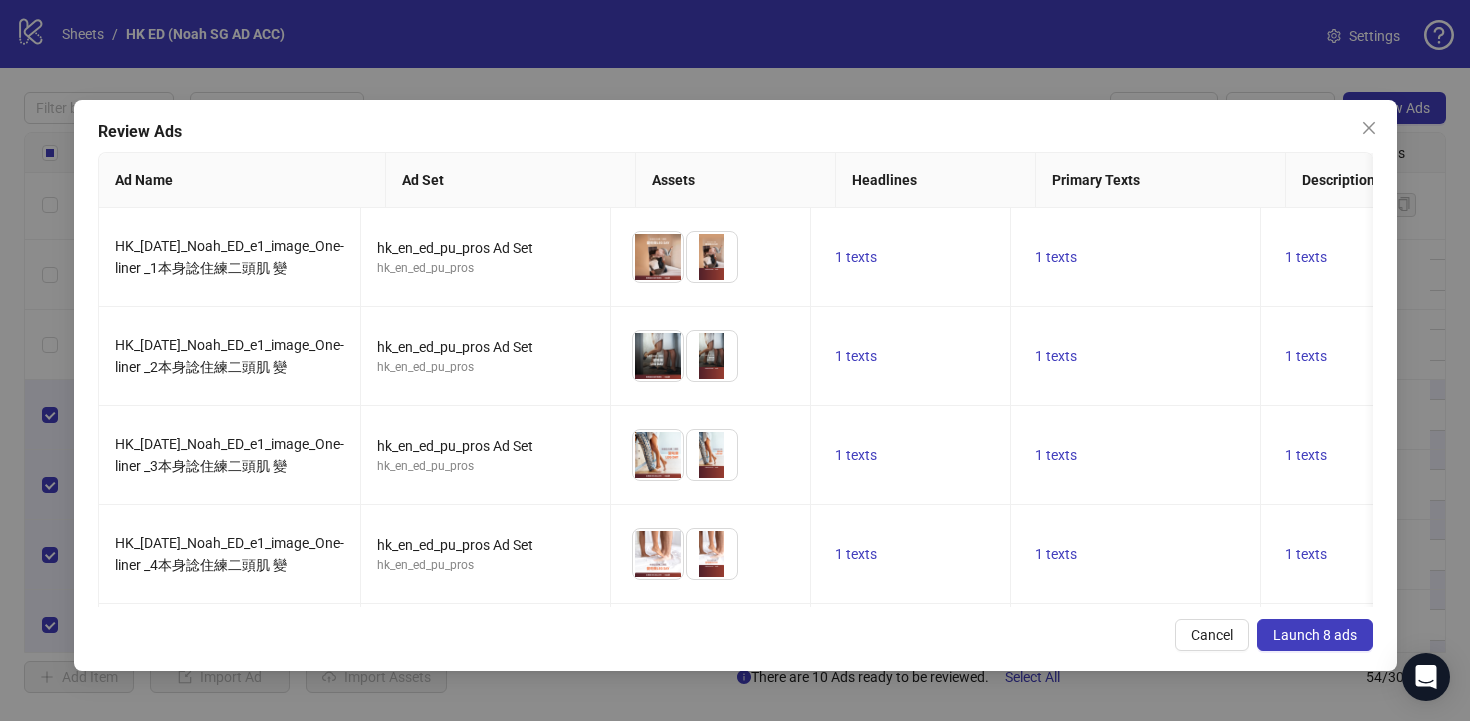 click on "Launch 8 ads" at bounding box center [1315, 635] 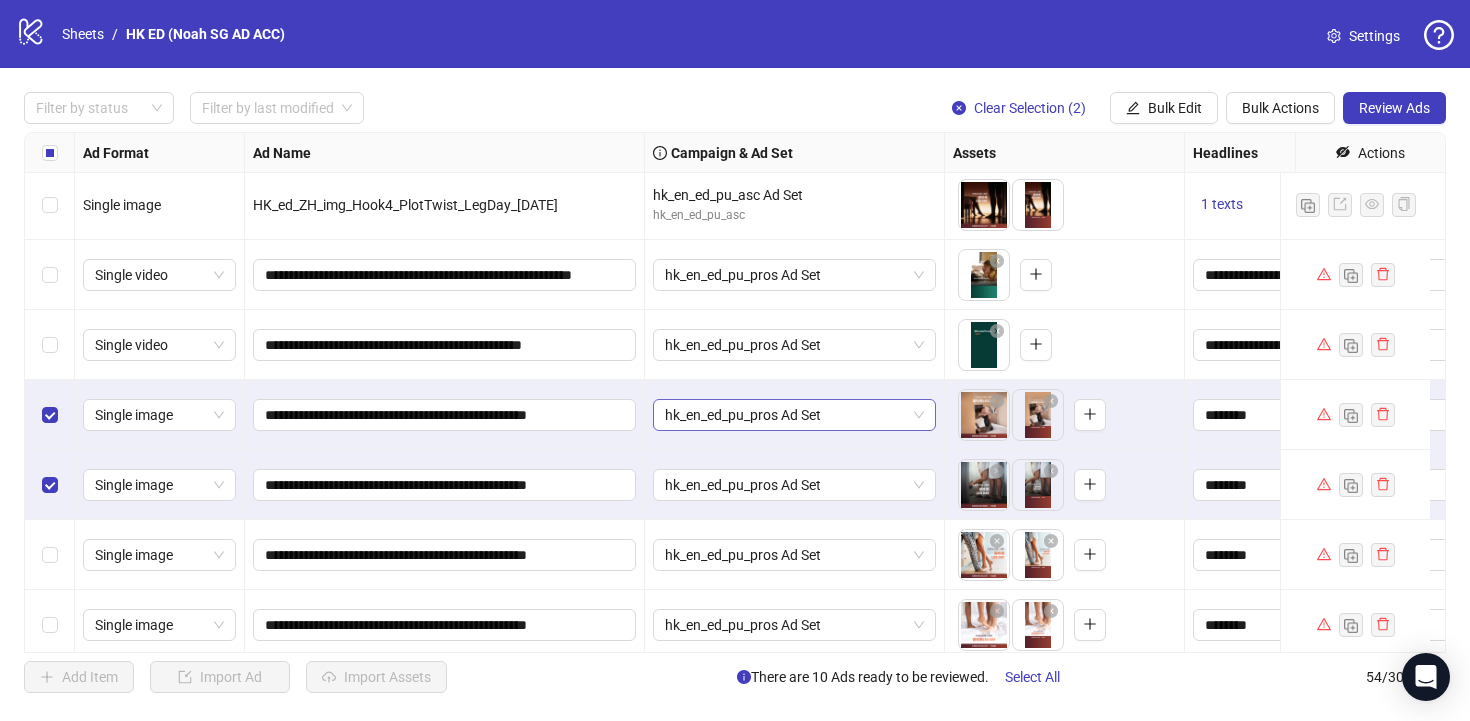 click on "hk_en_ed_pu_pros Ad Set" at bounding box center (794, 415) 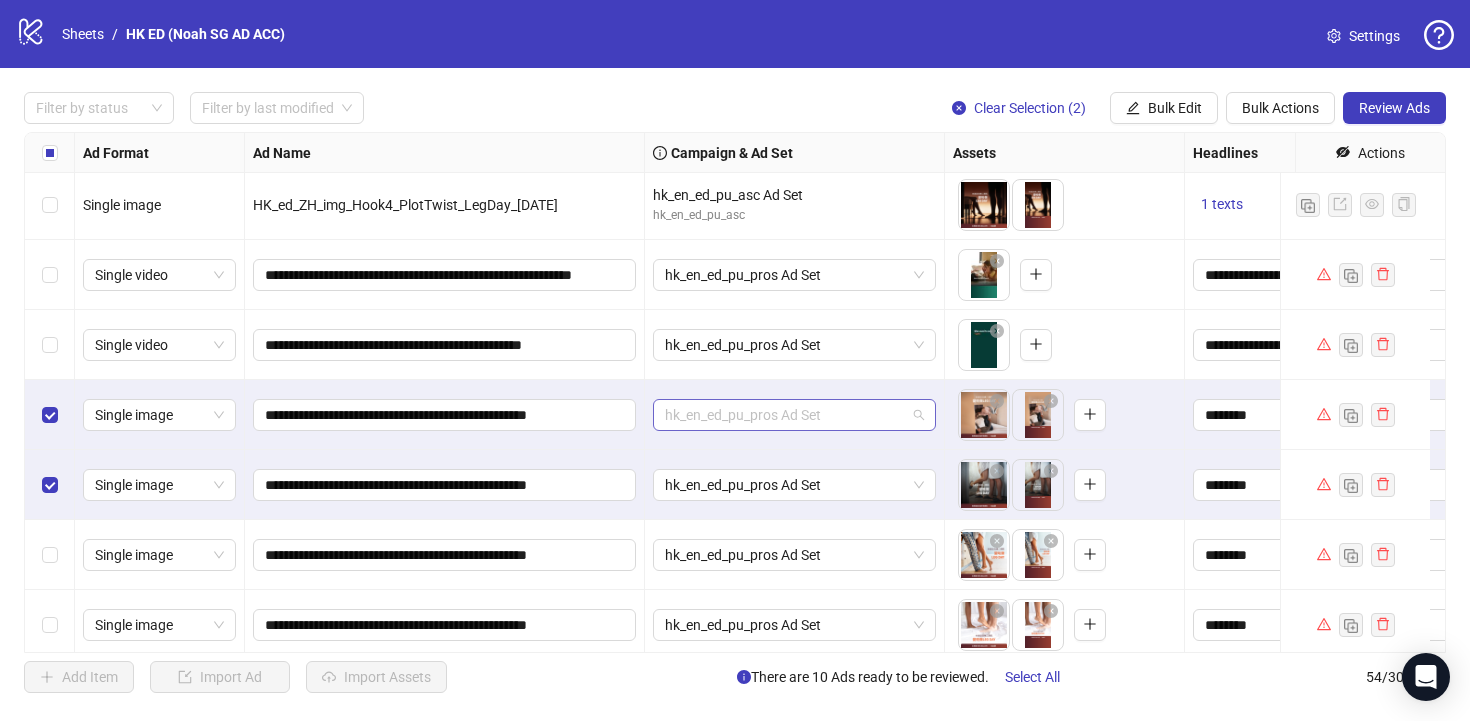 scroll, scrollTop: 203, scrollLeft: 0, axis: vertical 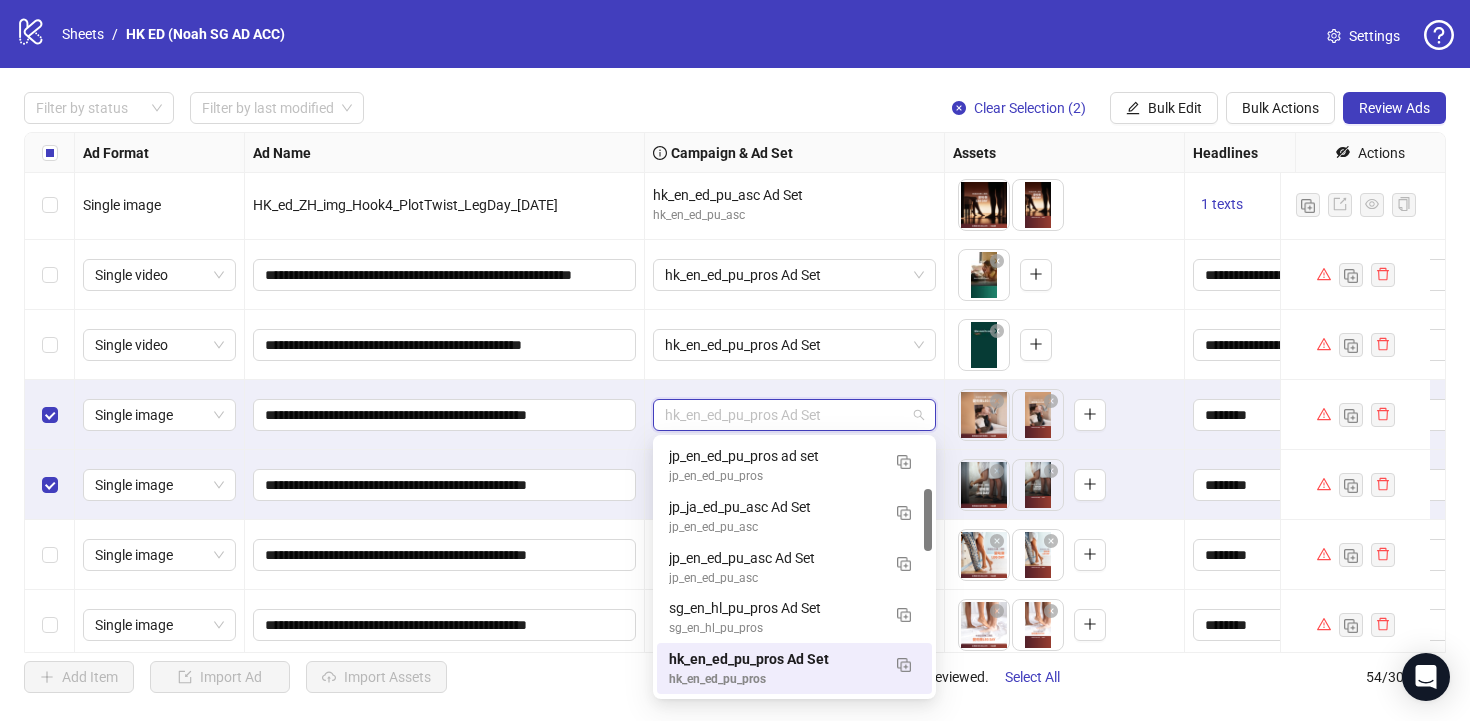 click on "hk_en_ed_pu_pros Ad Set" at bounding box center [794, 415] 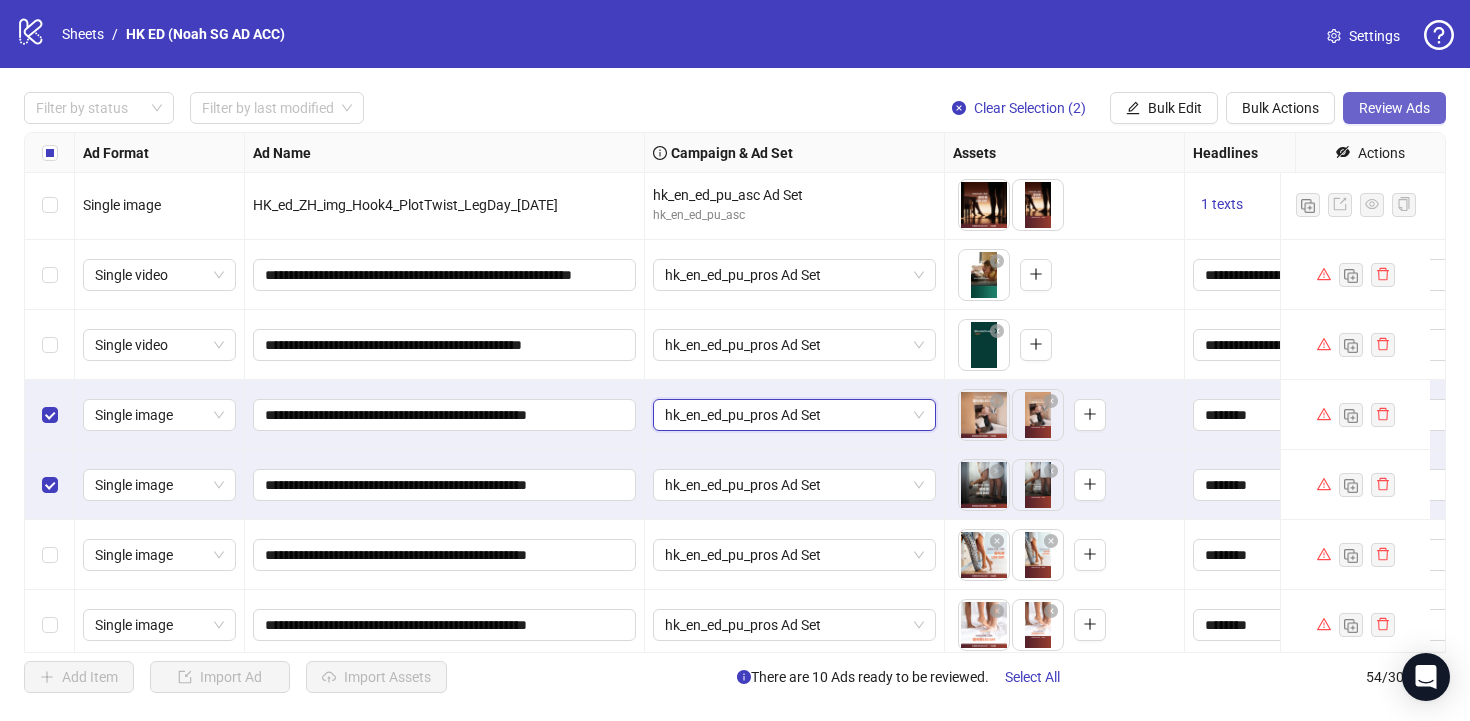 click on "Review Ads" at bounding box center (1394, 108) 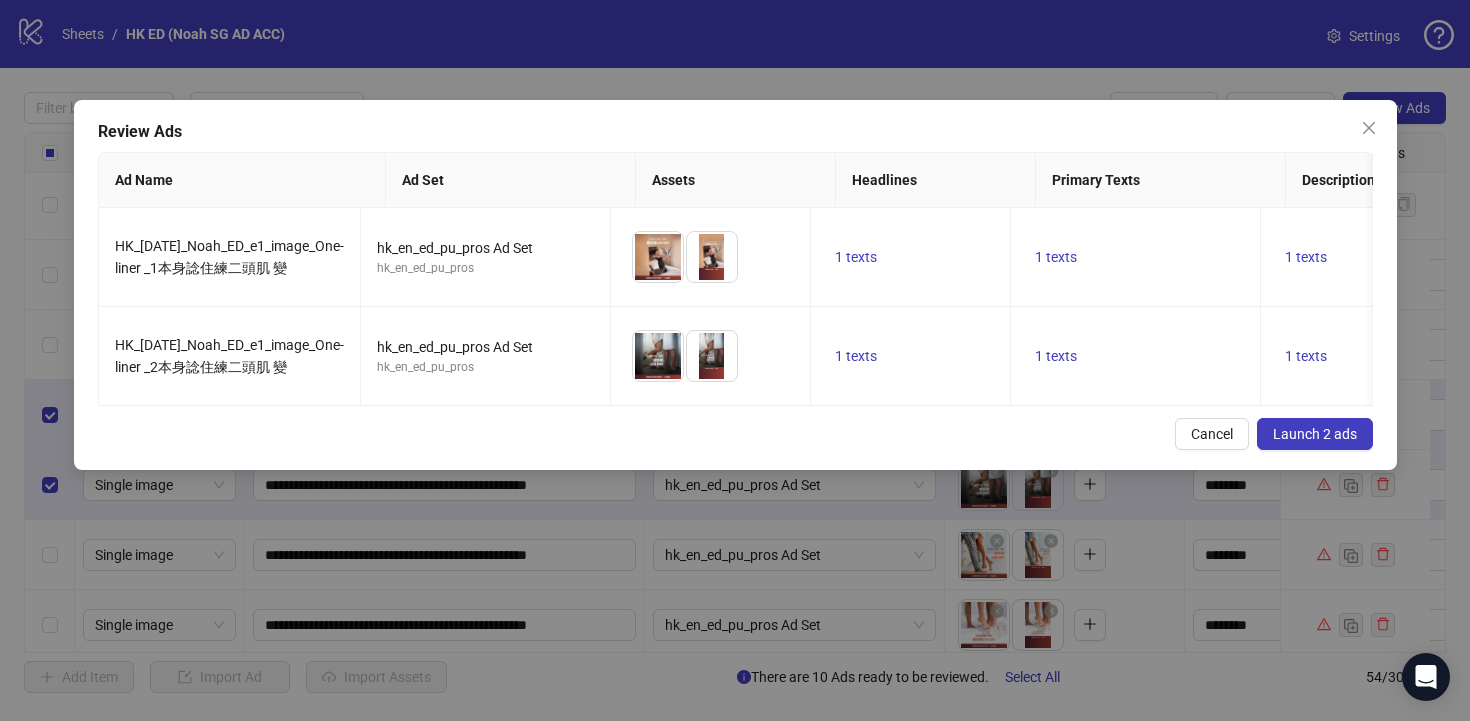 click on "Launch 2 ads" at bounding box center (1315, 434) 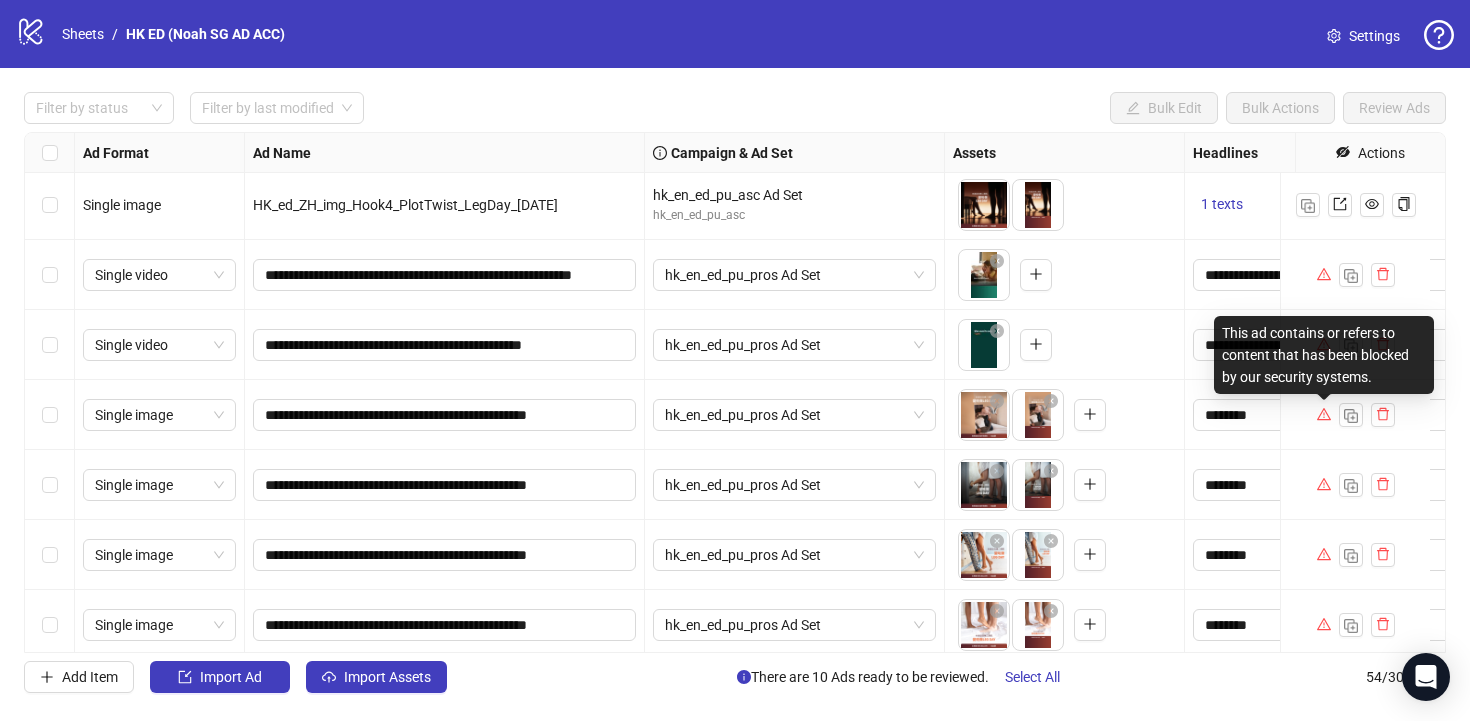 click 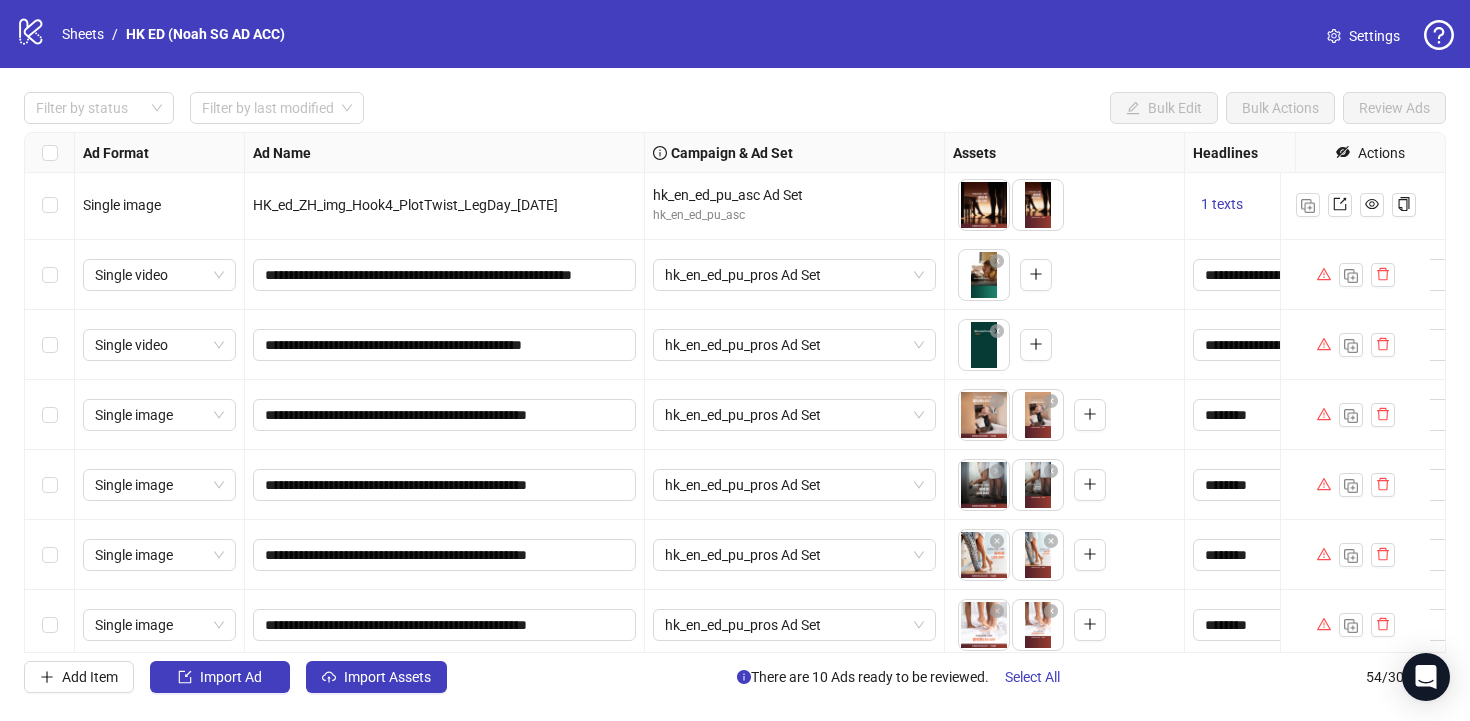 drag, startPoint x: 628, startPoint y: 653, endPoint x: 645, endPoint y: 654, distance: 17.029387 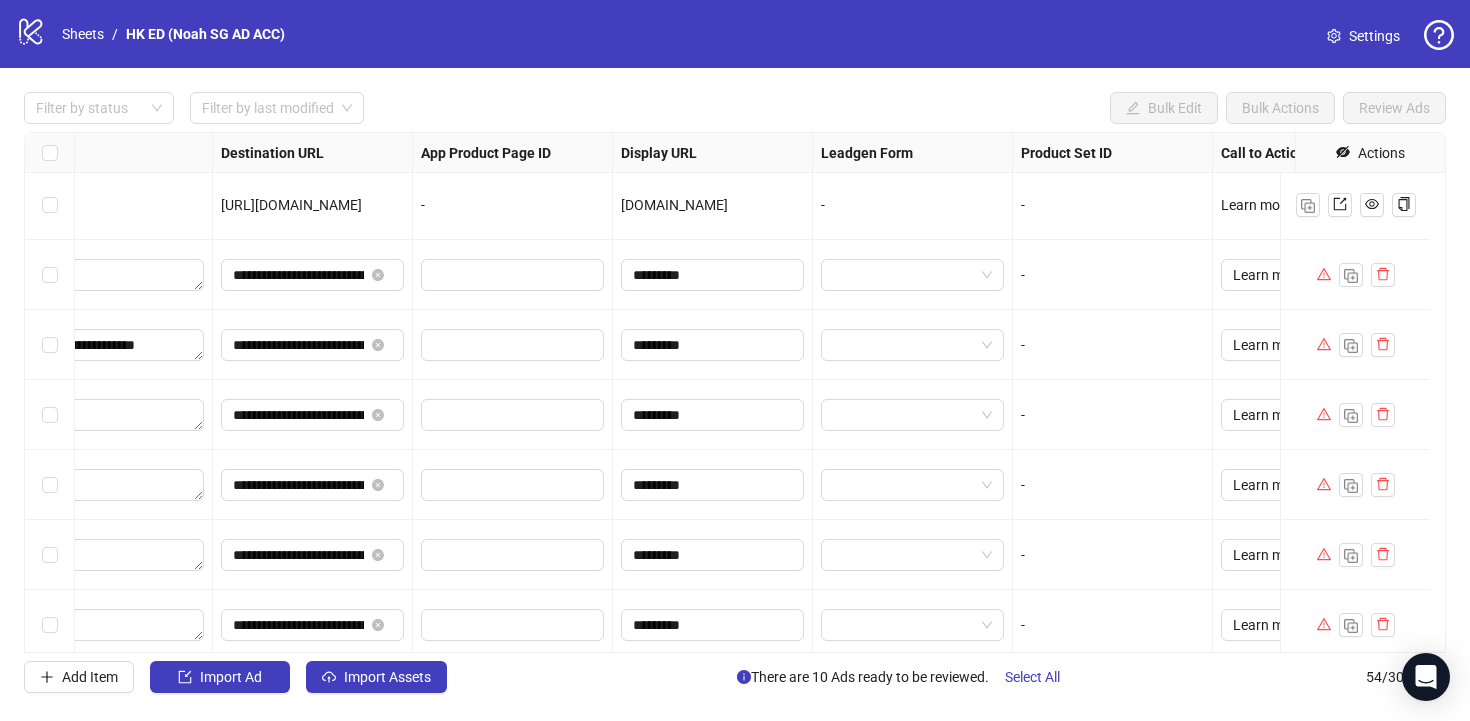 scroll, scrollTop: 3013, scrollLeft: 1865, axis: both 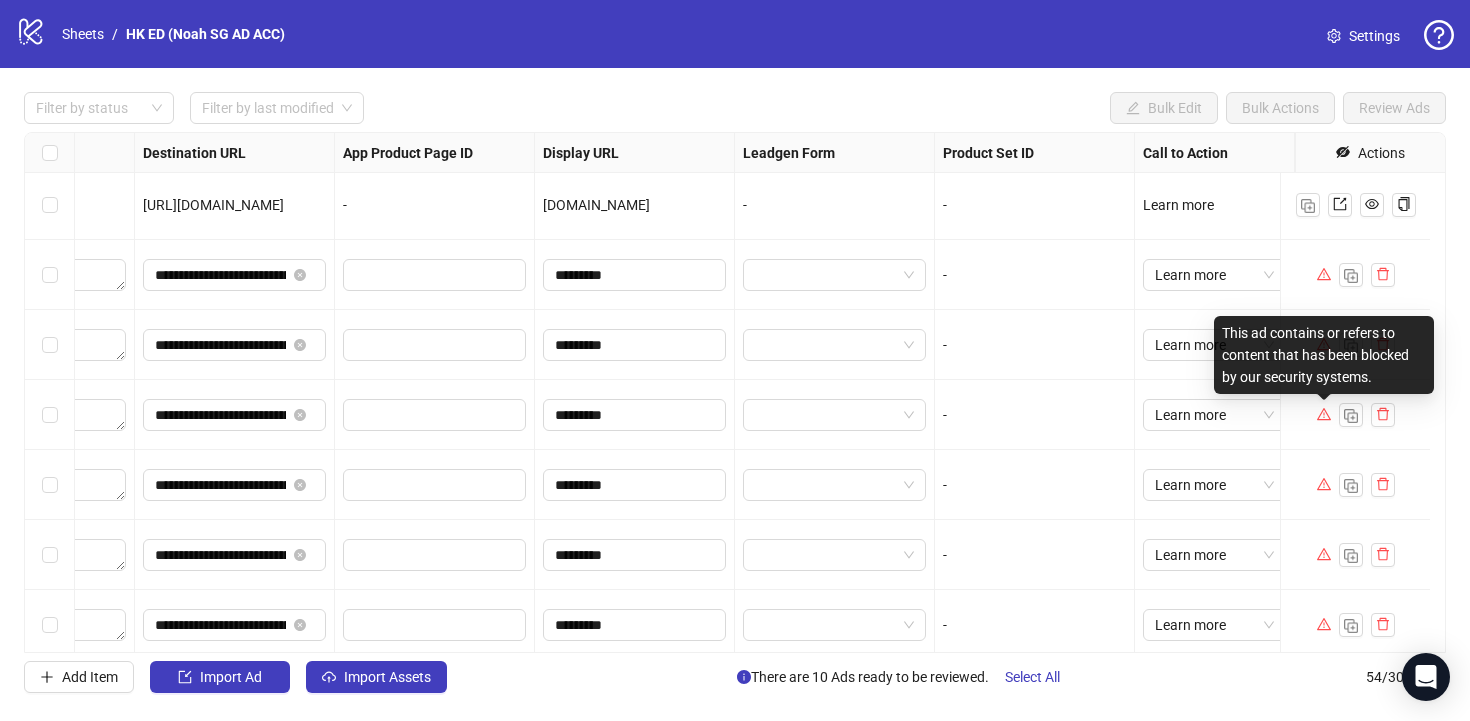 click on "This ad contains or refers to content that has been blocked by our security systems." at bounding box center [1324, 355] 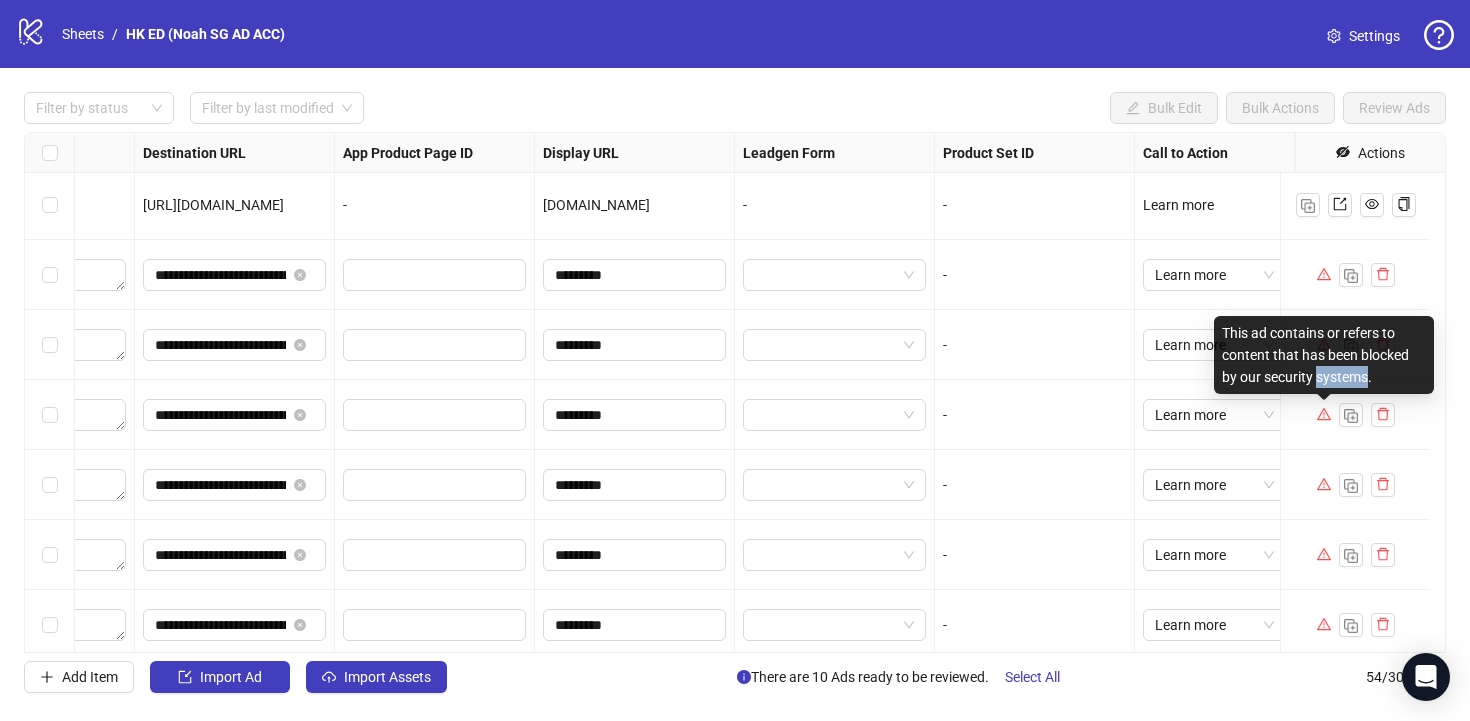click on "This ad contains or refers to content that has been blocked by our security systems." at bounding box center (1324, 355) 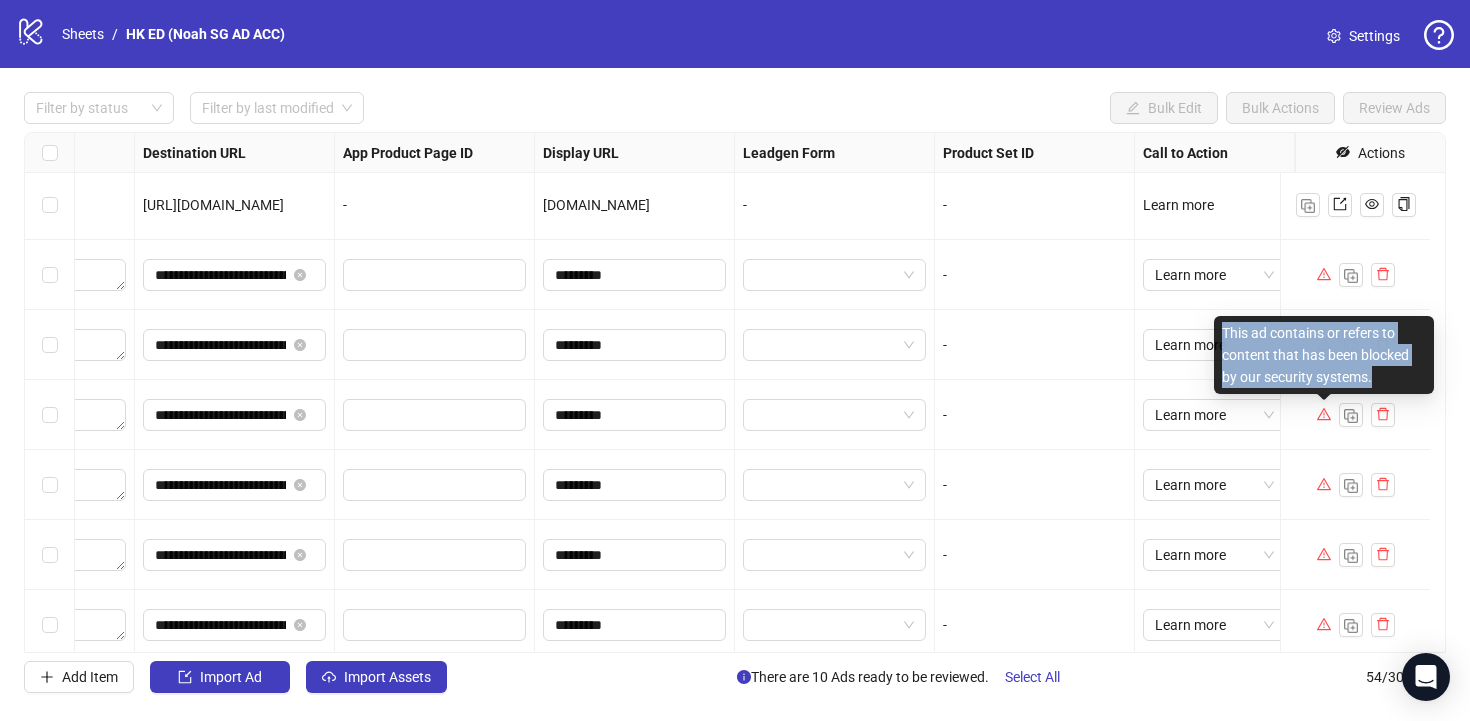 click on "This ad contains or refers to content that has been blocked by our security systems." at bounding box center (1324, 355) 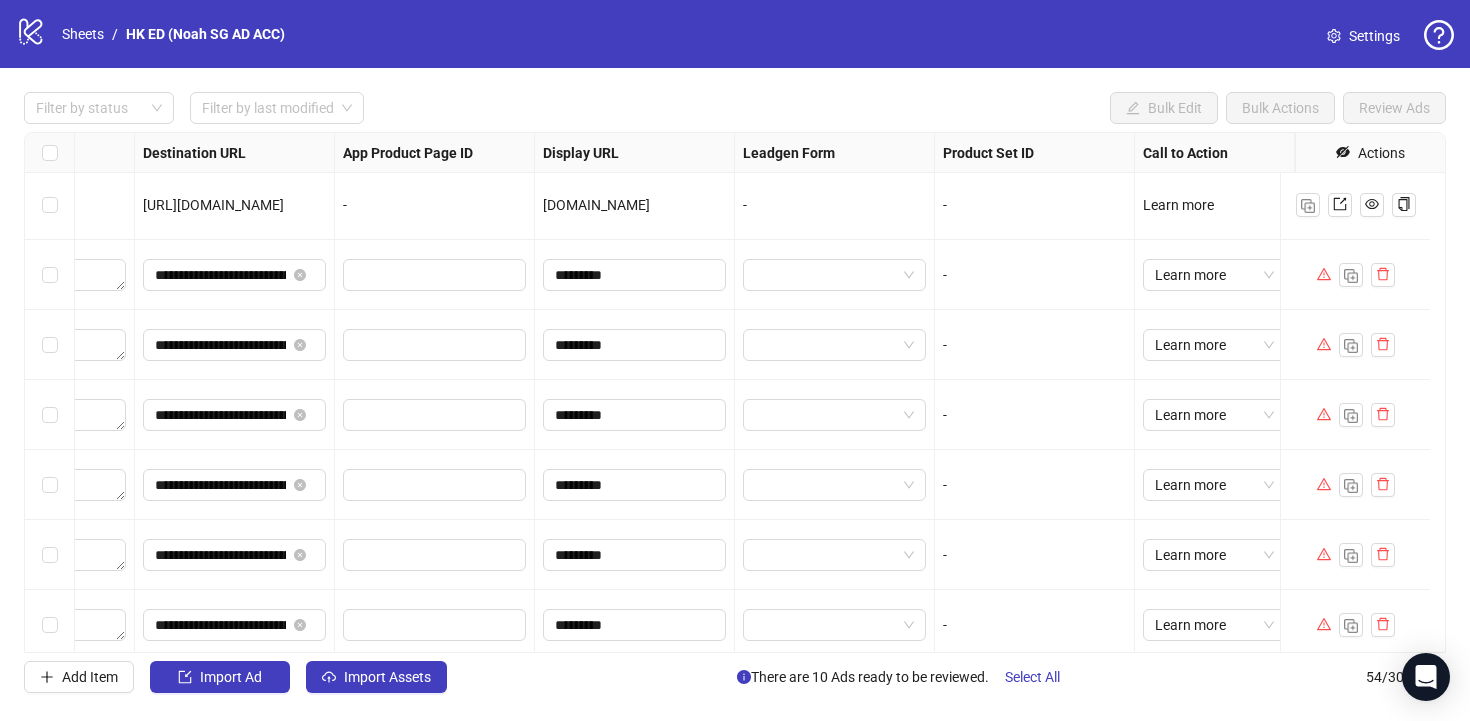 click at bounding box center (1355, 415) 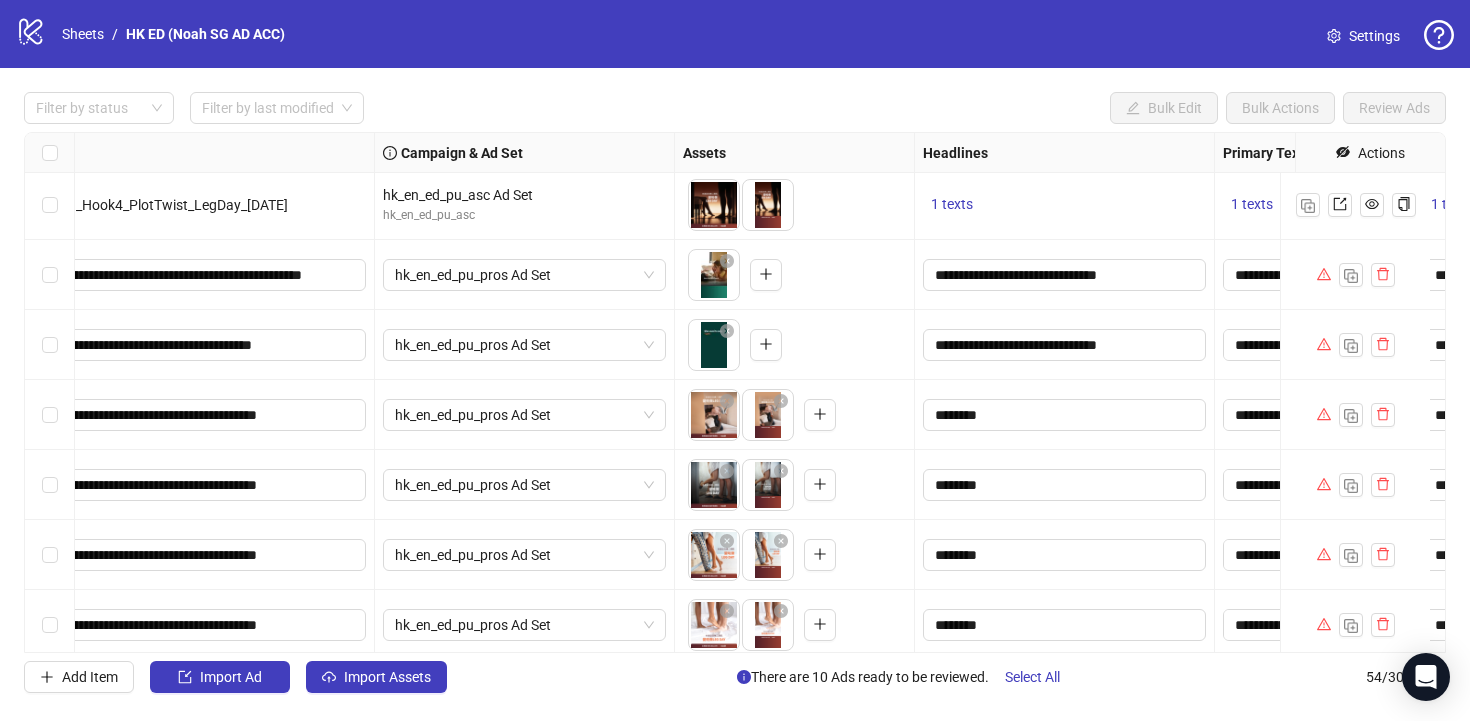 scroll, scrollTop: 3013, scrollLeft: 0, axis: vertical 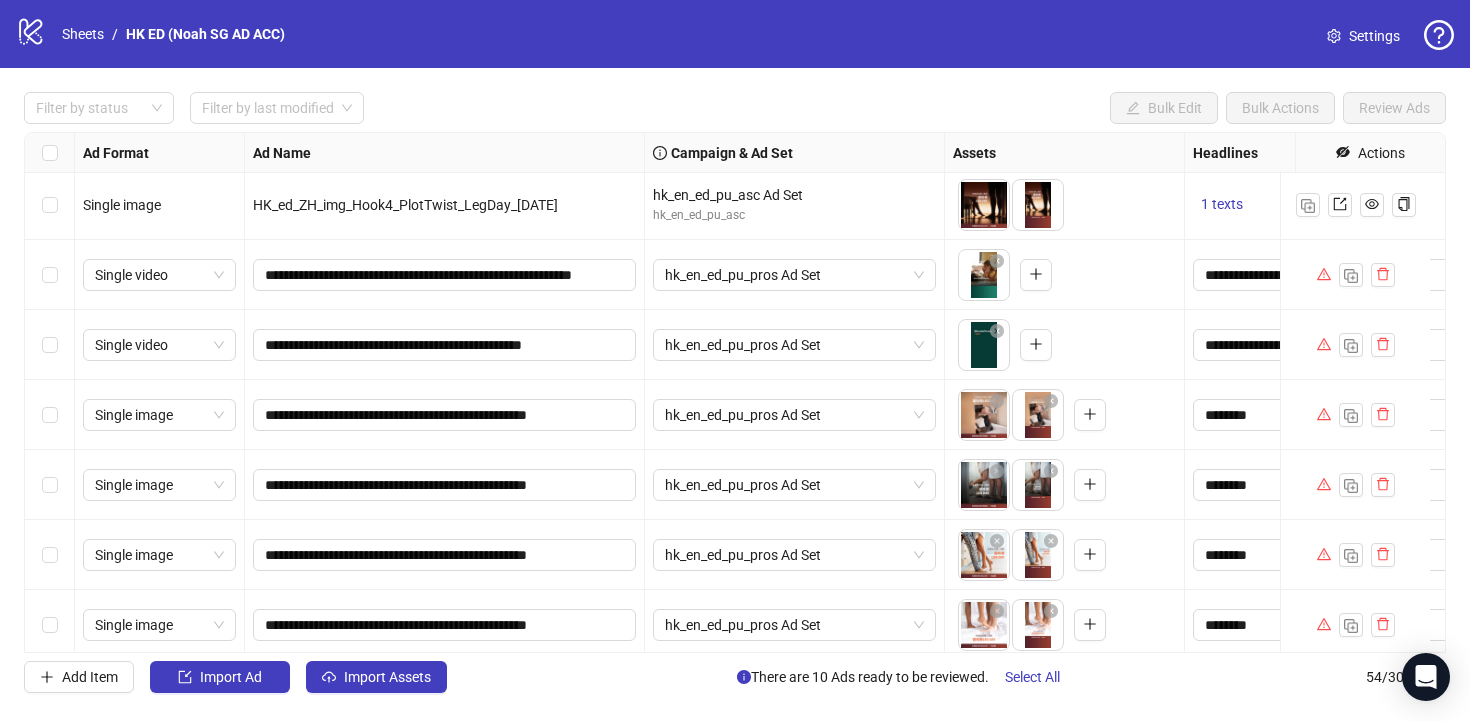 click at bounding box center (50, 275) 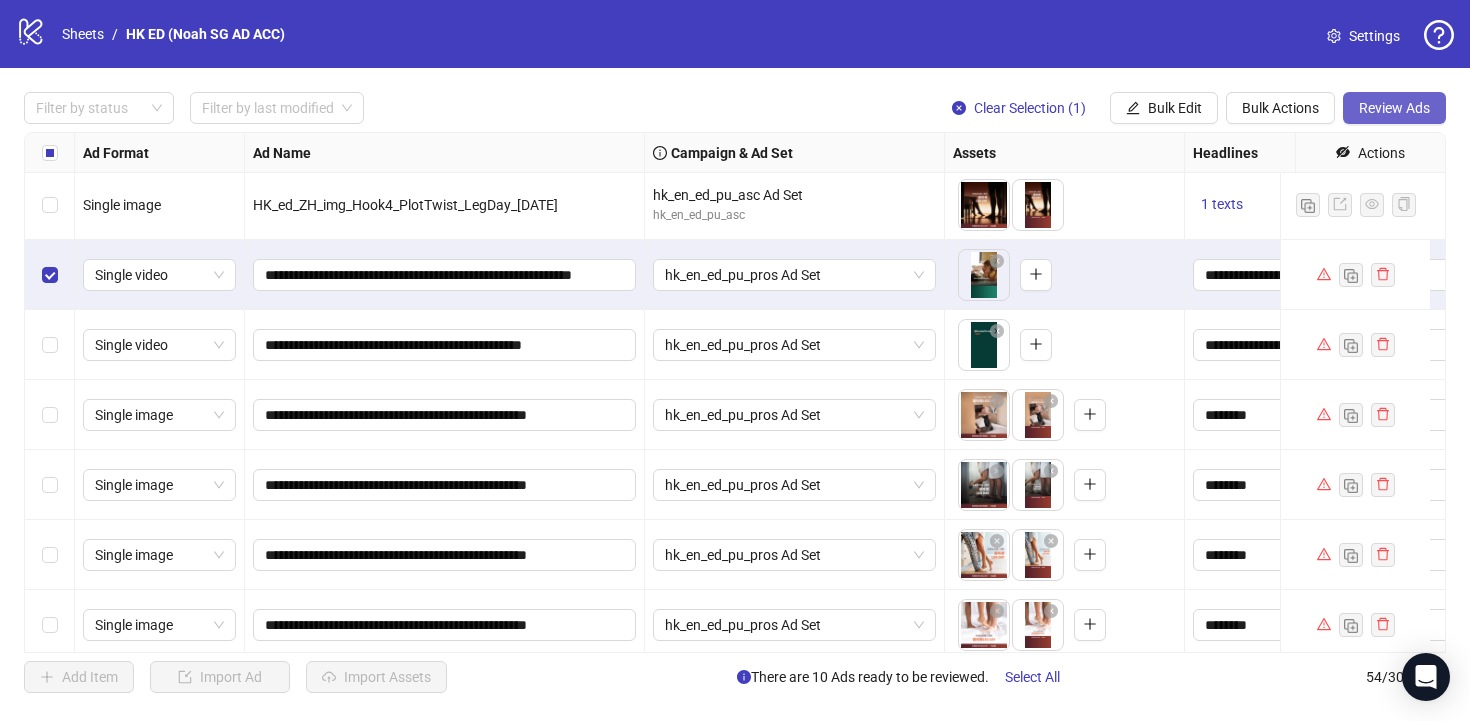 click on "Review Ads" at bounding box center (1394, 108) 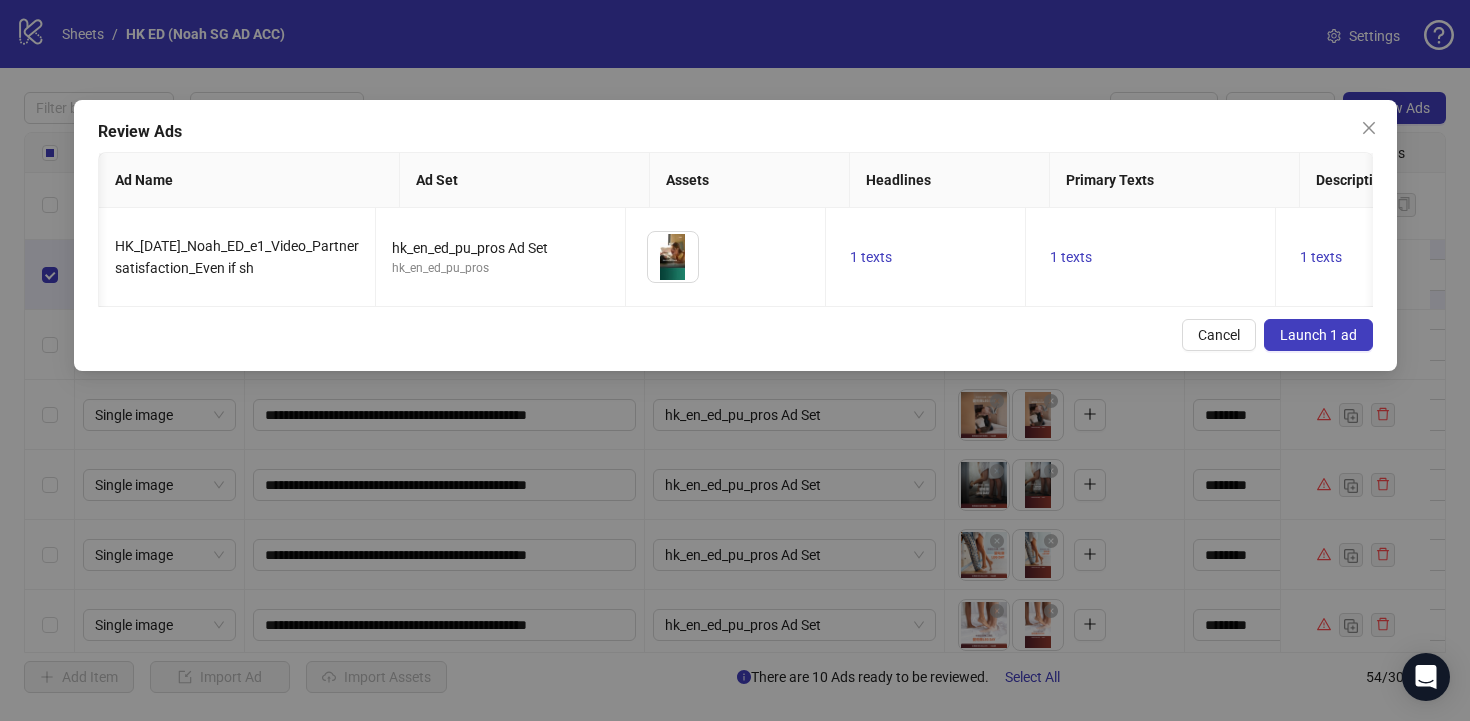 scroll, scrollTop: 0, scrollLeft: 1239, axis: horizontal 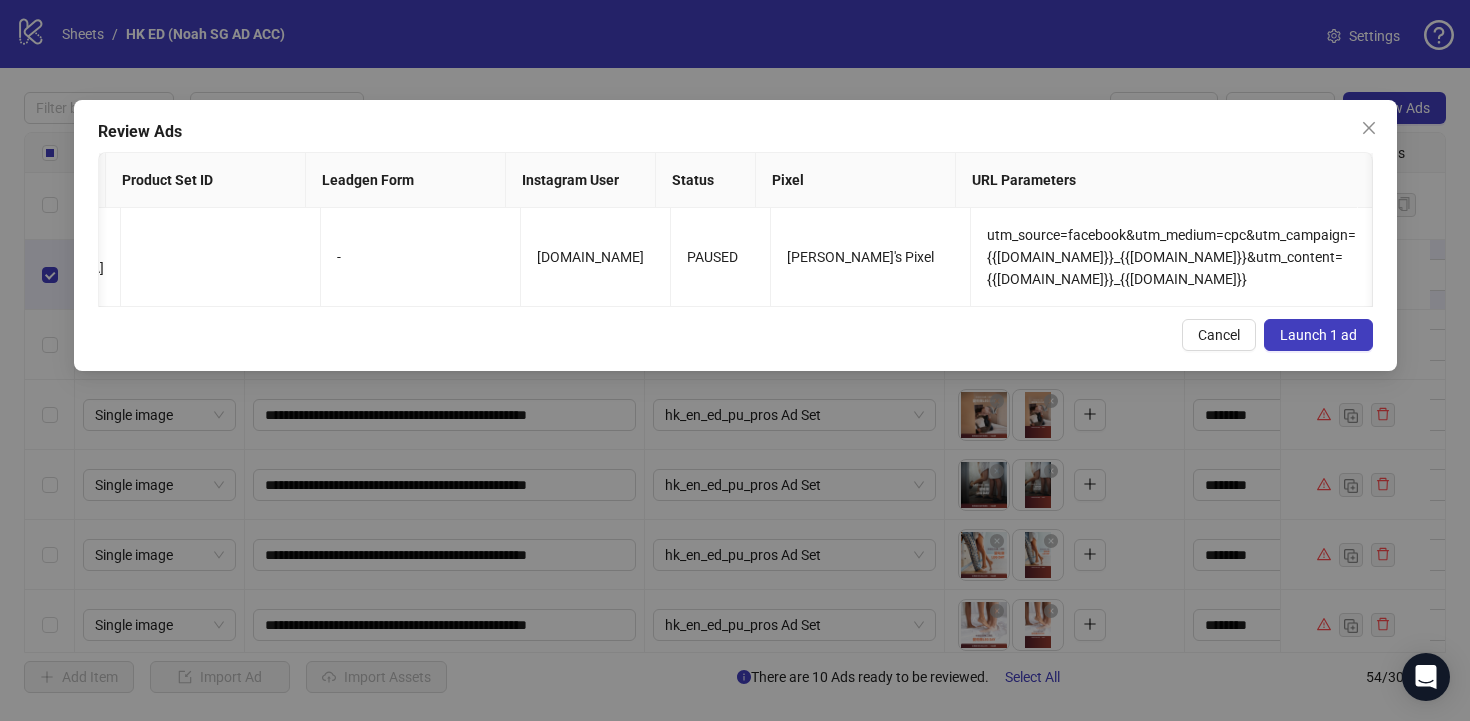 click on "Launch 1 ad" at bounding box center (1318, 335) 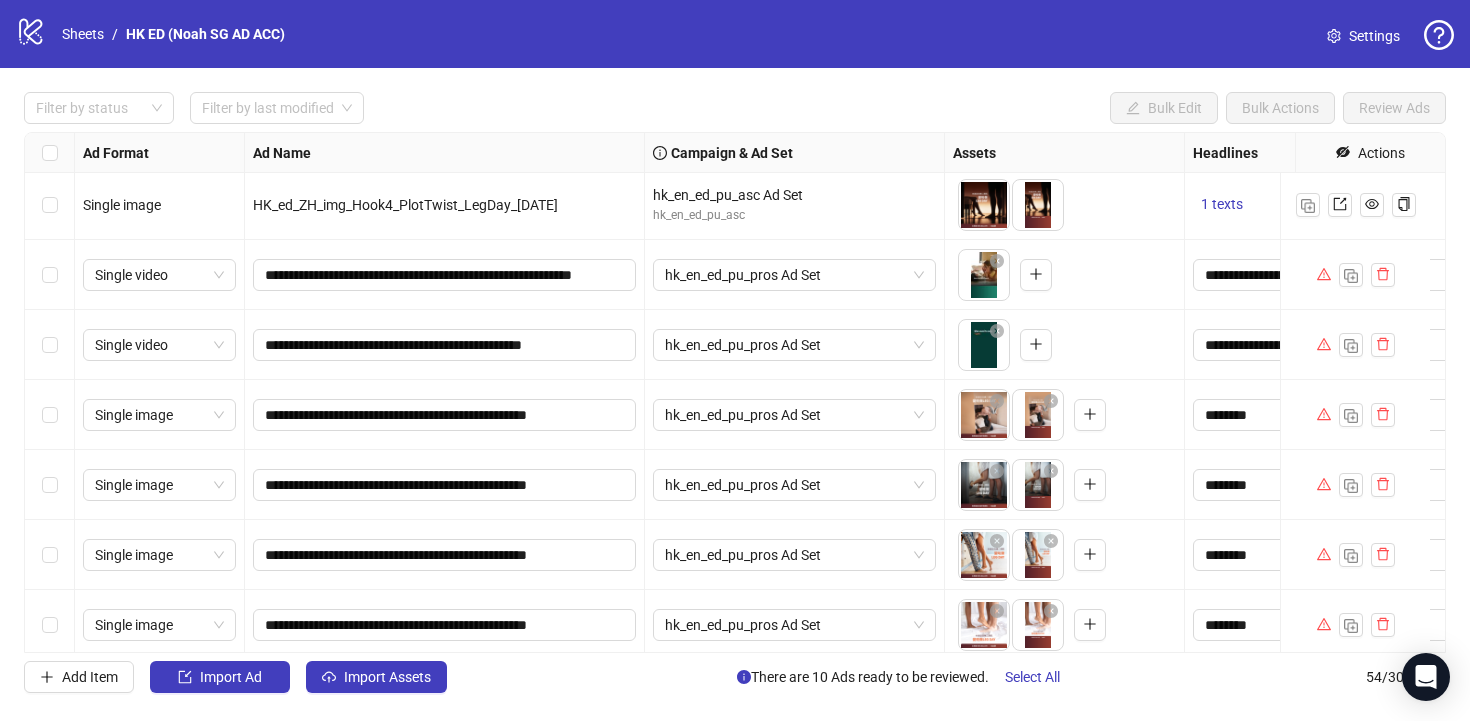 click on "Settings" at bounding box center (1374, 36) 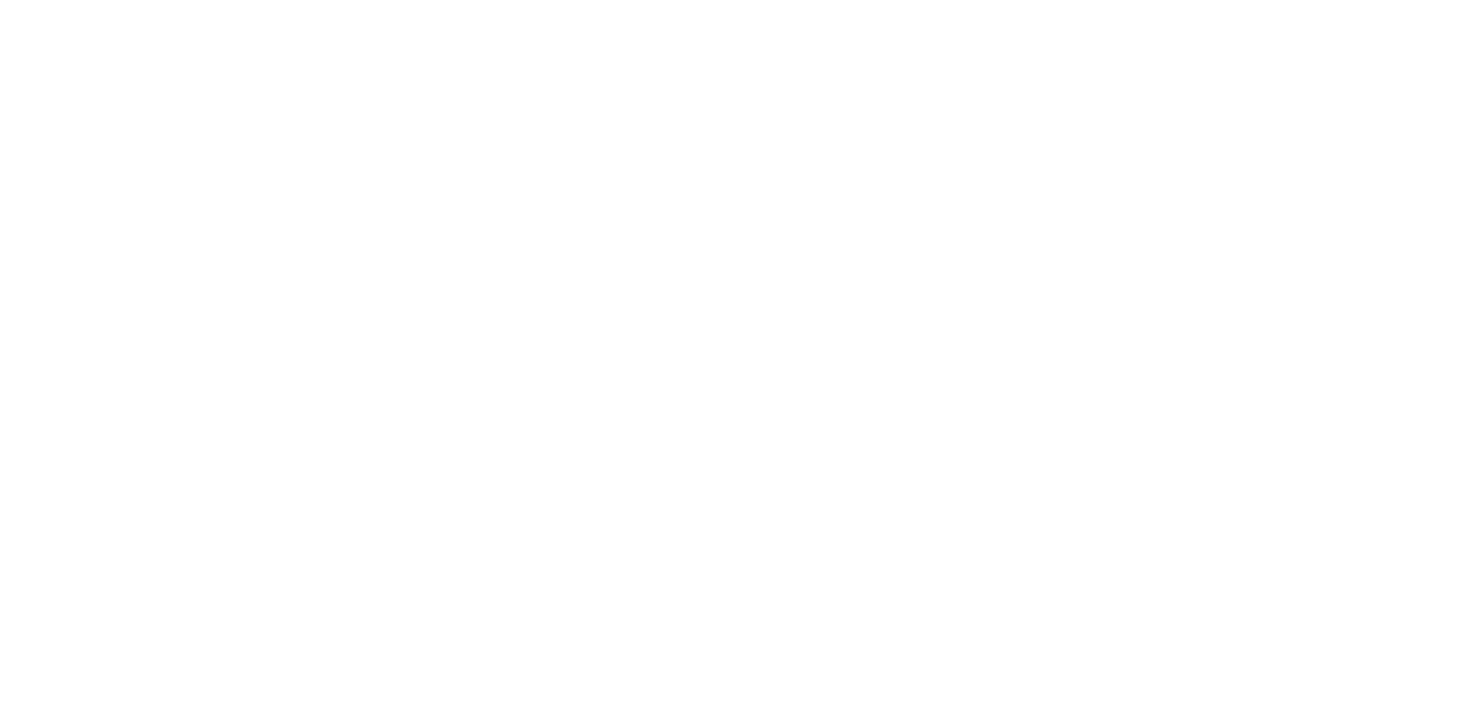 scroll, scrollTop: 0, scrollLeft: 0, axis: both 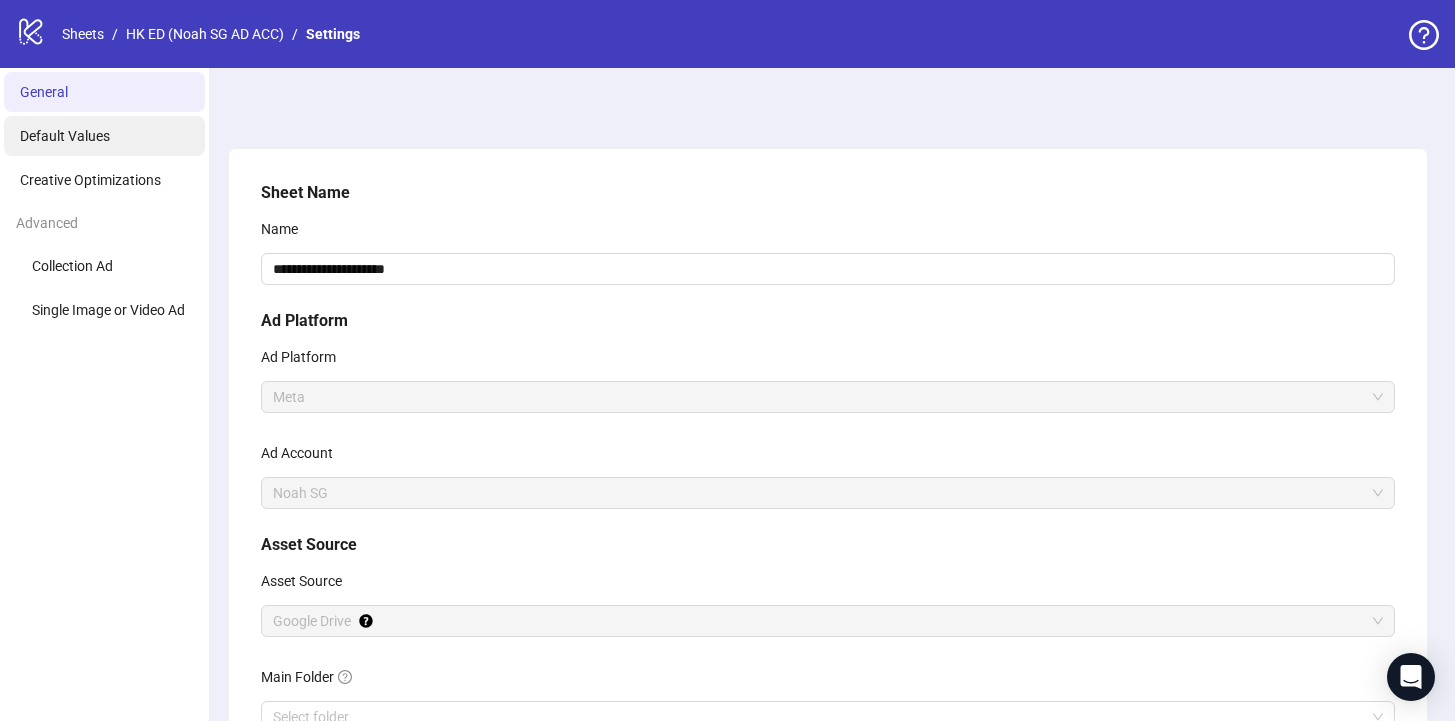 click on "Default Values" at bounding box center (104, 136) 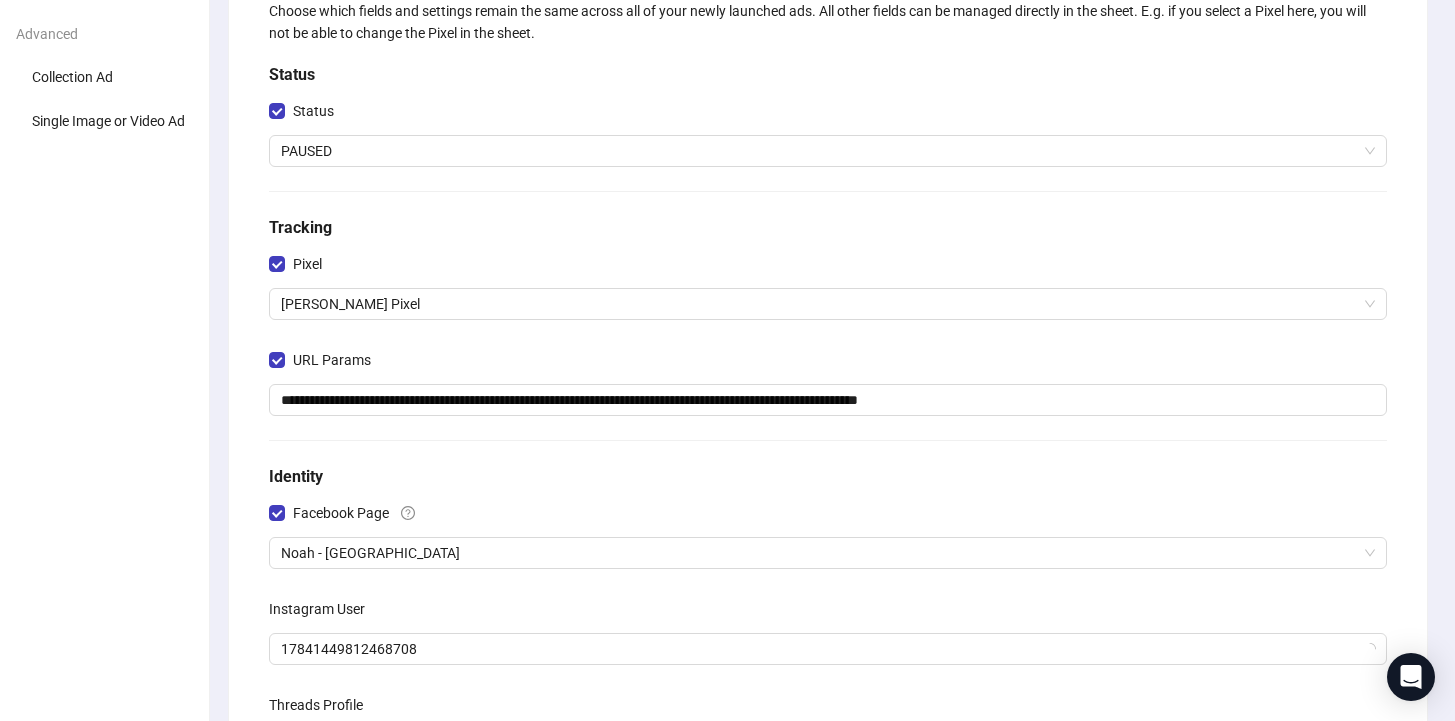 scroll, scrollTop: 364, scrollLeft: 0, axis: vertical 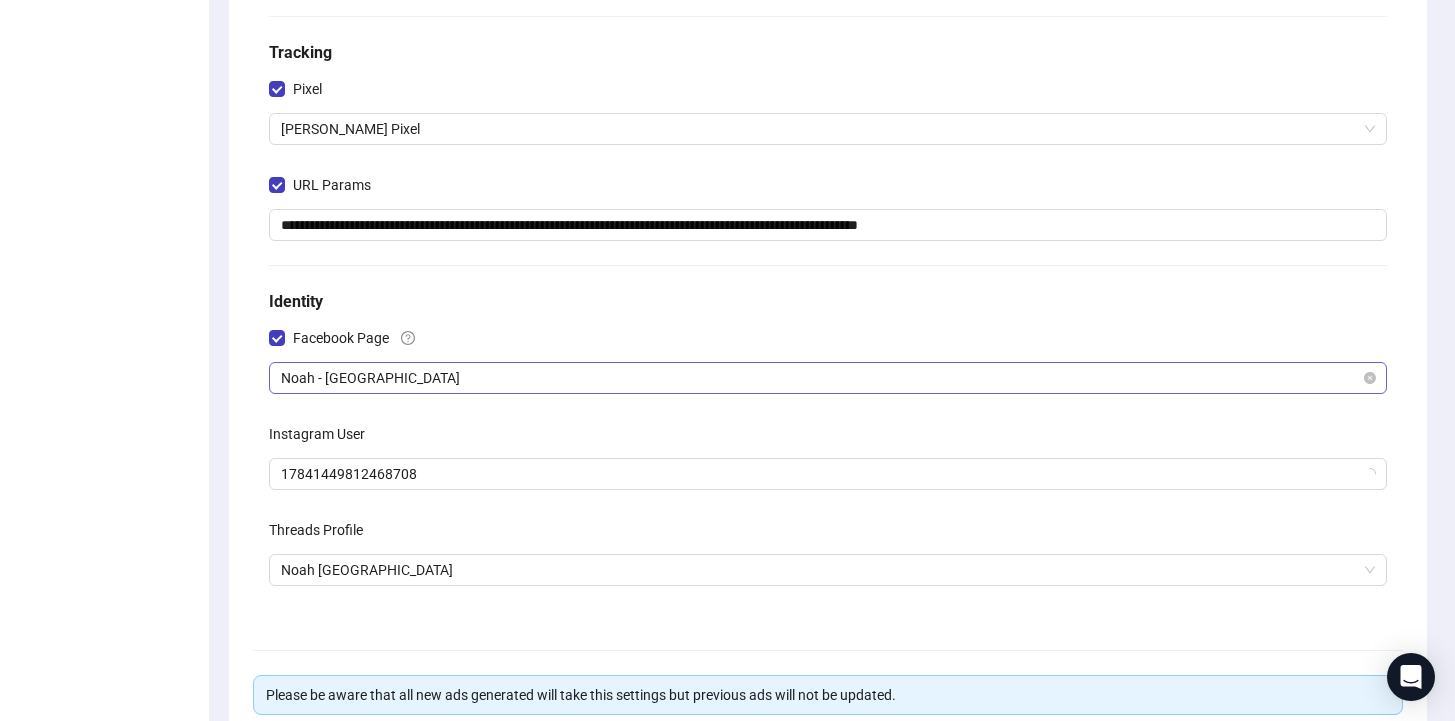 click on "Noah - Hong Kong" at bounding box center [828, 378] 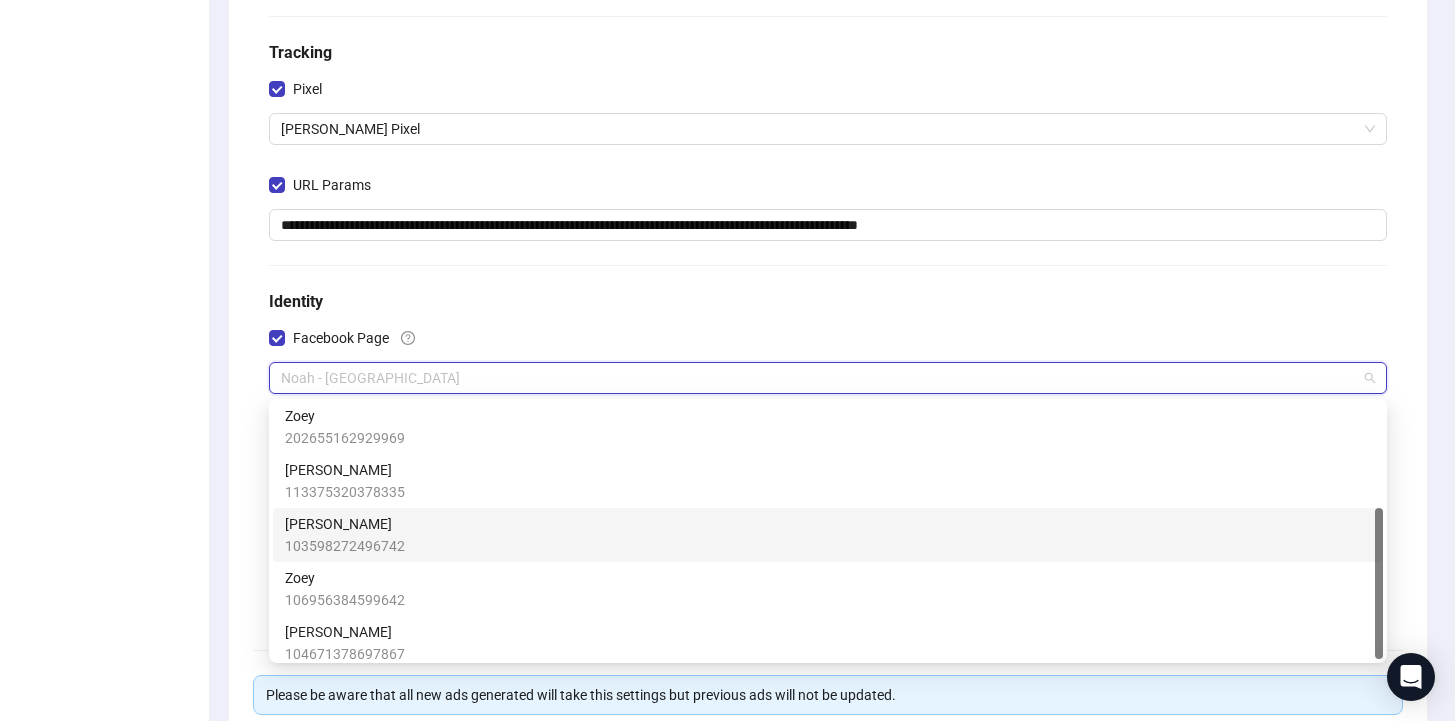 scroll, scrollTop: 176, scrollLeft: 0, axis: vertical 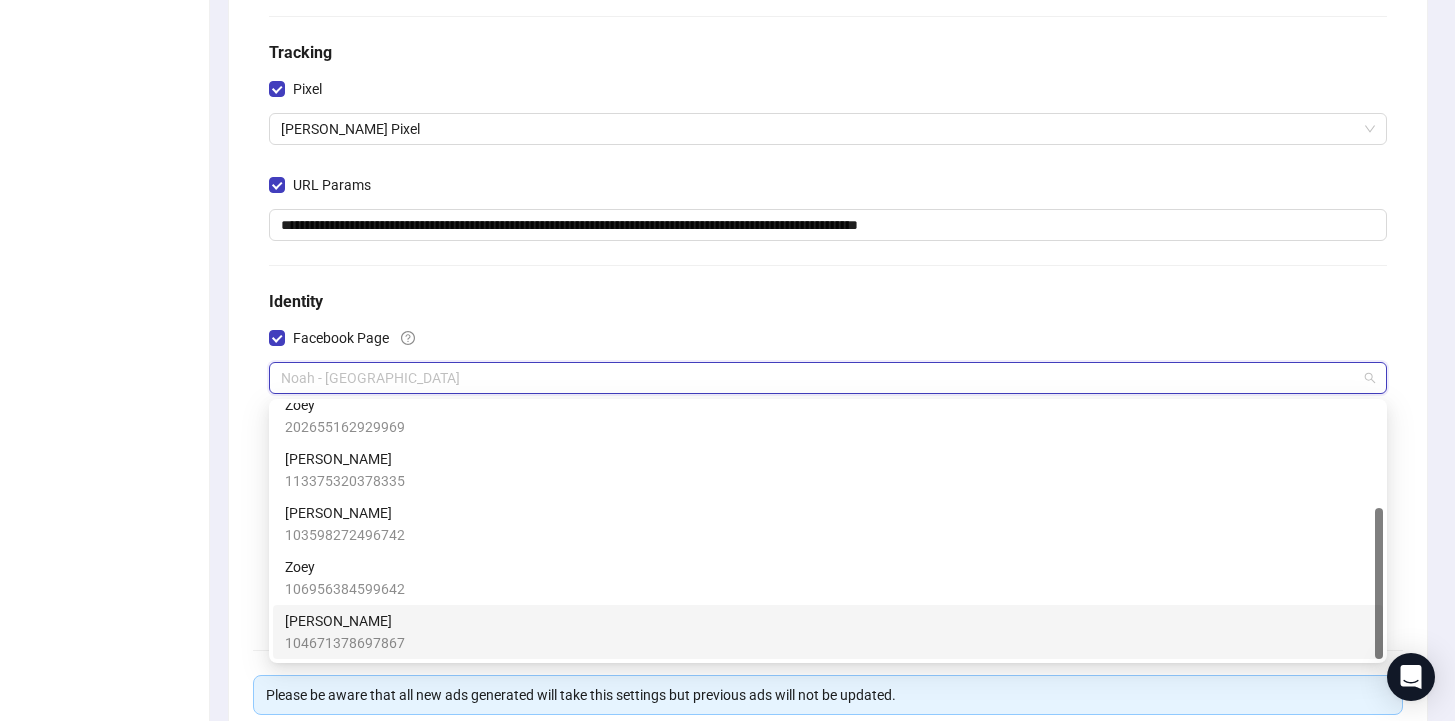 click on "Noah 104671378697867" at bounding box center (828, 632) 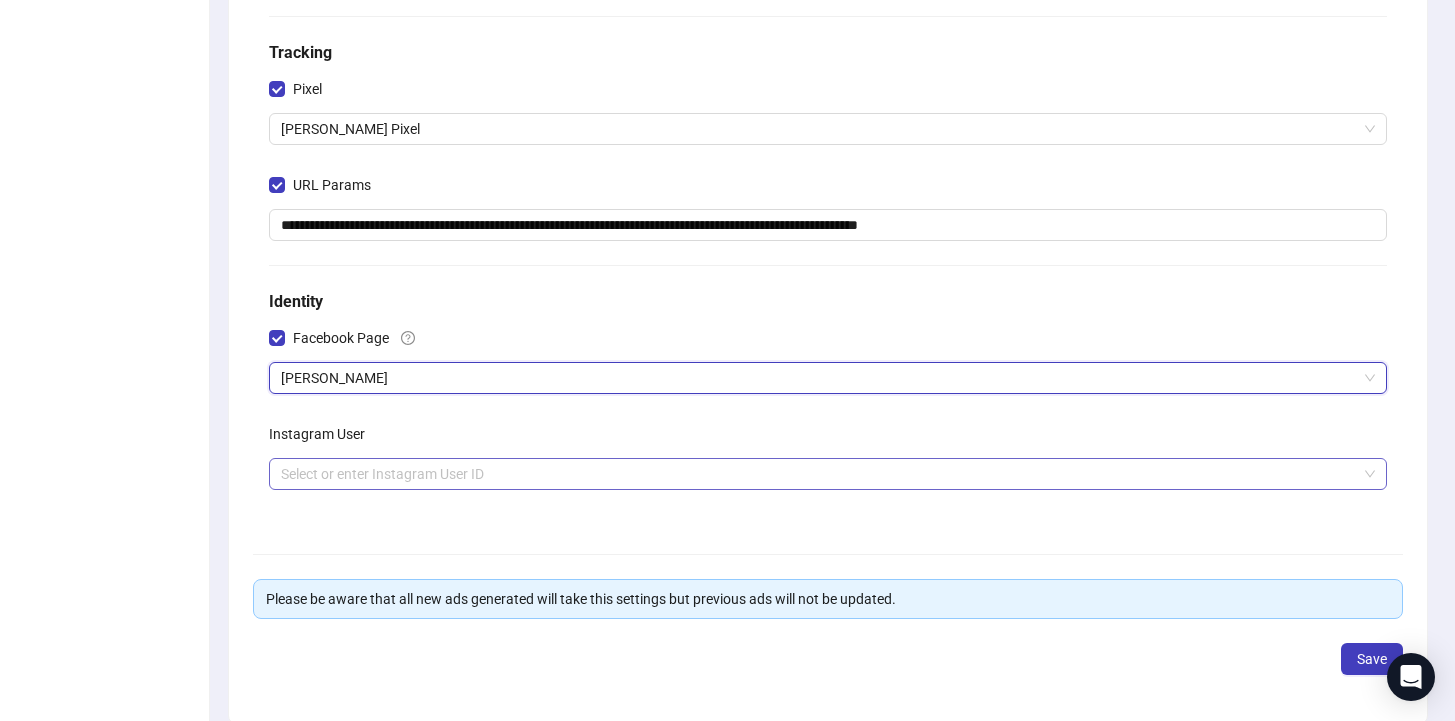 click at bounding box center [819, 474] 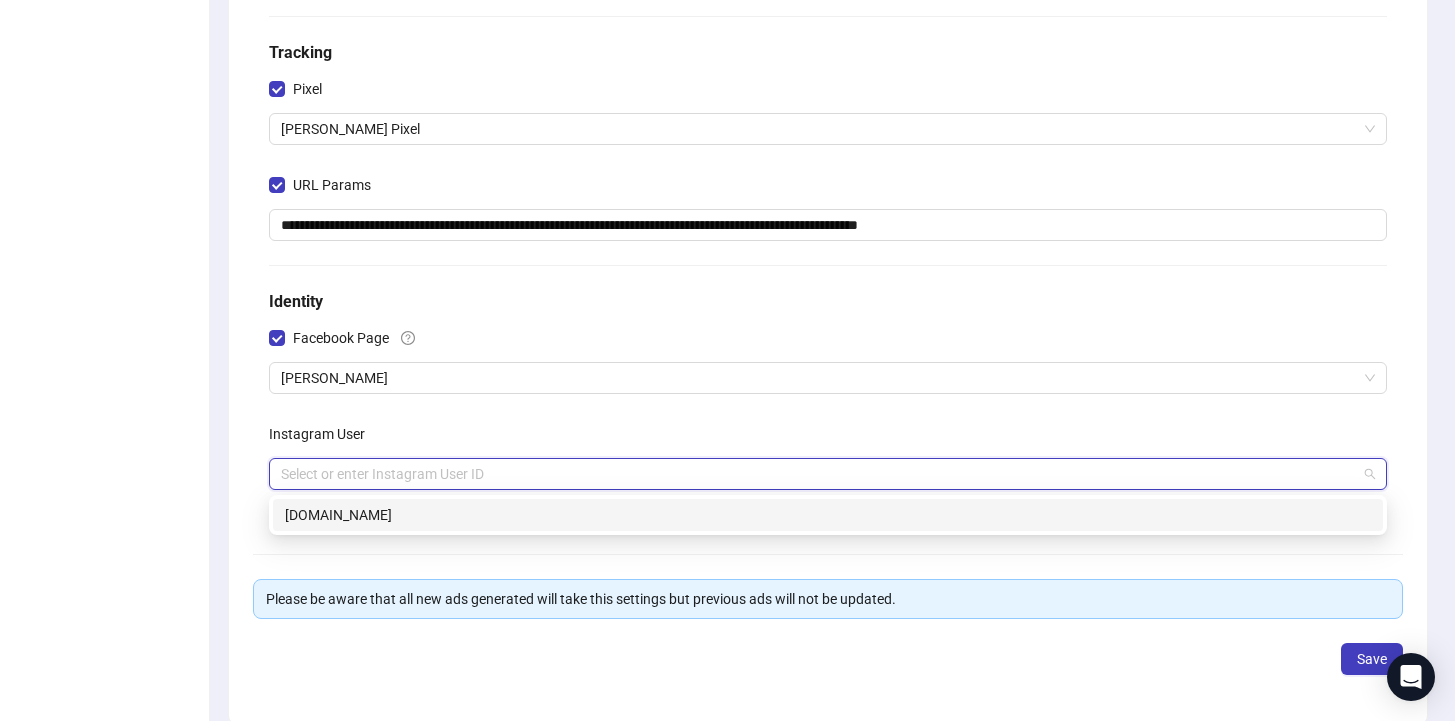 click on "ofnoah.hk" at bounding box center (828, 515) 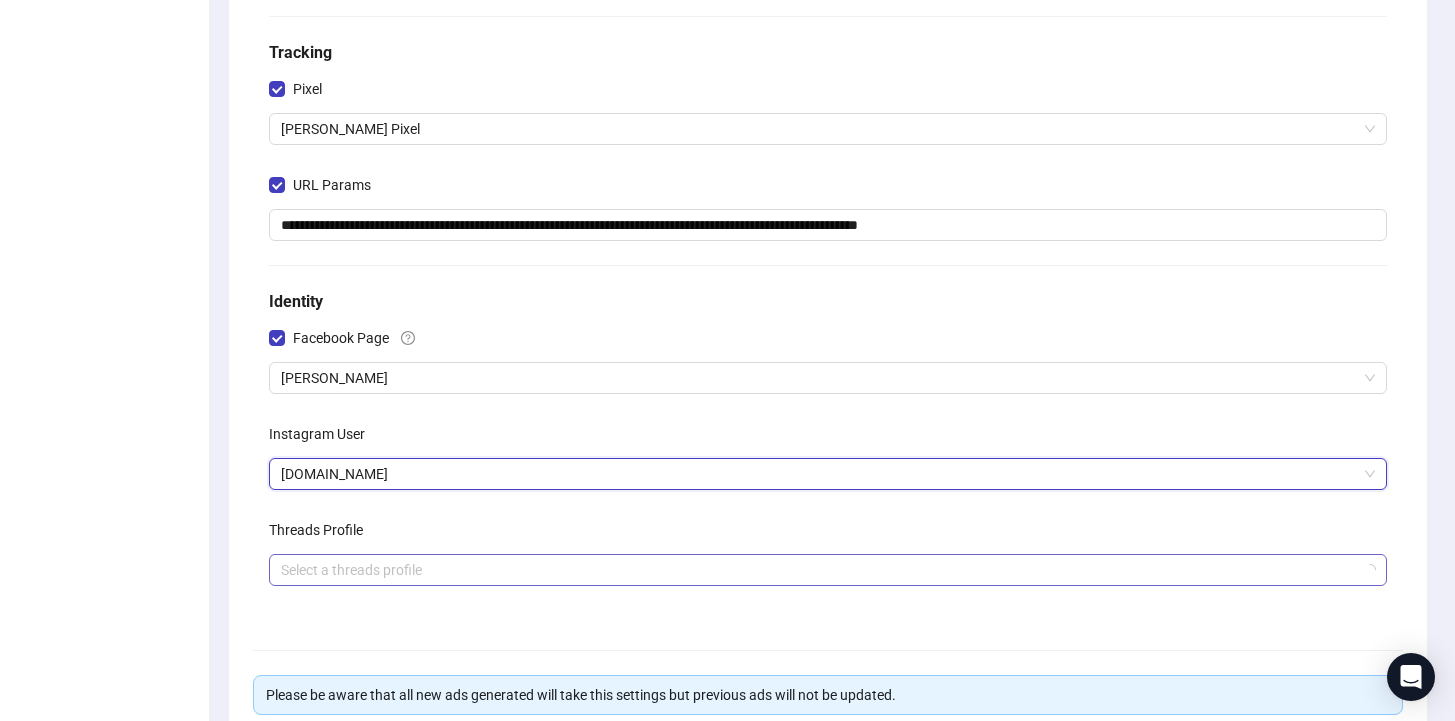 click at bounding box center (819, 570) 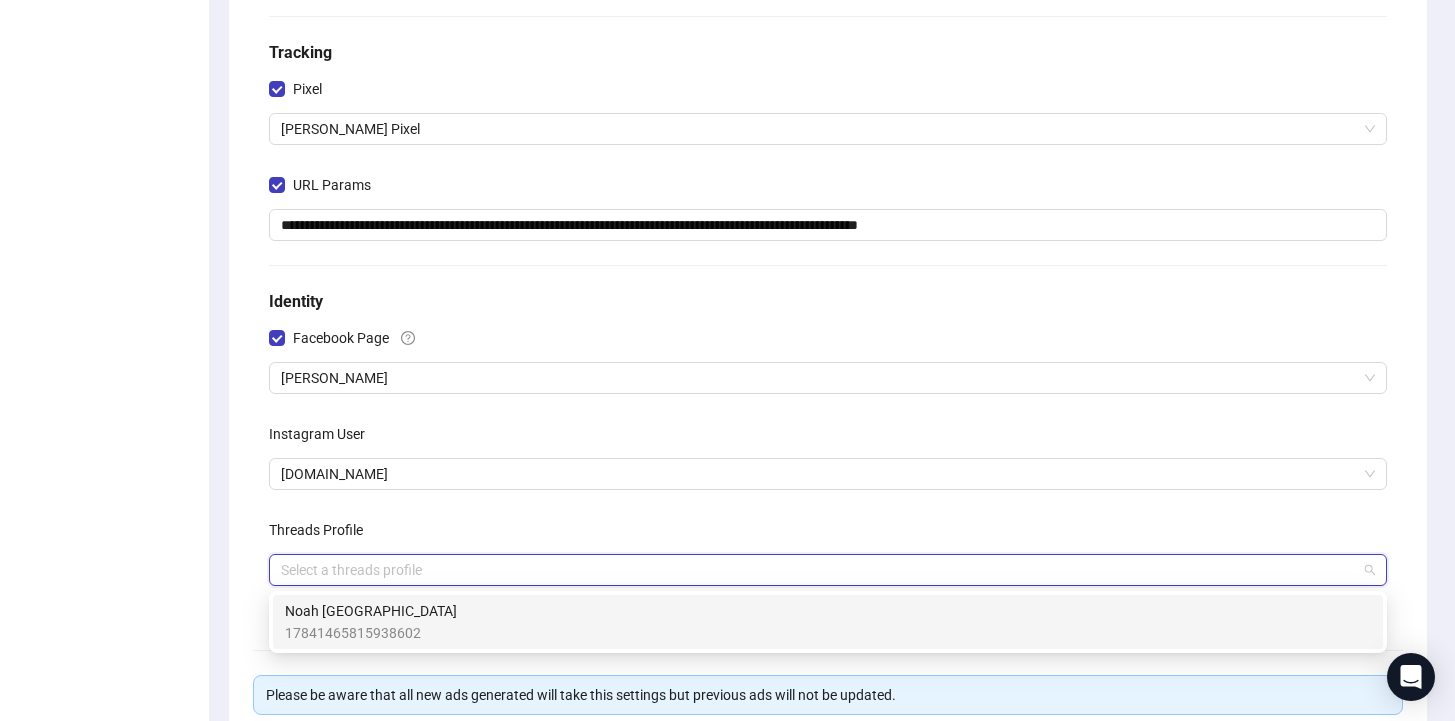 click on "Noah Hong Kong 17841465815938602" at bounding box center [828, 622] 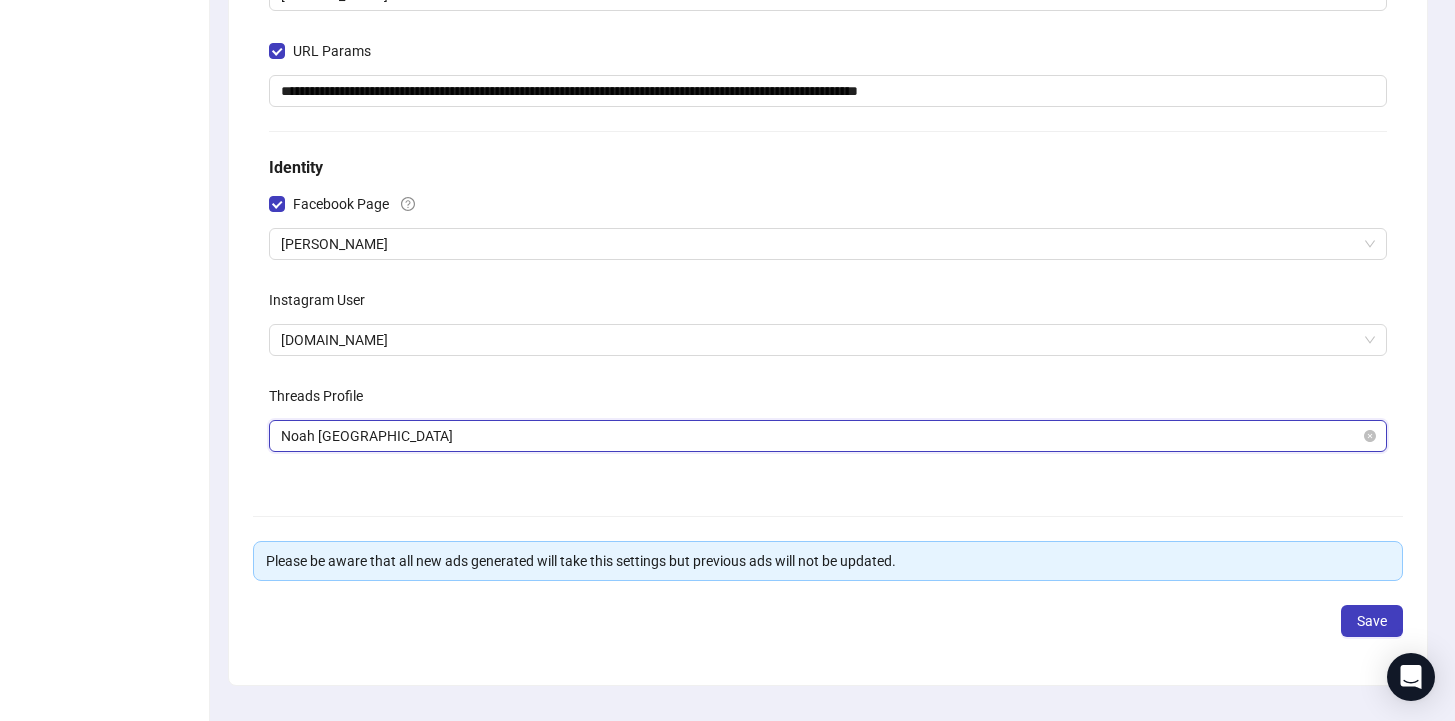 scroll, scrollTop: 543, scrollLeft: 0, axis: vertical 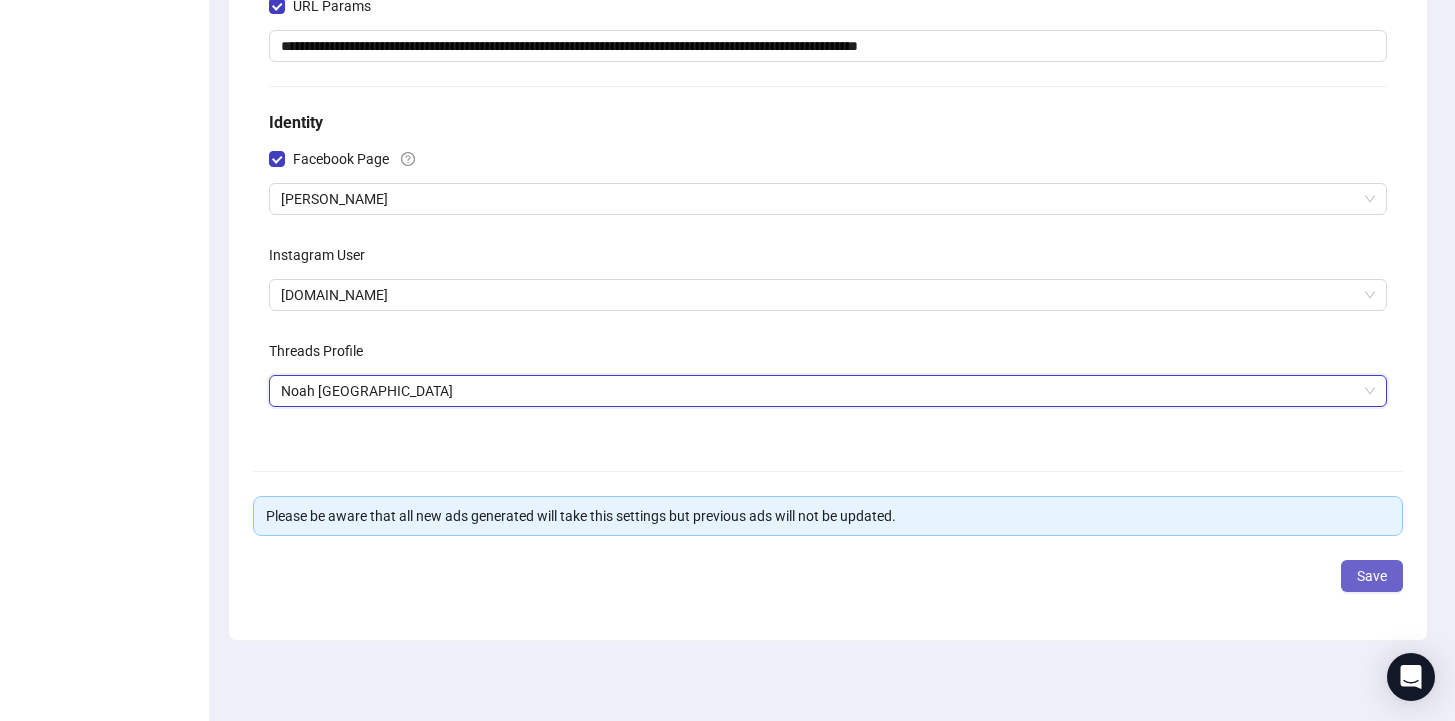 click on "Save" at bounding box center (1372, 576) 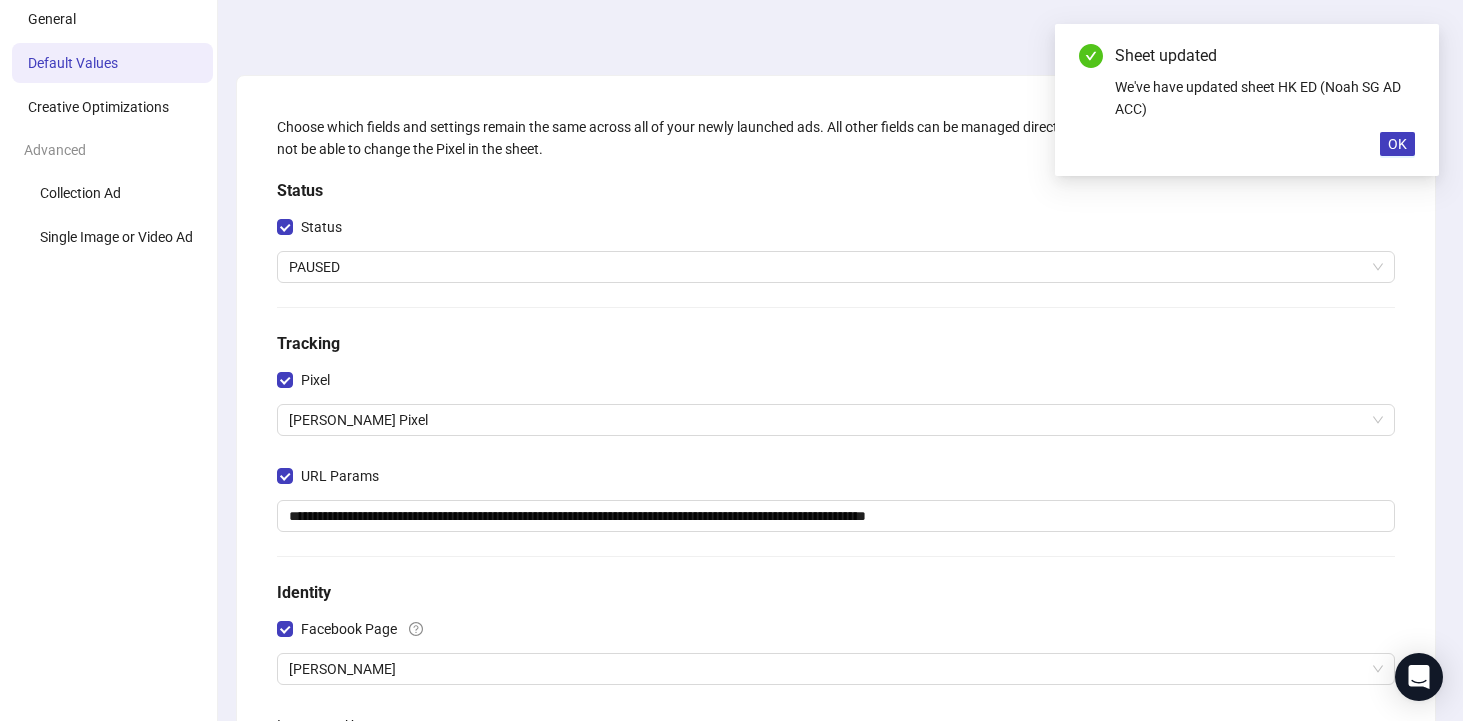 scroll, scrollTop: 0, scrollLeft: 0, axis: both 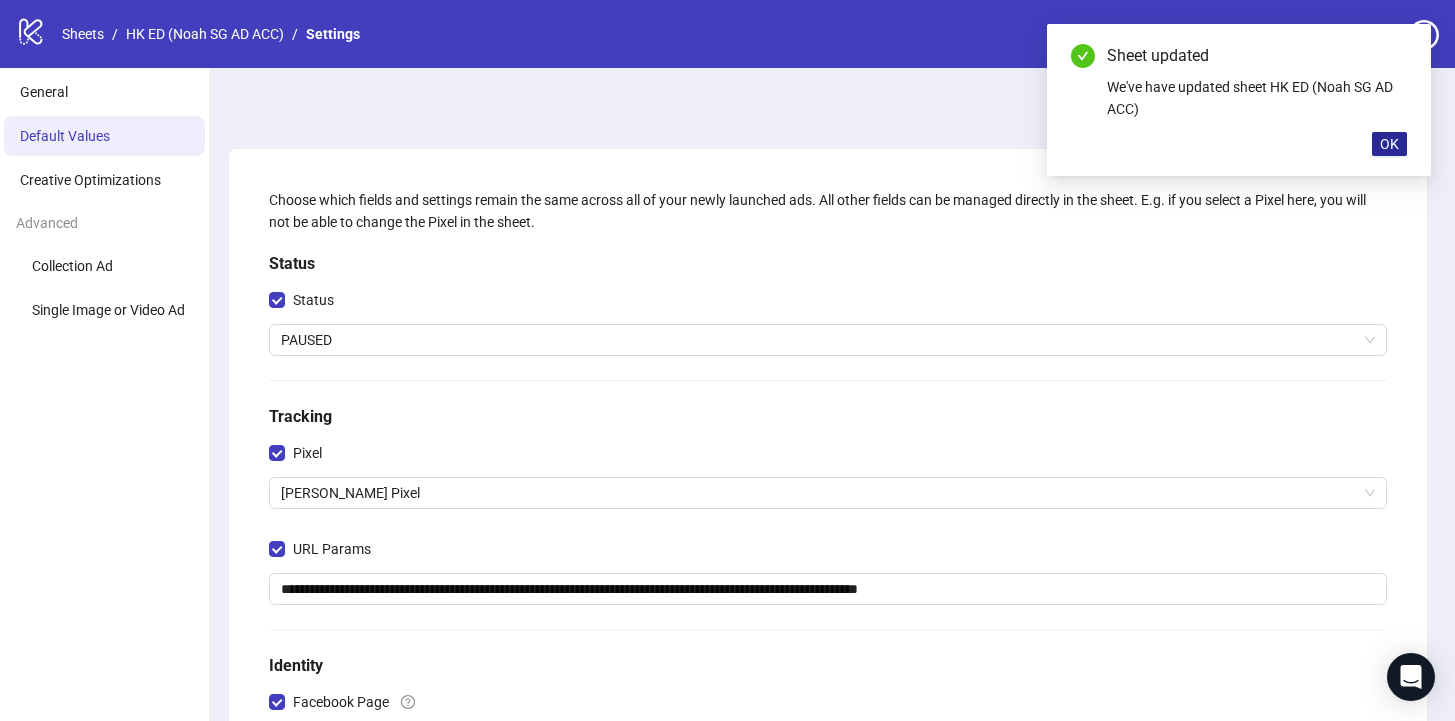 click on "OK" at bounding box center (1389, 144) 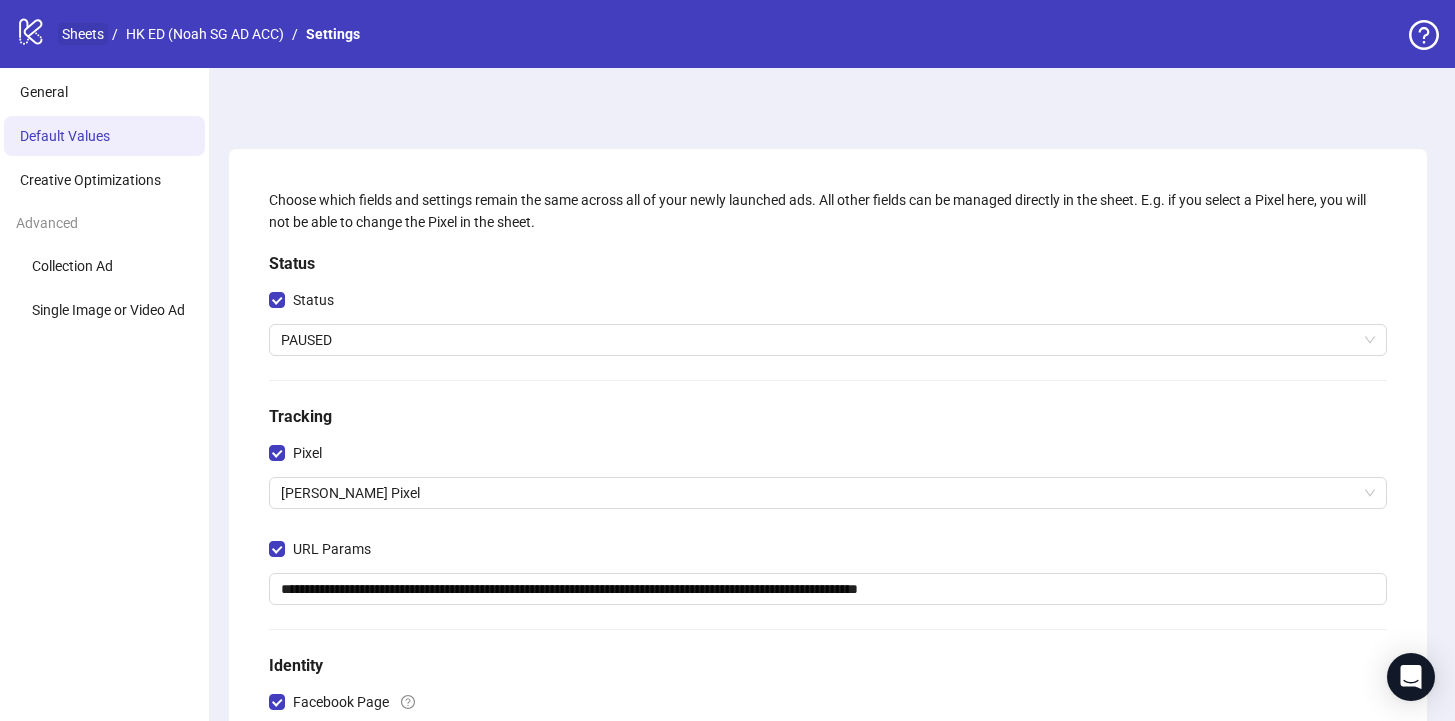 click on "Sheets" at bounding box center [83, 34] 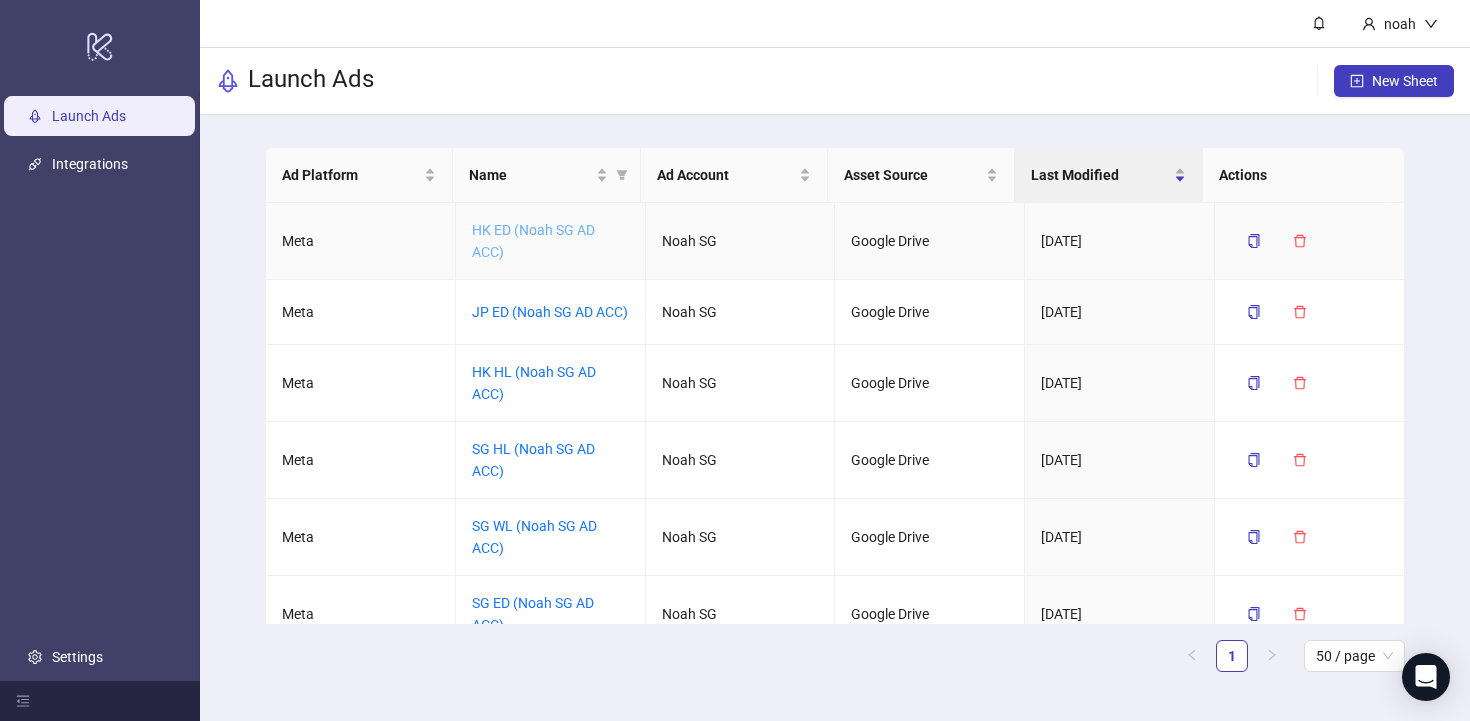 click on "HK ED (Noah SG AD ACC)" at bounding box center (533, 241) 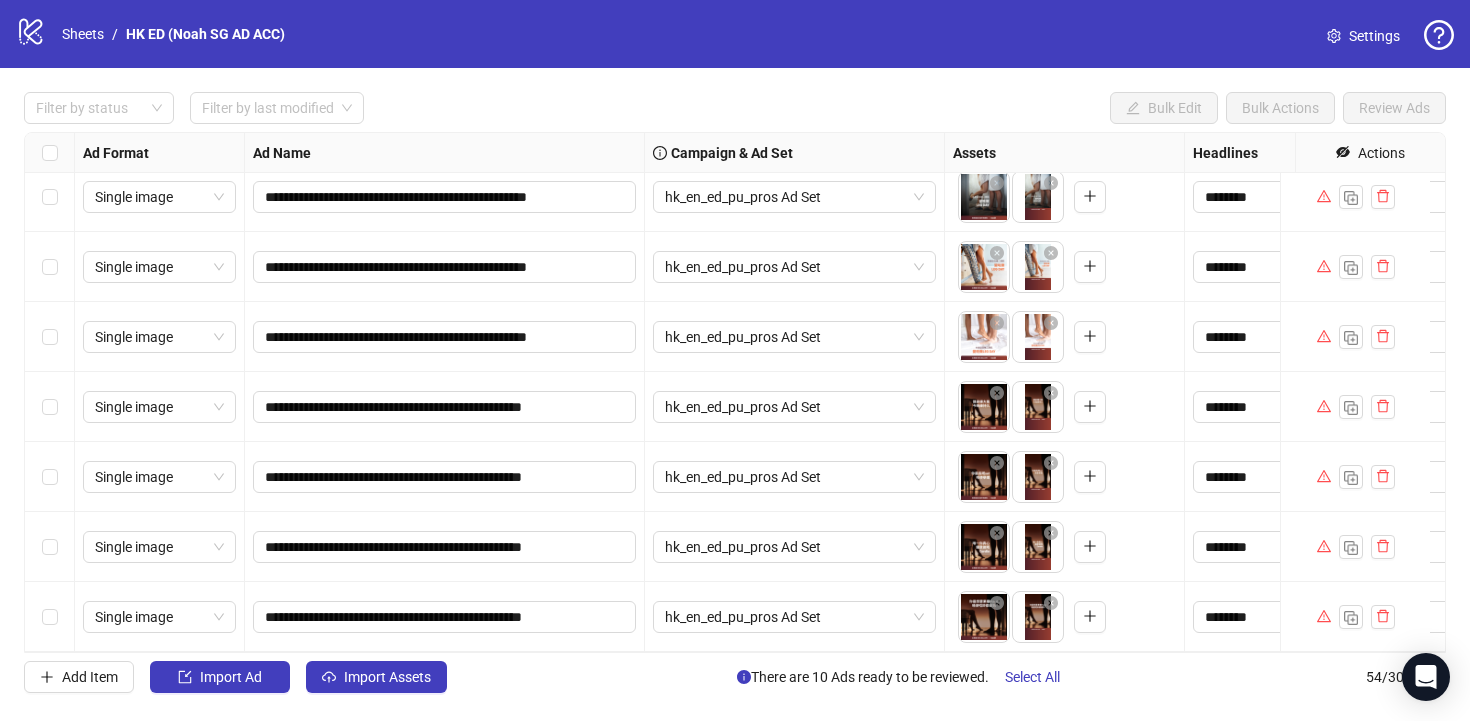 scroll, scrollTop: 3316, scrollLeft: 0, axis: vertical 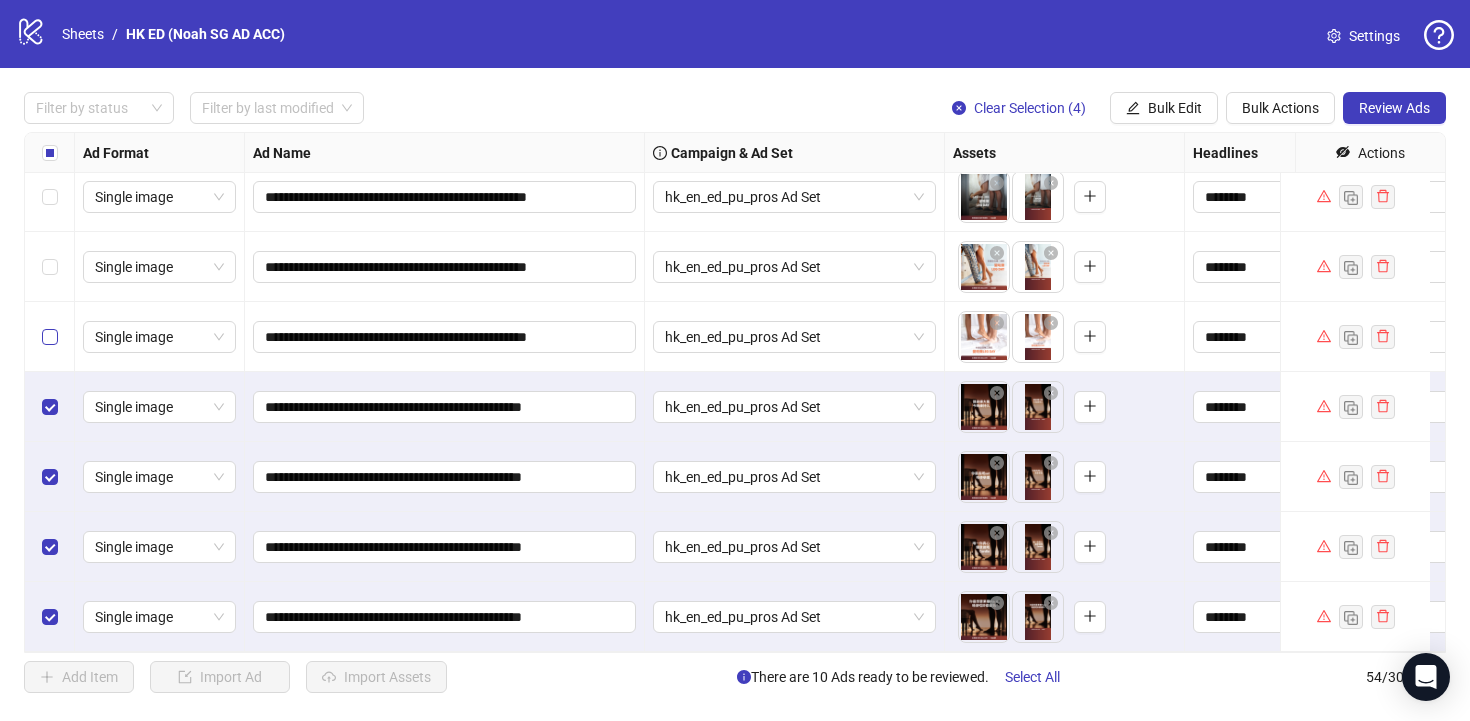 click at bounding box center [50, 337] 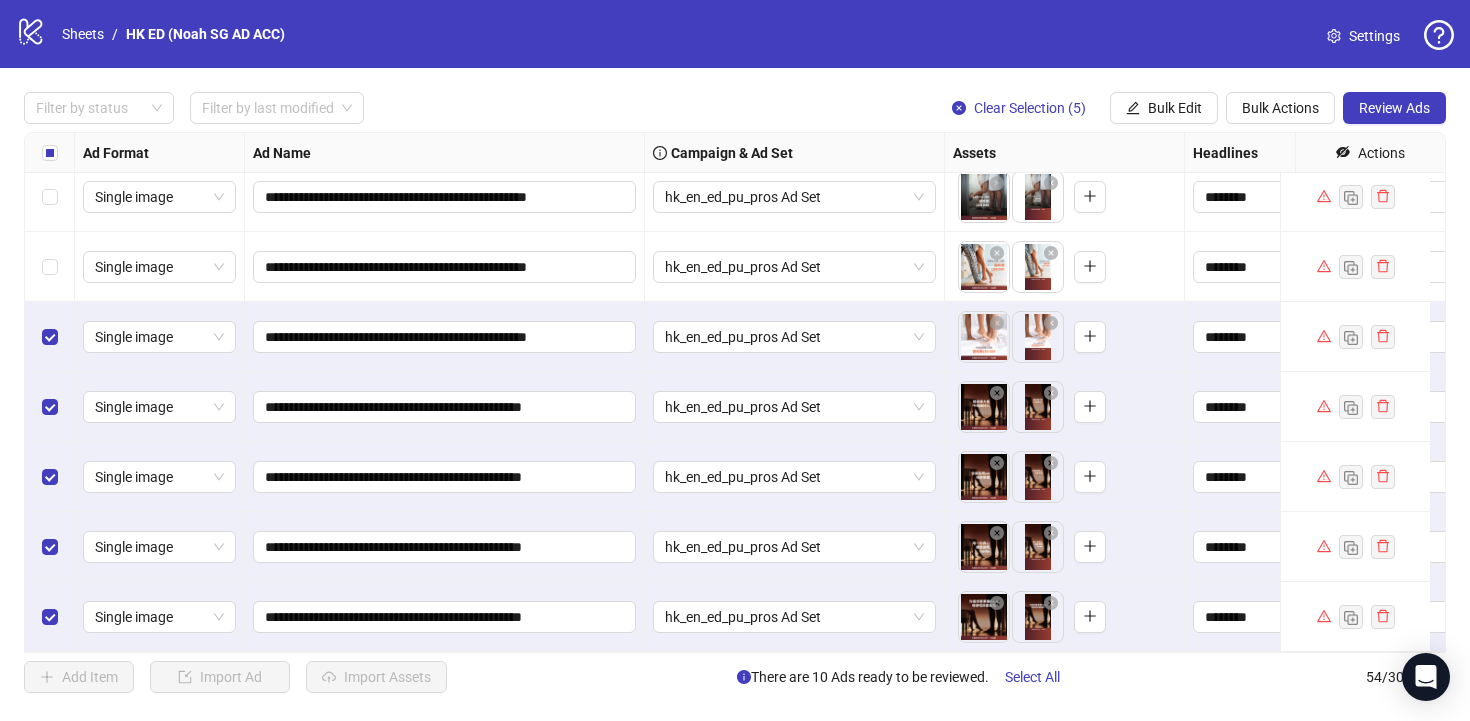 scroll, scrollTop: 3279, scrollLeft: 0, axis: vertical 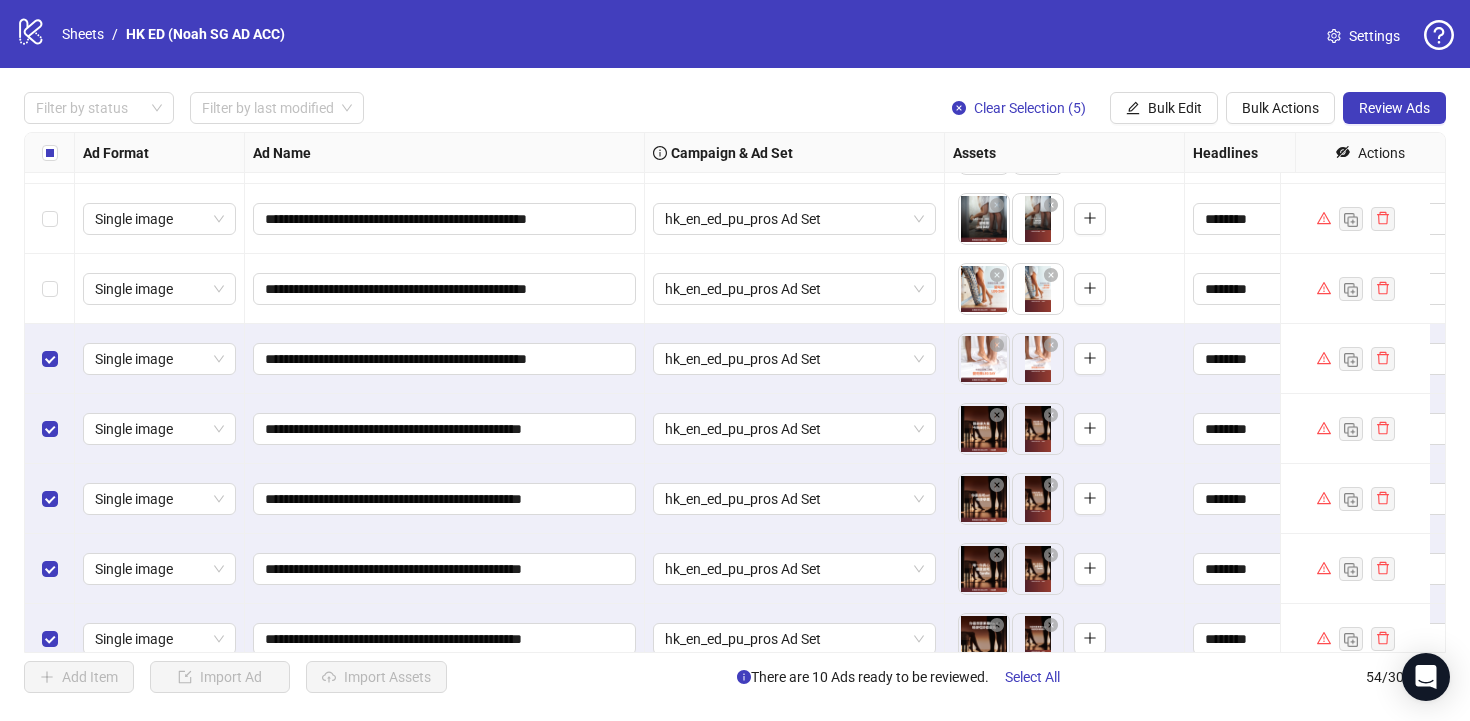 click at bounding box center [50, 289] 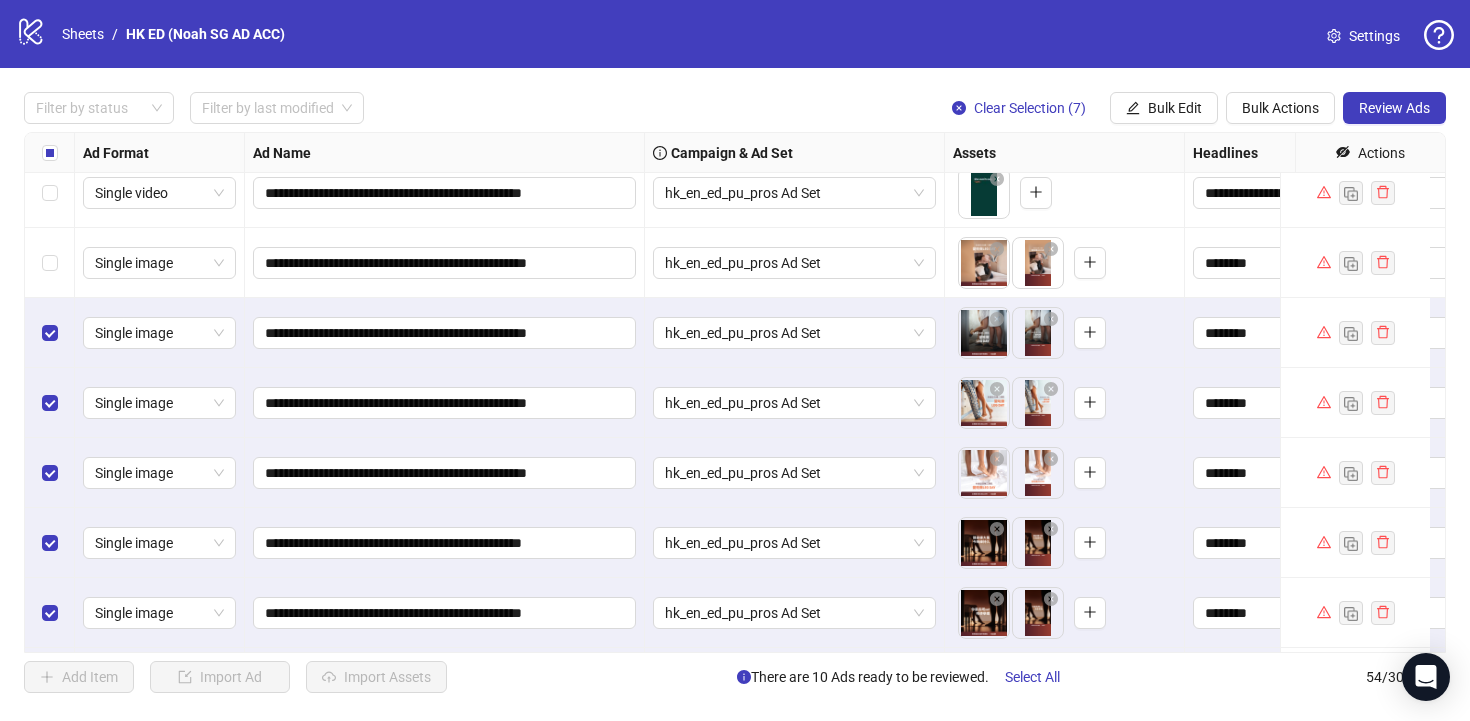 scroll, scrollTop: 3145, scrollLeft: 0, axis: vertical 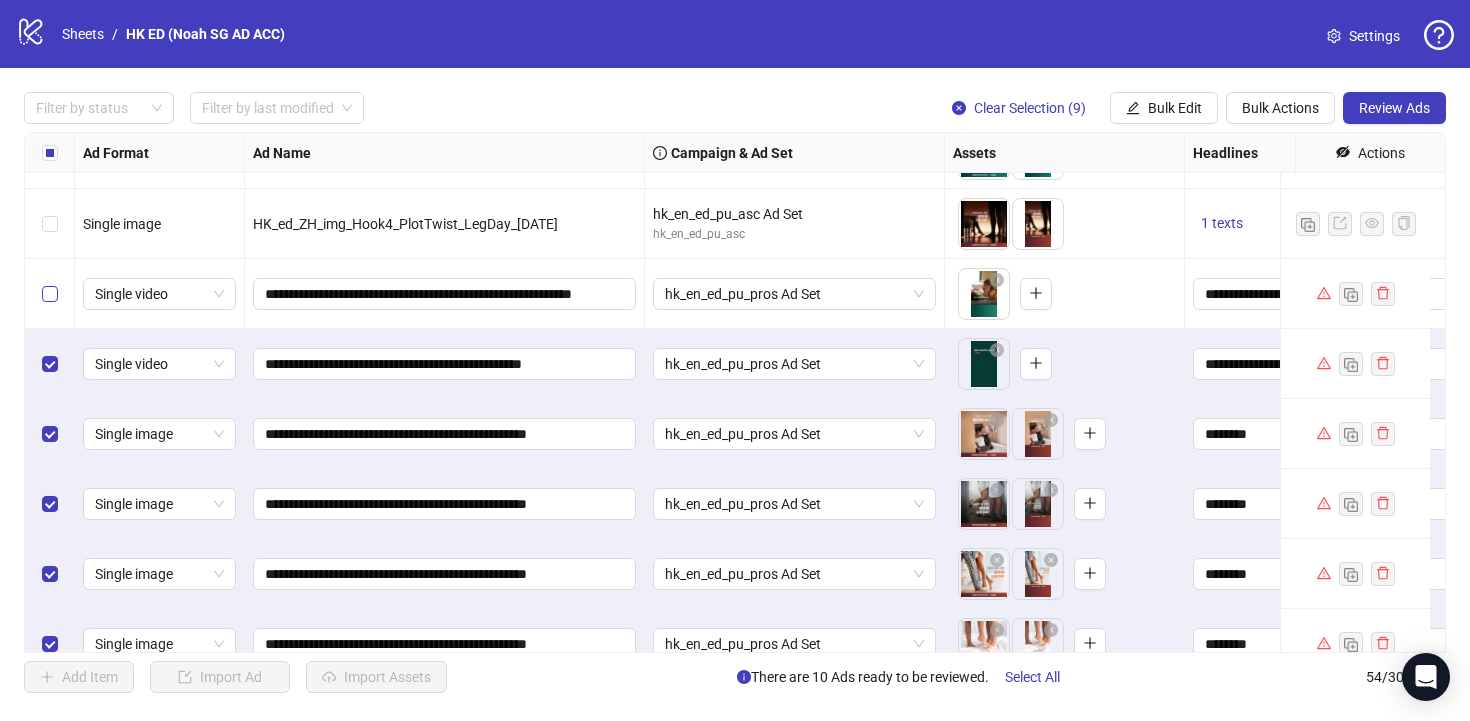 click at bounding box center (50, 294) 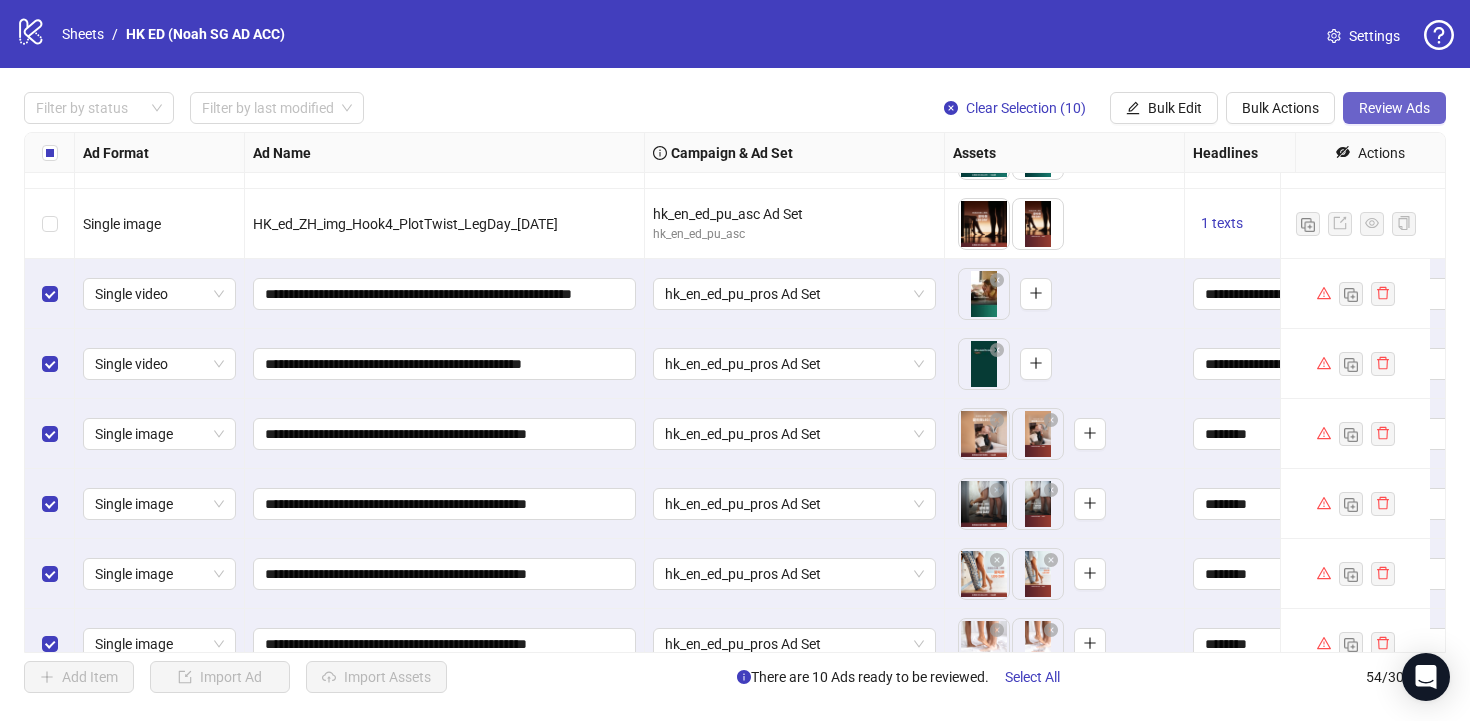 click on "Review Ads" at bounding box center (1394, 108) 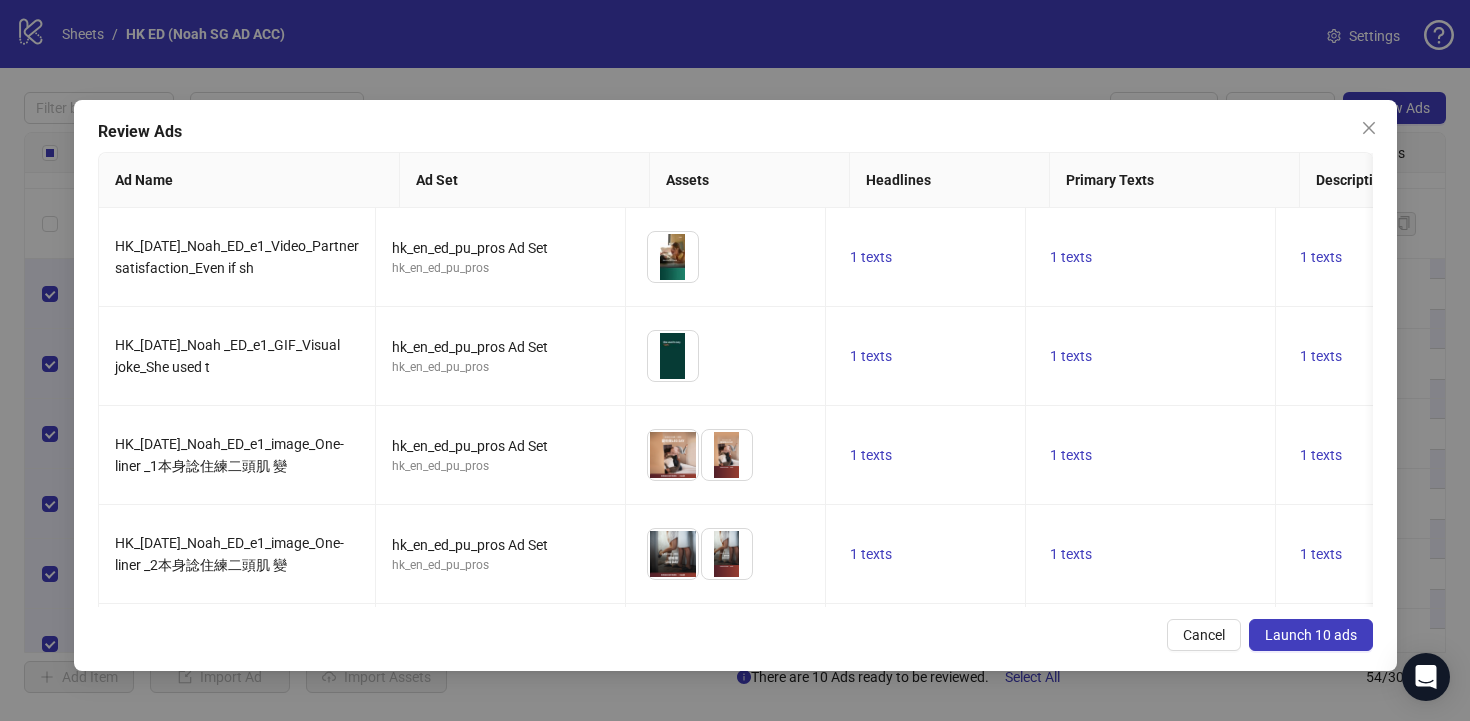 scroll, scrollTop: 0, scrollLeft: 185, axis: horizontal 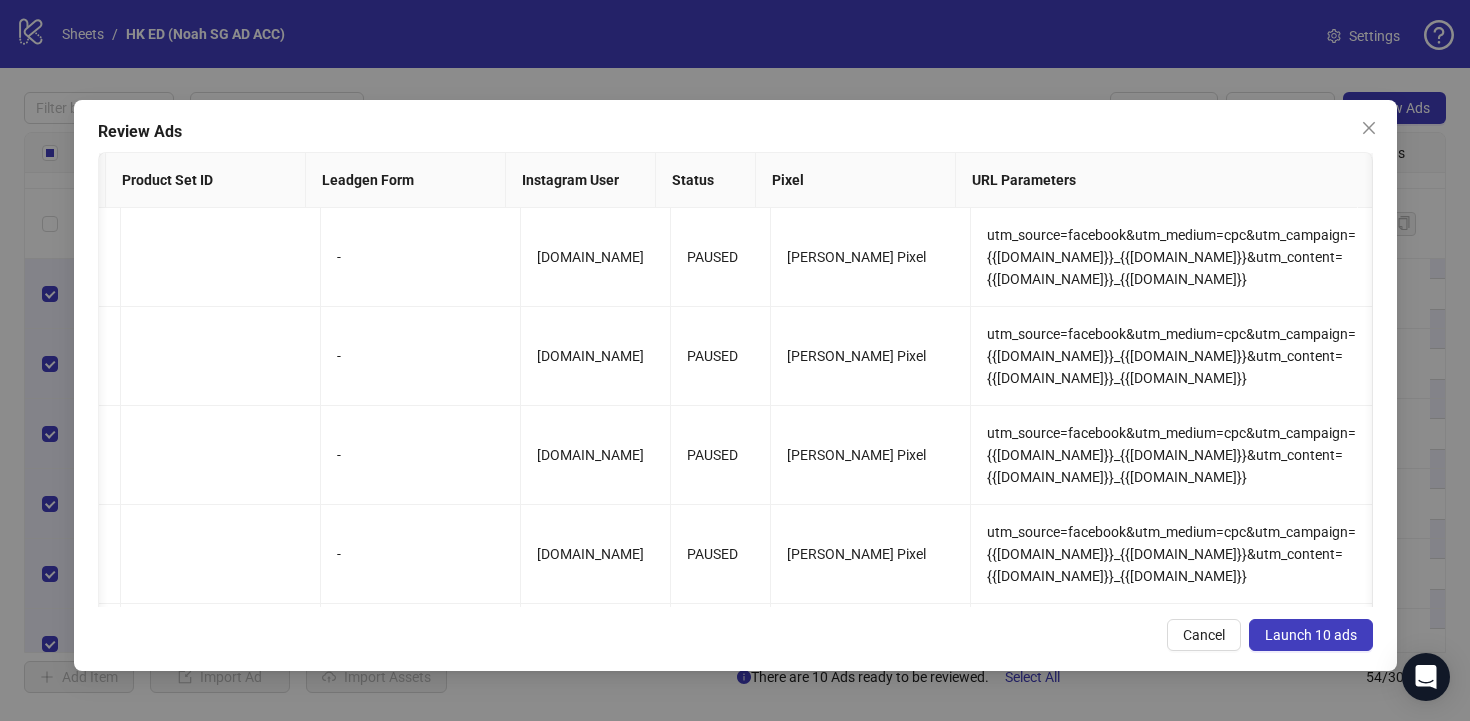 click on "Launch 10 ads" at bounding box center [1311, 635] 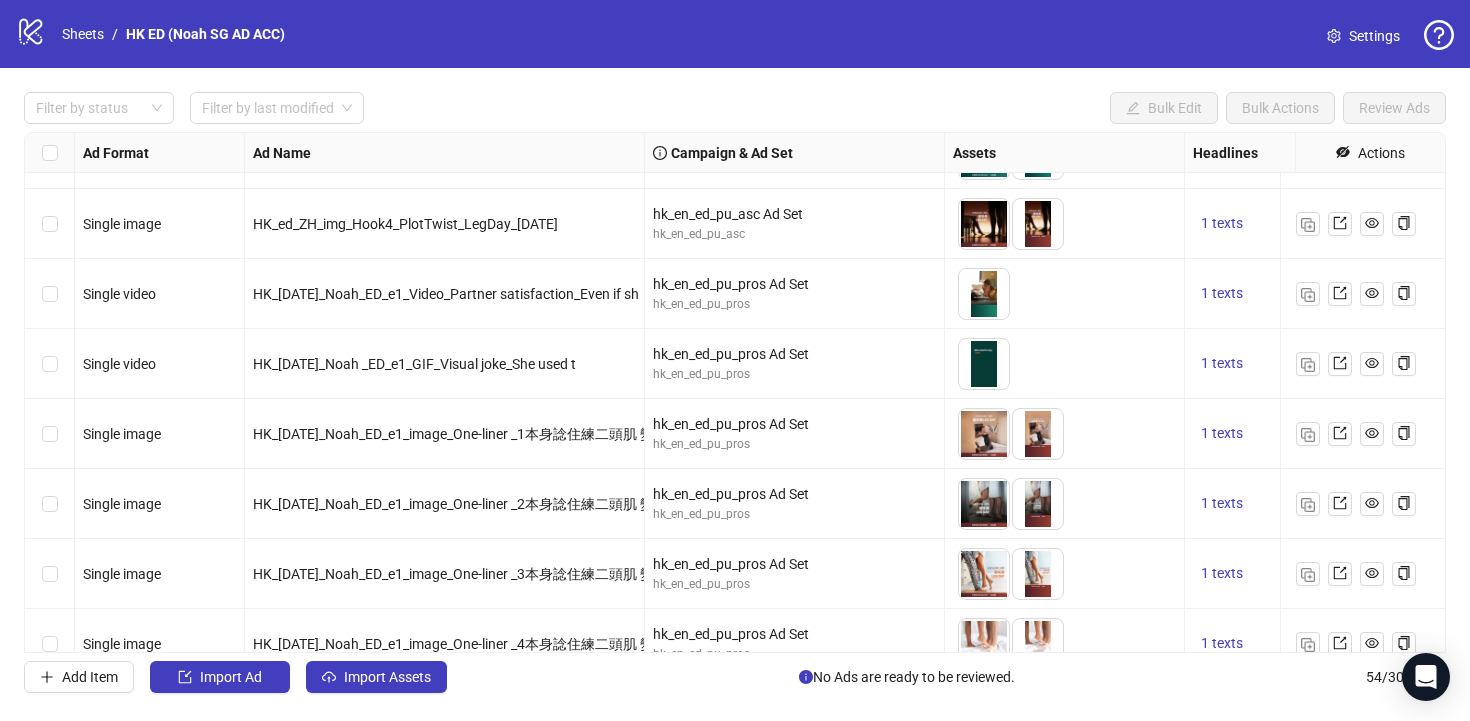 click on "logo/logo-mobile Sheets / HK ED (Noah SG AD ACC)" at bounding box center [154, 34] 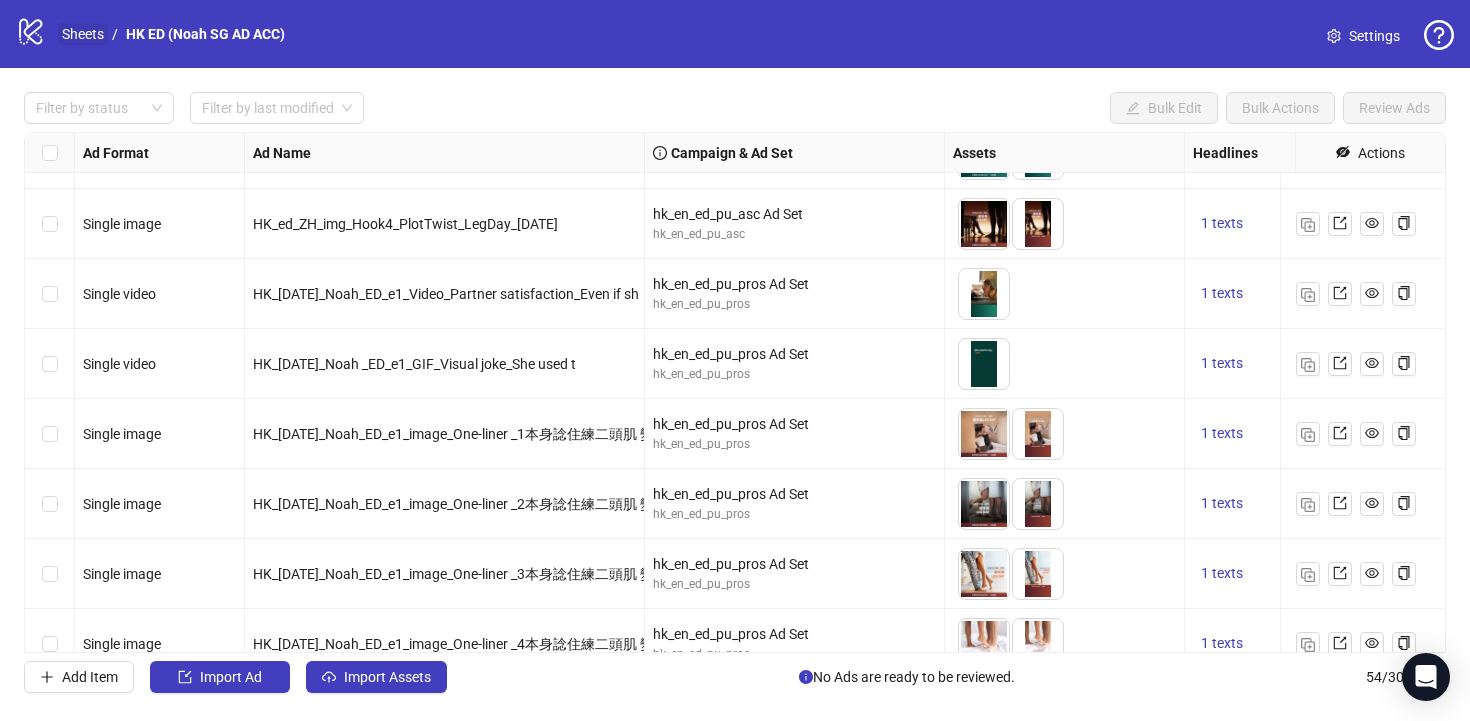 click on "Sheets" at bounding box center [83, 34] 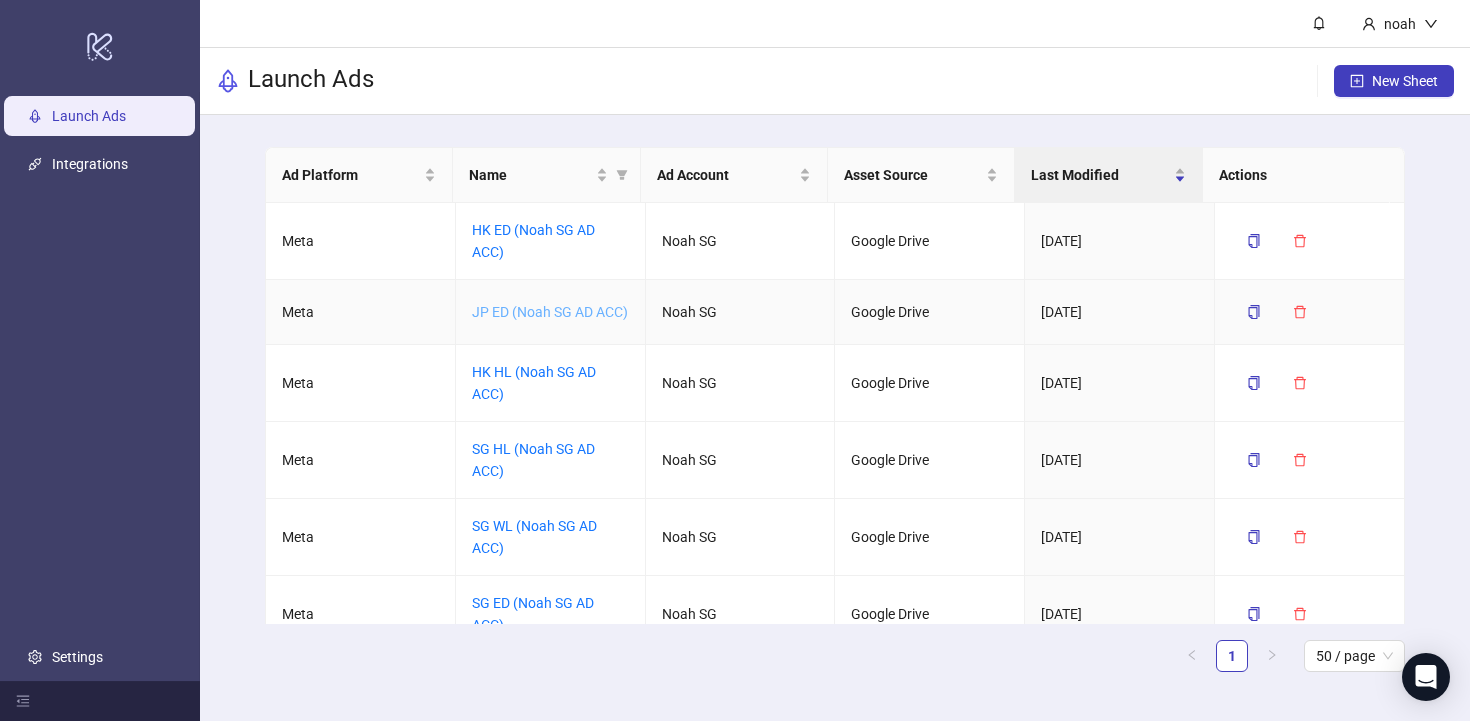 click on "JP ED (Noah SG AD ACC)" at bounding box center [550, 312] 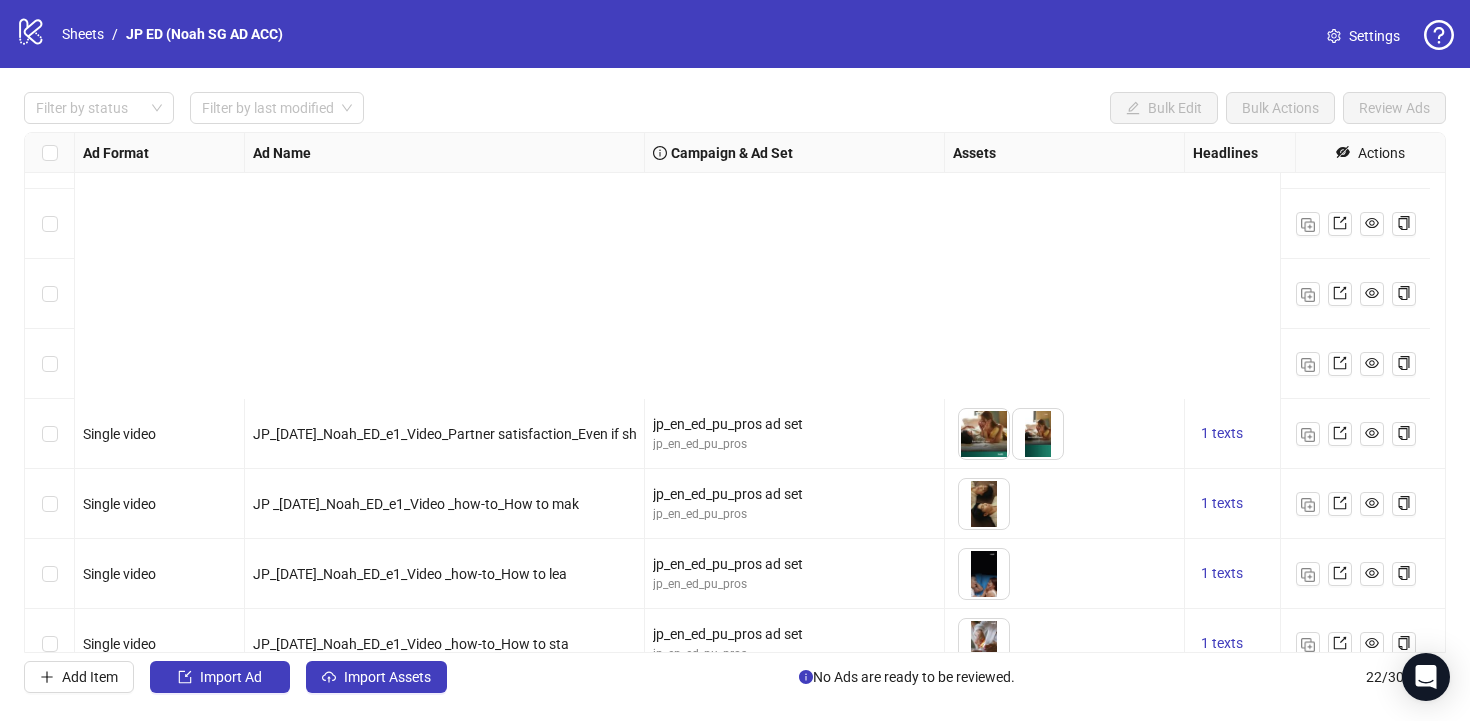 scroll, scrollTop: 542, scrollLeft: 0, axis: vertical 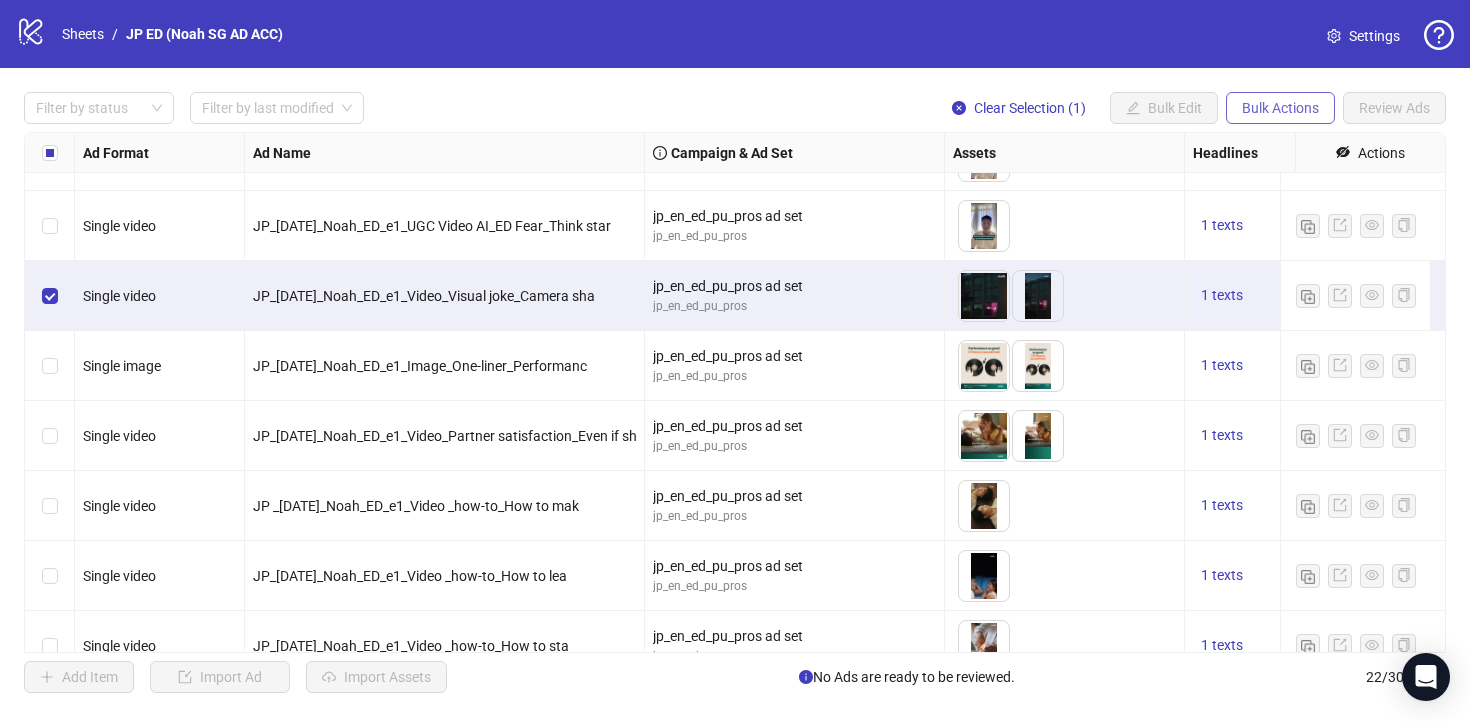 click on "Bulk Actions" at bounding box center (1280, 108) 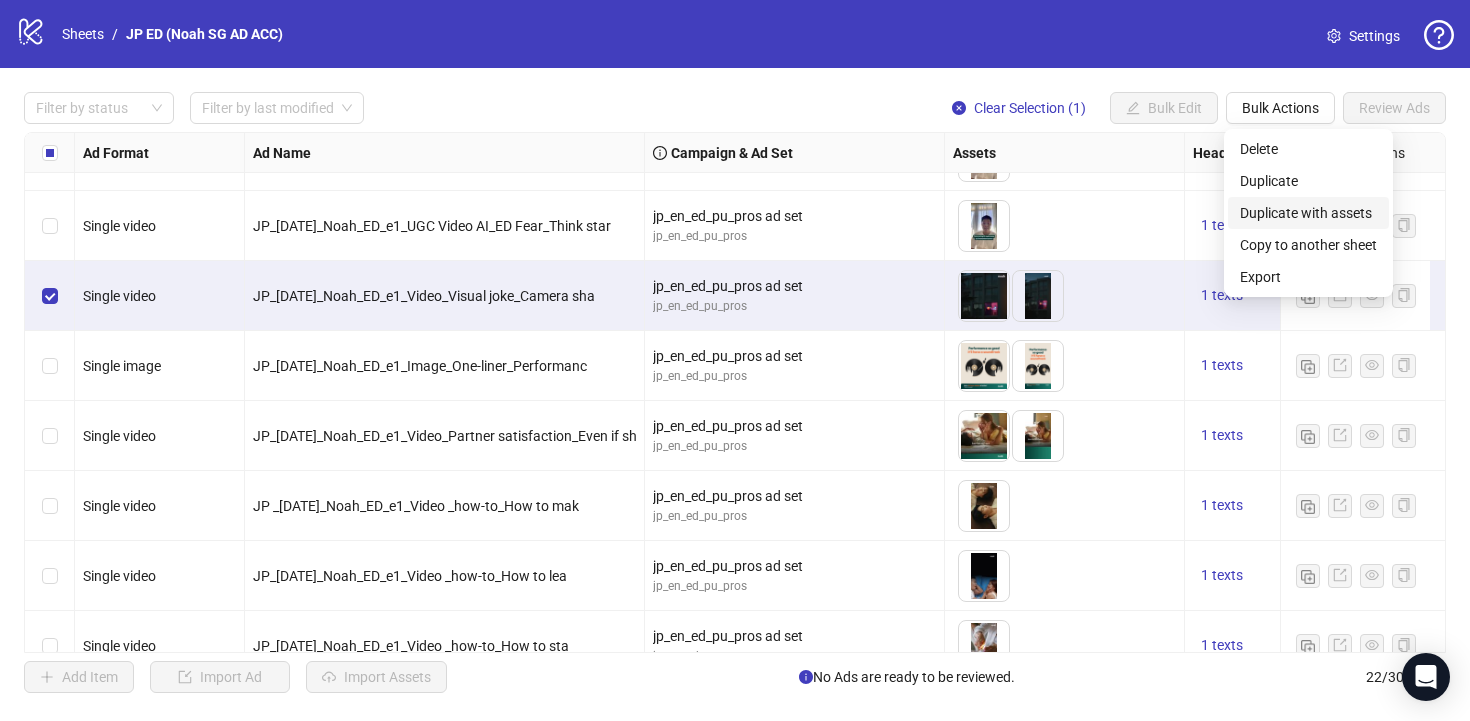click on "Duplicate with assets" at bounding box center (1308, 213) 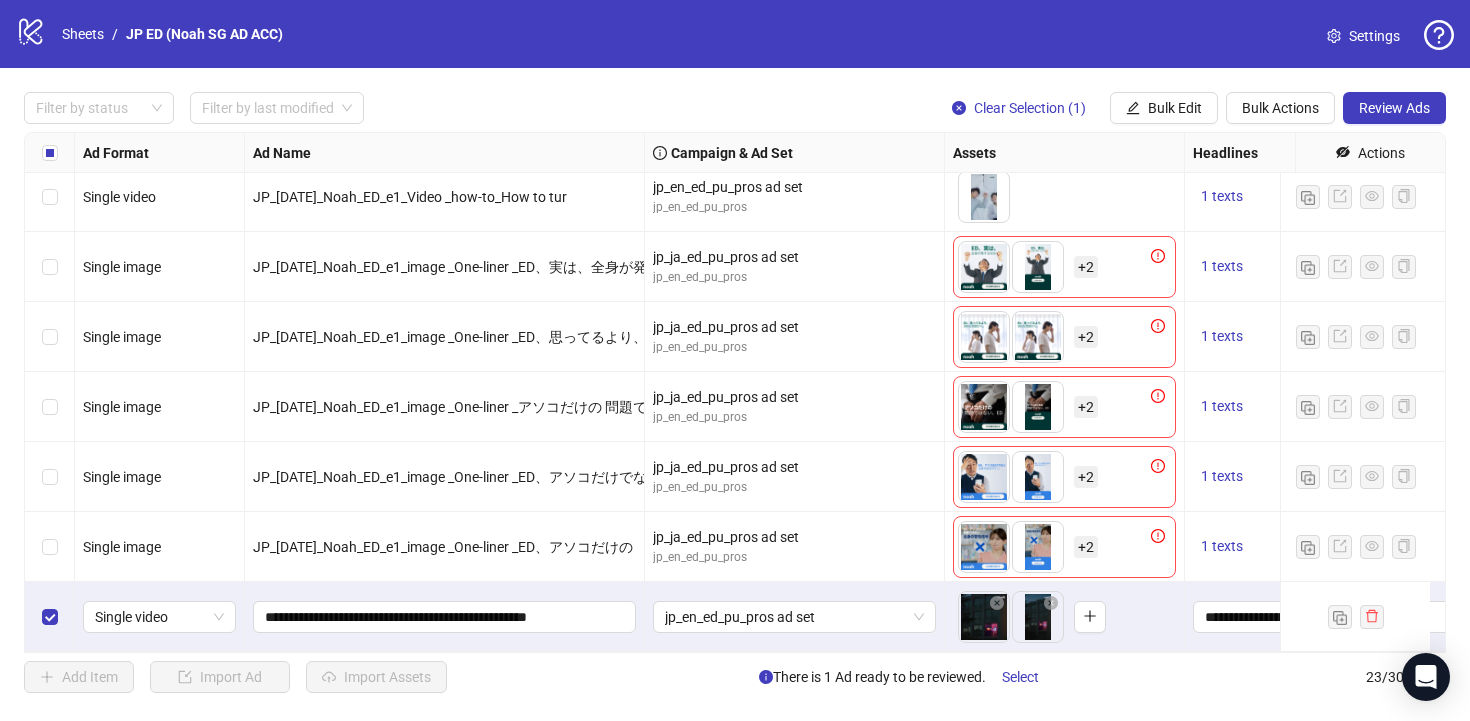 scroll, scrollTop: 1146, scrollLeft: 0, axis: vertical 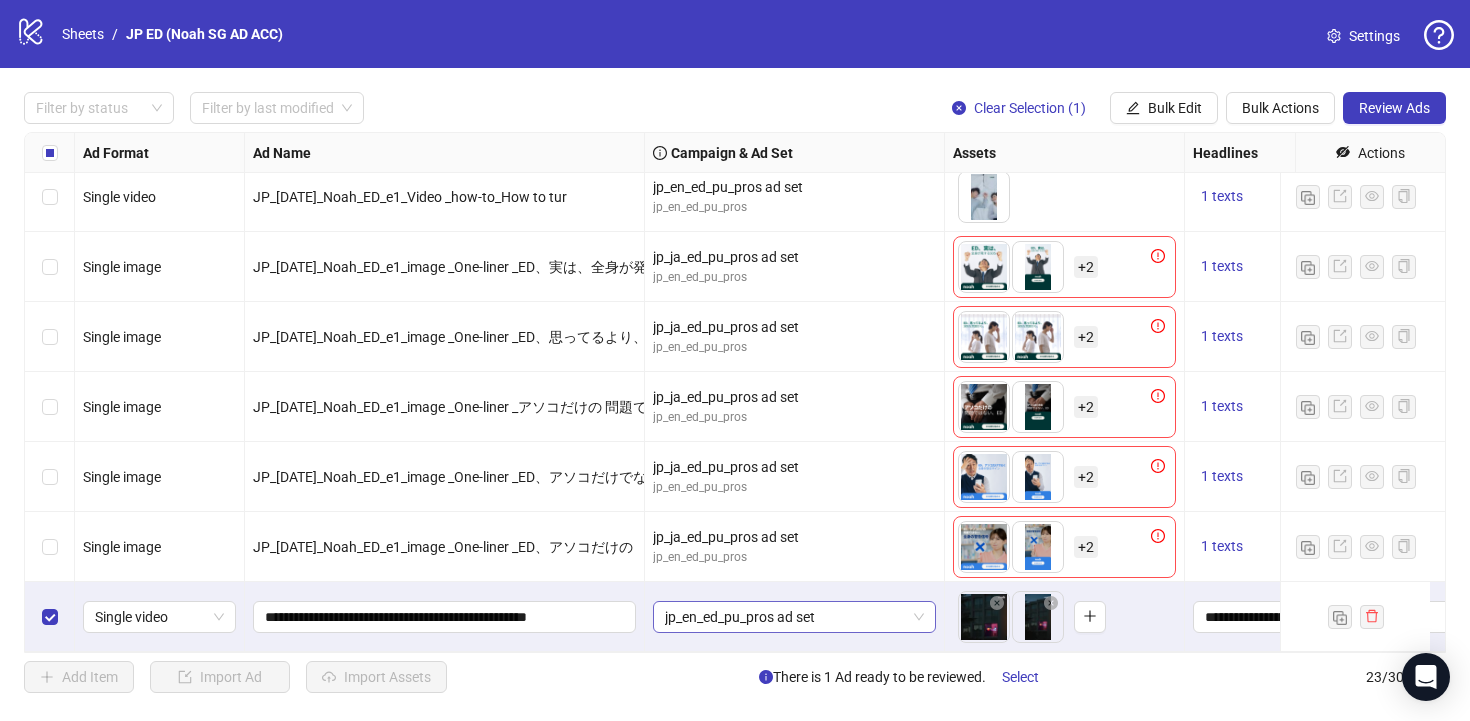 click on "jp_en_ed_pu_pros ad set" at bounding box center [794, 617] 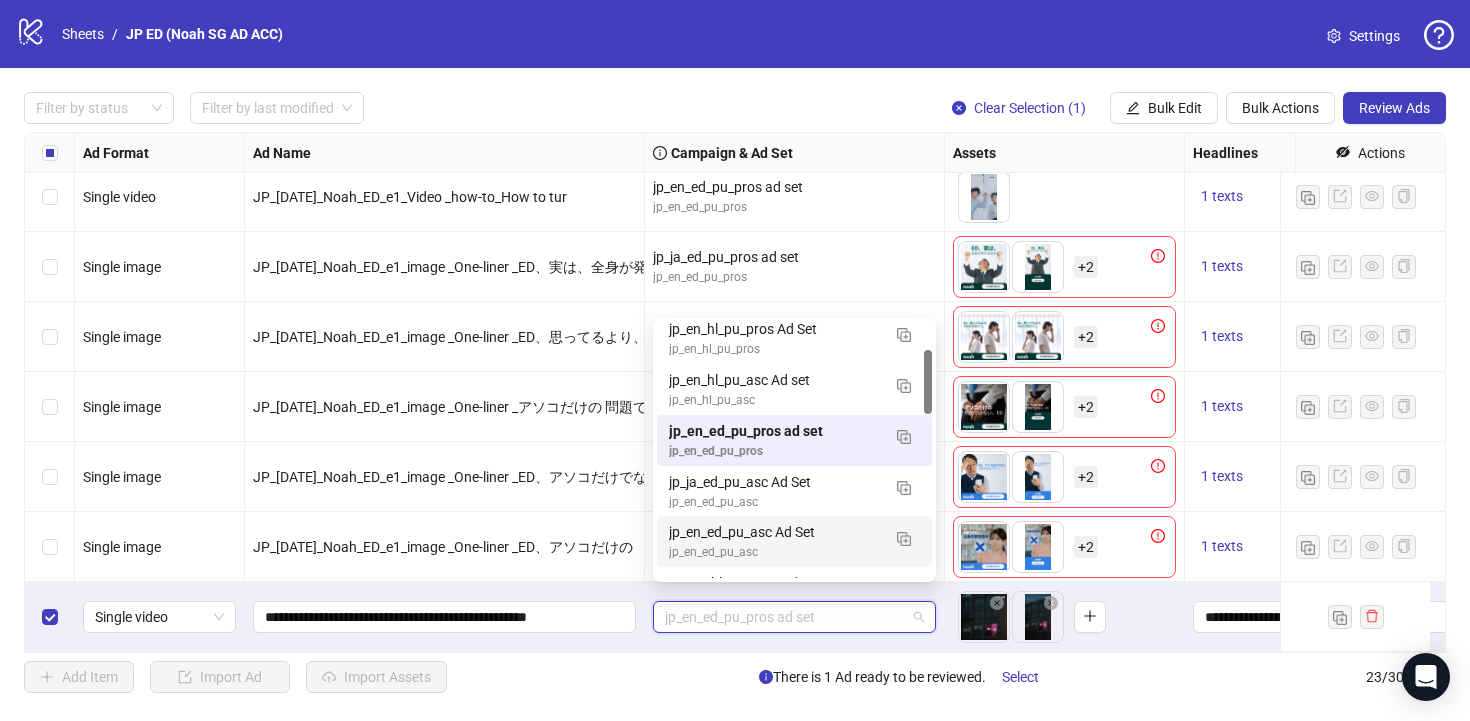 scroll, scrollTop: 140, scrollLeft: 0, axis: vertical 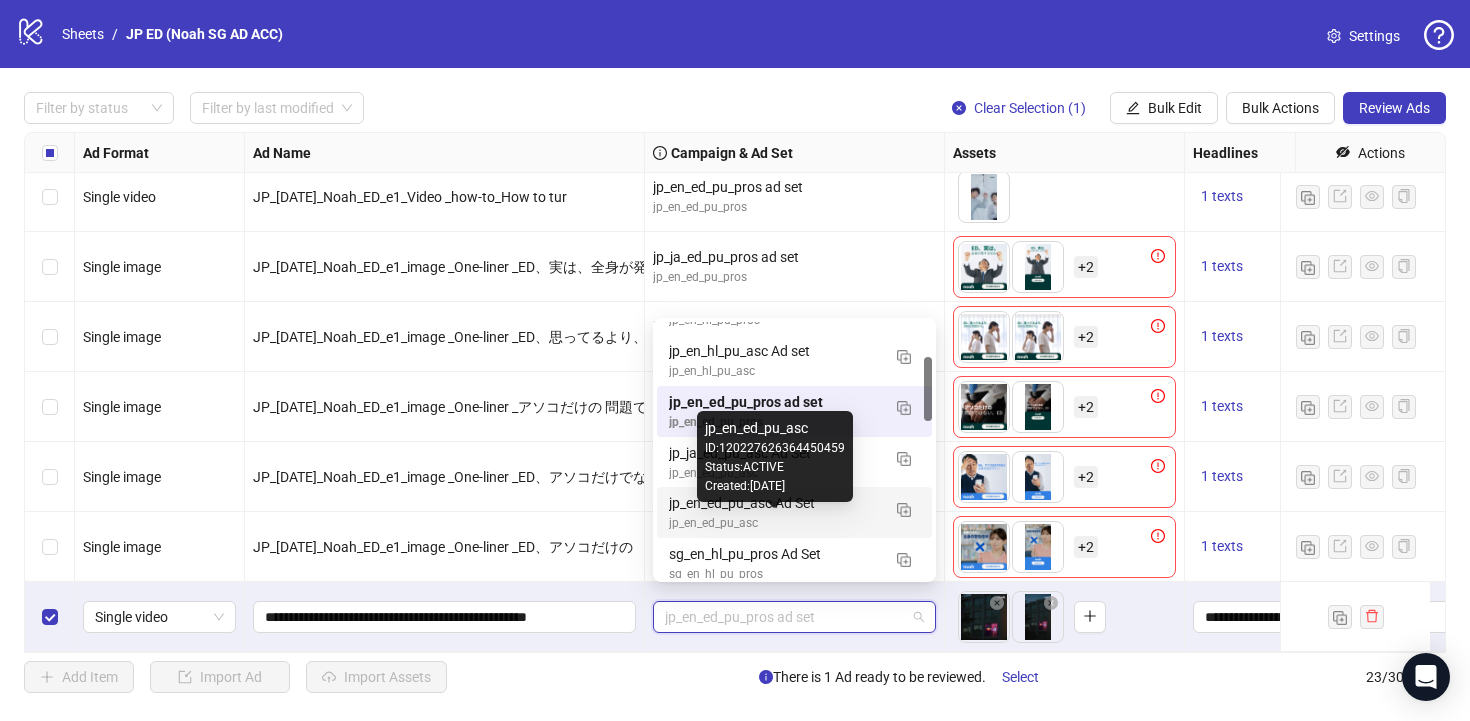 click on "jp_en_ed_pu_asc" at bounding box center (774, 523) 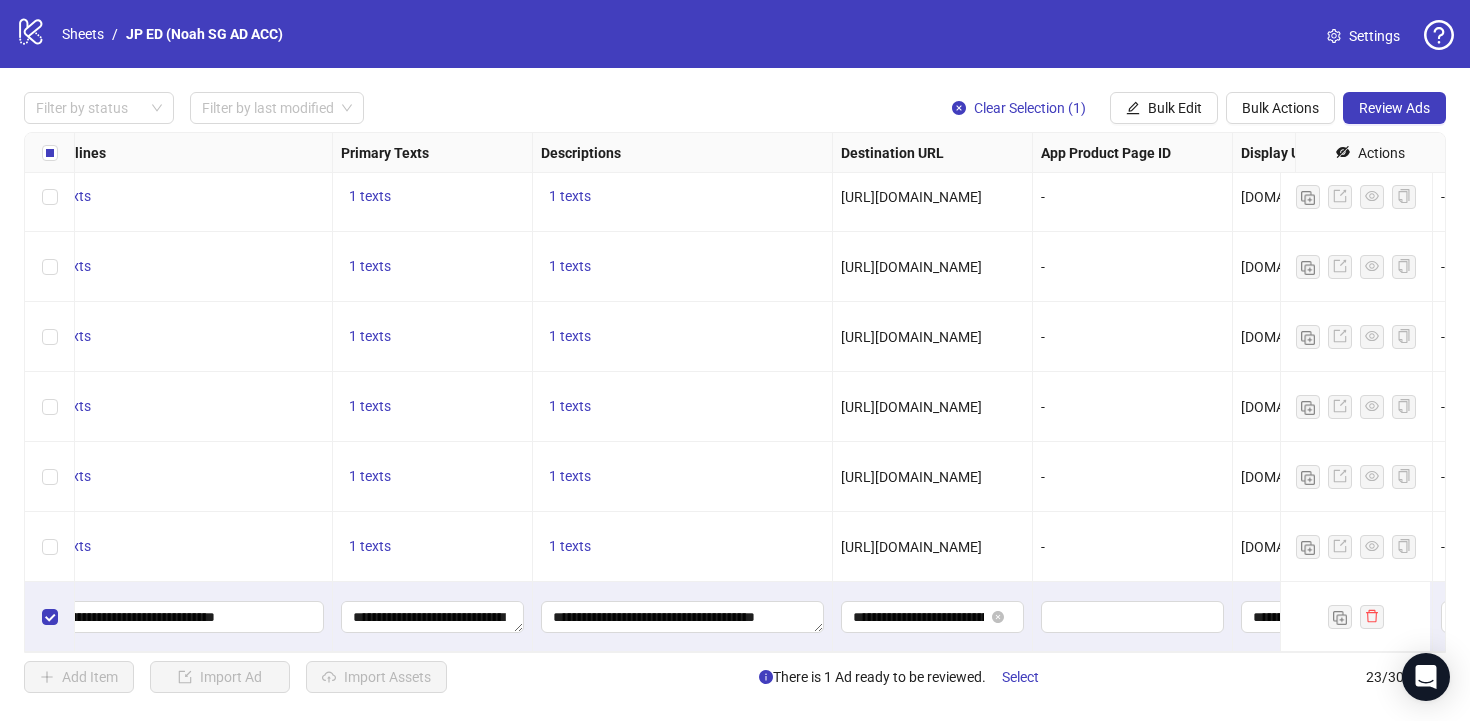 scroll, scrollTop: 1146, scrollLeft: 1283, axis: both 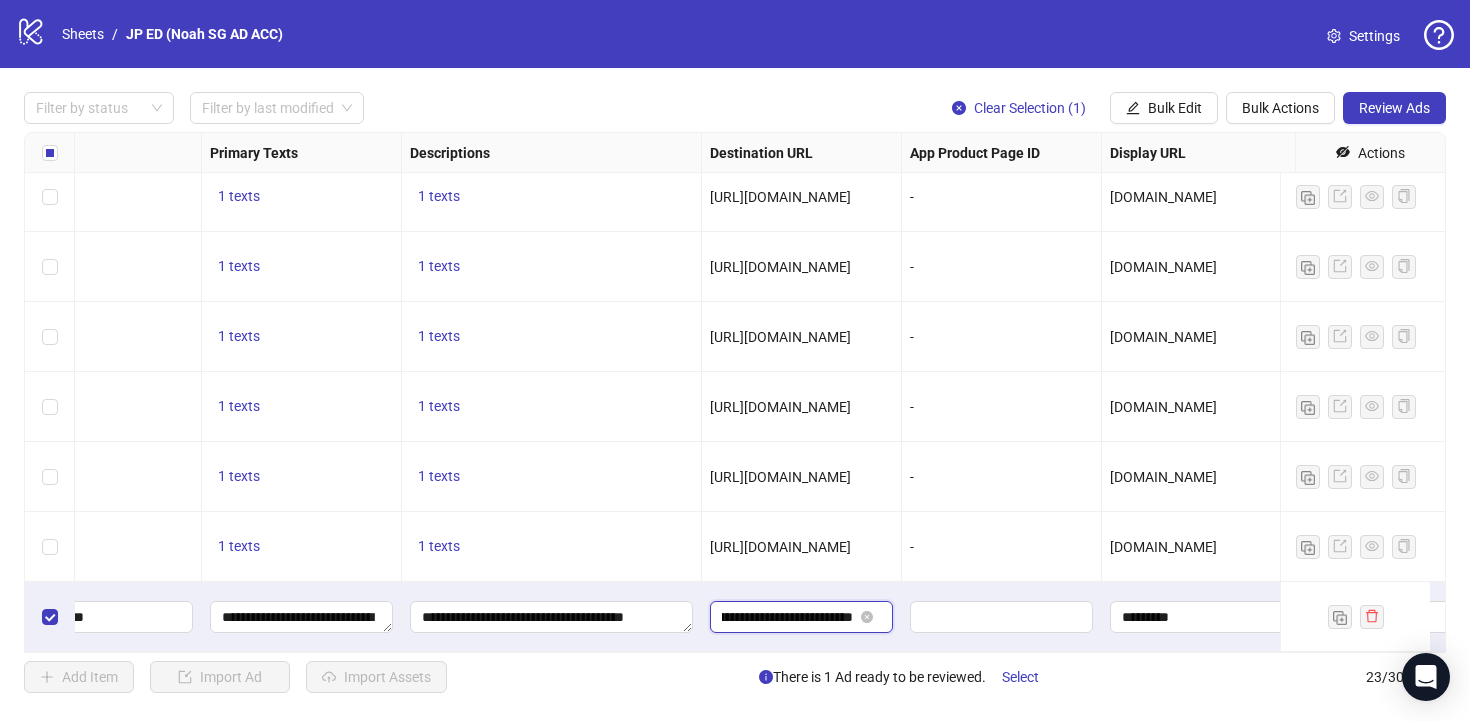drag, startPoint x: 827, startPoint y: 611, endPoint x: 892, endPoint y: 619, distance: 65.490456 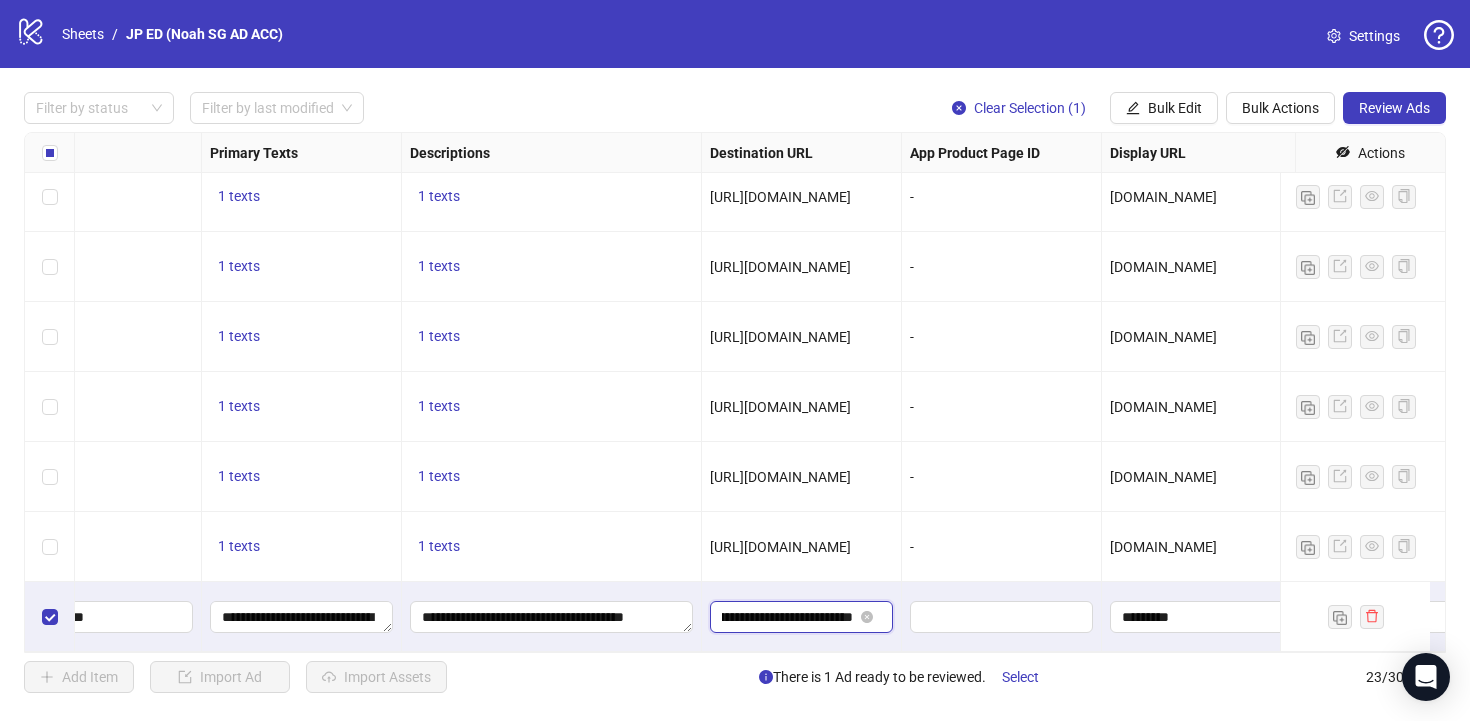 scroll, scrollTop: 0, scrollLeft: 0, axis: both 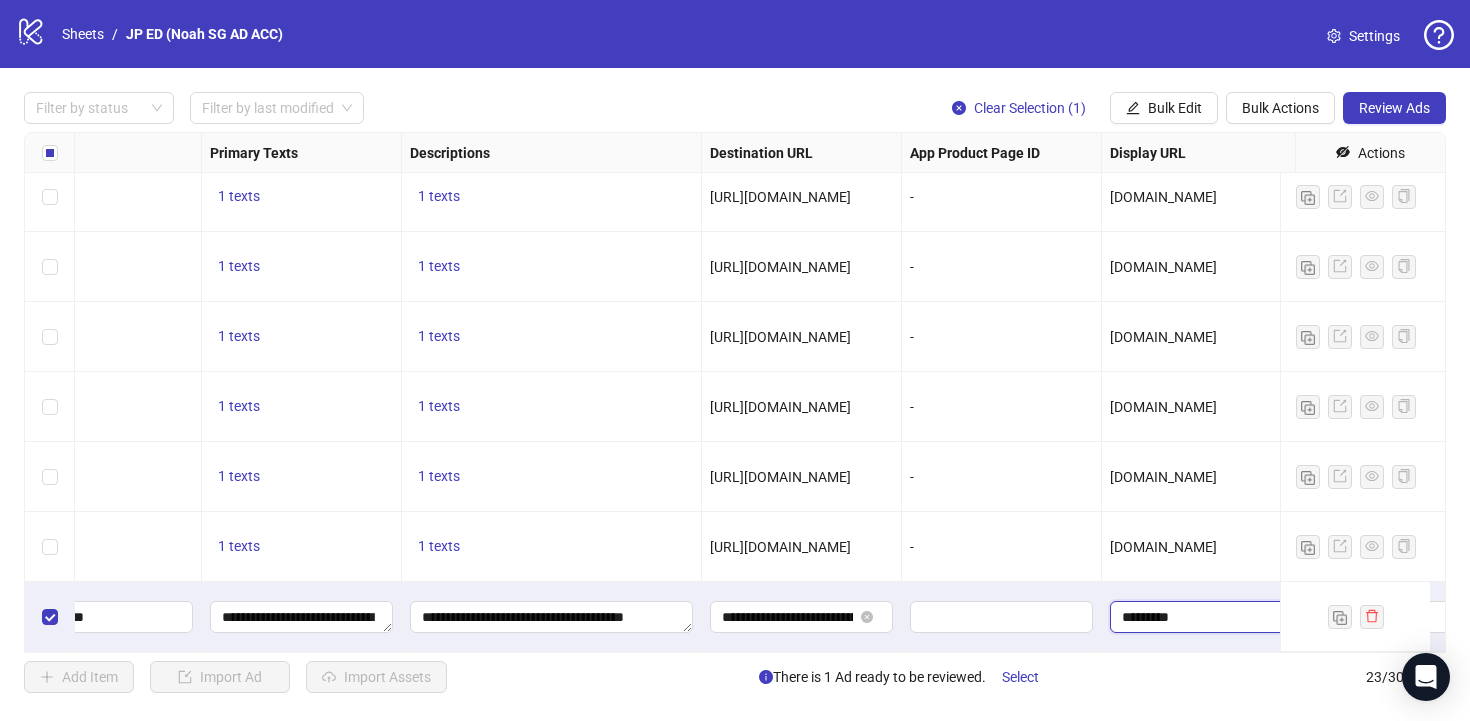 click on "*********" at bounding box center [1199, 617] 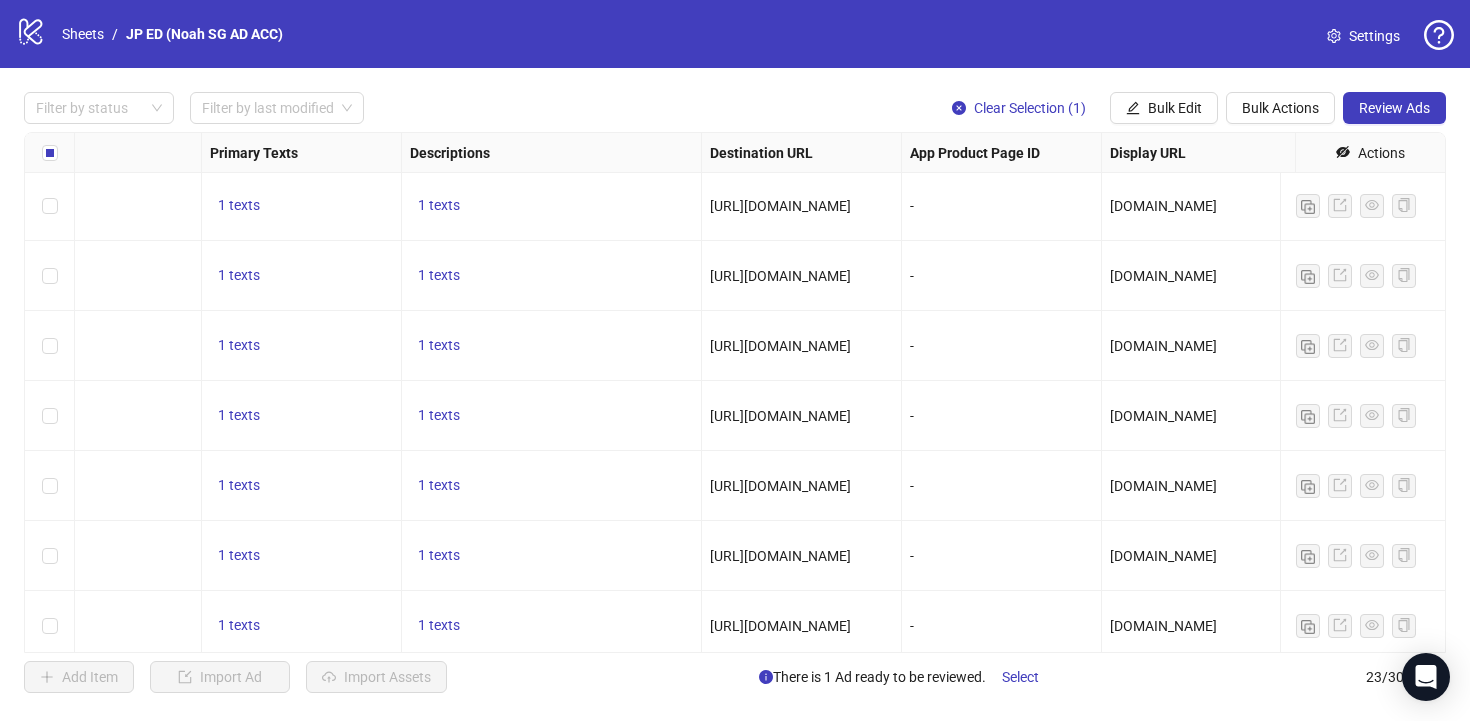 scroll, scrollTop: 1146, scrollLeft: 1283, axis: both 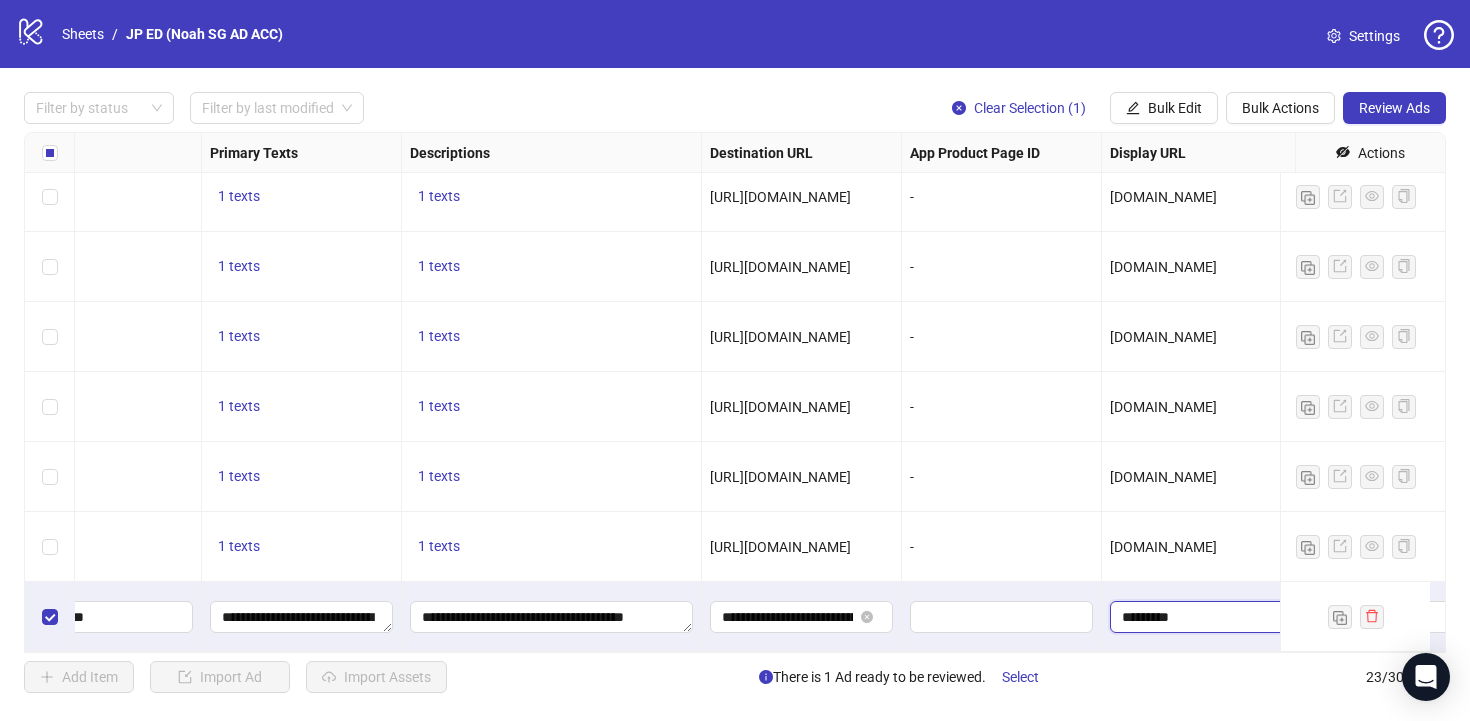 drag, startPoint x: 1211, startPoint y: 608, endPoint x: 1204, endPoint y: 586, distance: 23.086792 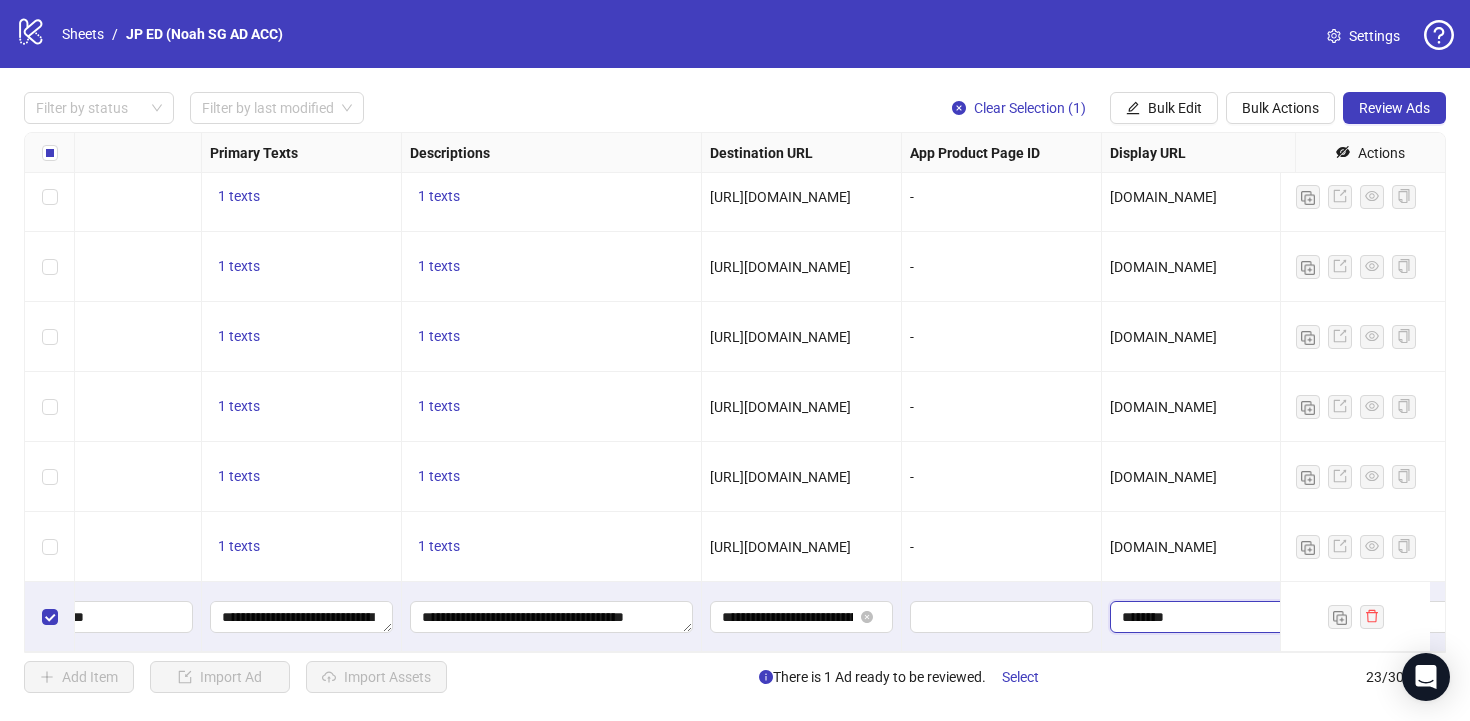 type on "*********" 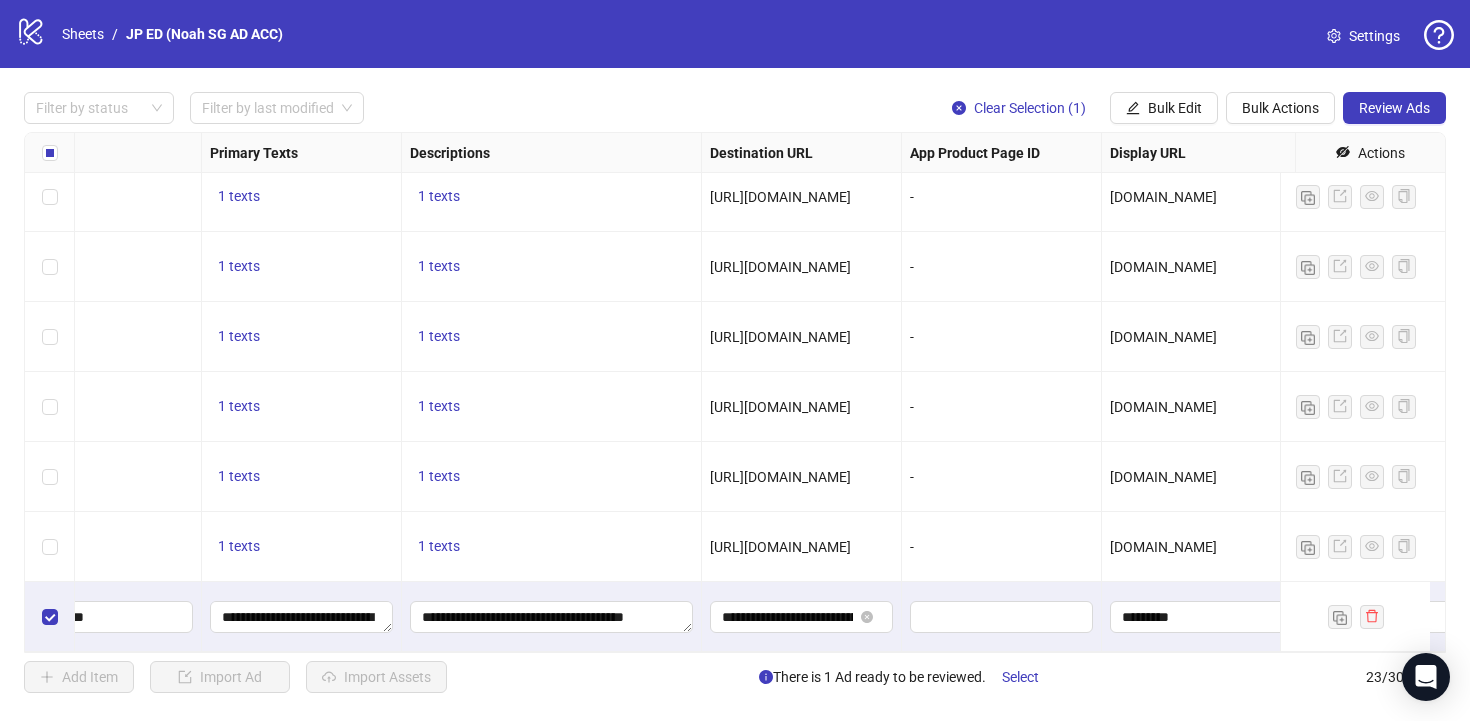 click on "ofnoah.jp" at bounding box center [1202, 547] 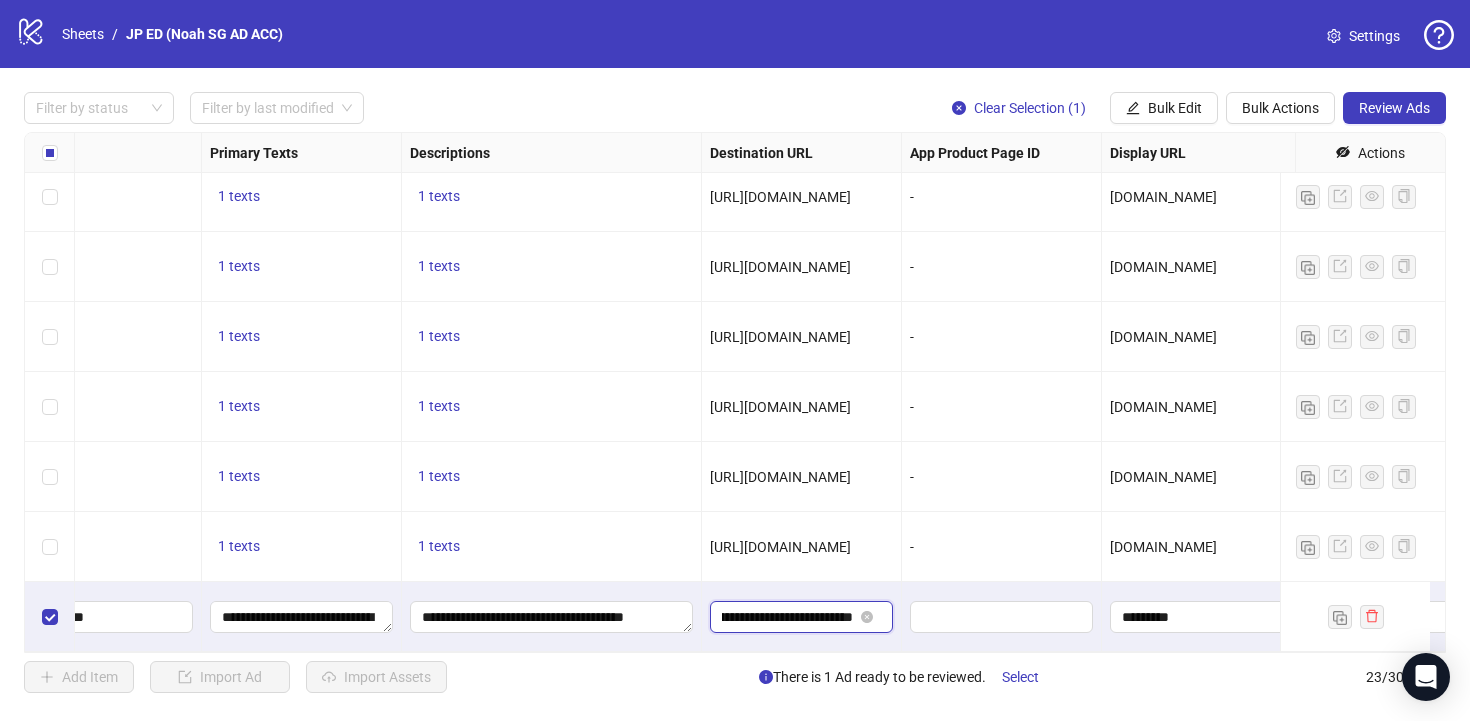 drag, startPoint x: 809, startPoint y: 609, endPoint x: 882, endPoint y: 619, distance: 73.68175 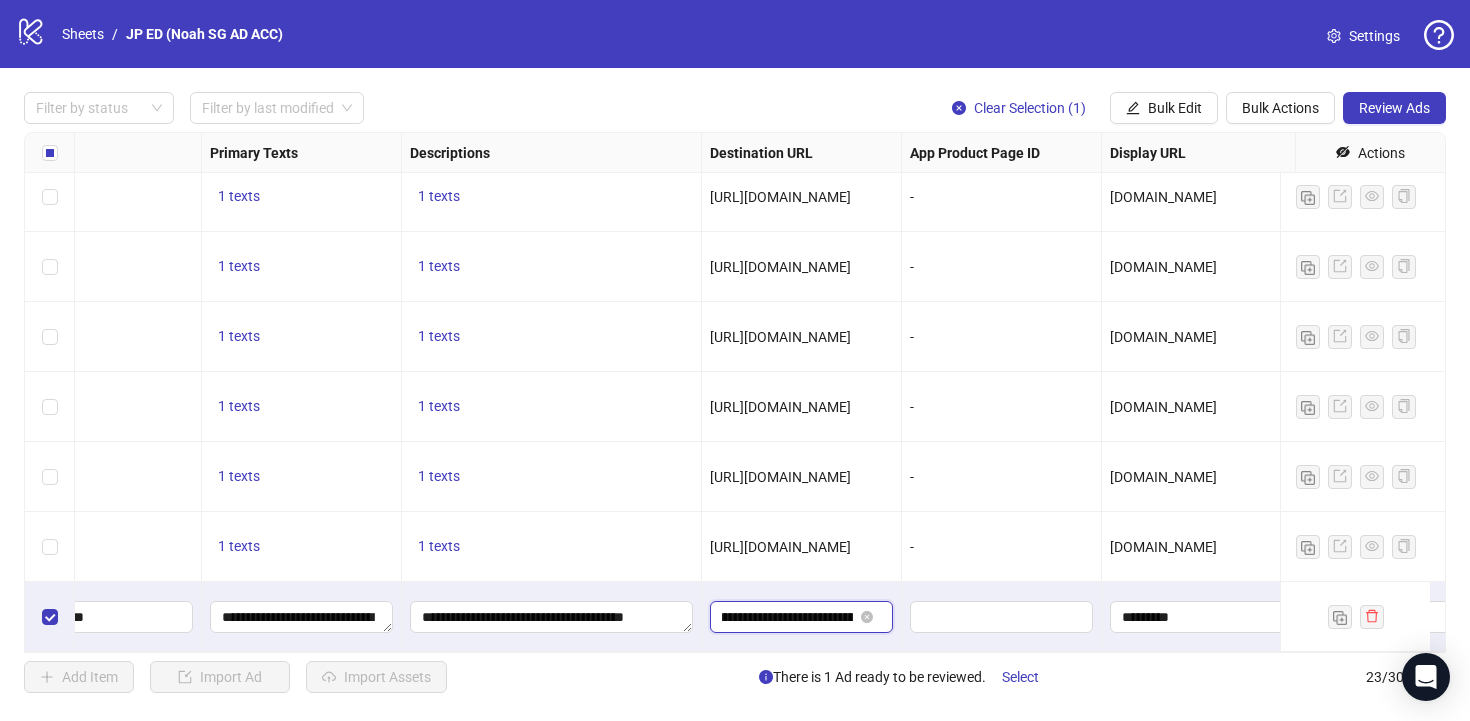 drag, startPoint x: 823, startPoint y: 603, endPoint x: 718, endPoint y: 604, distance: 105.00476 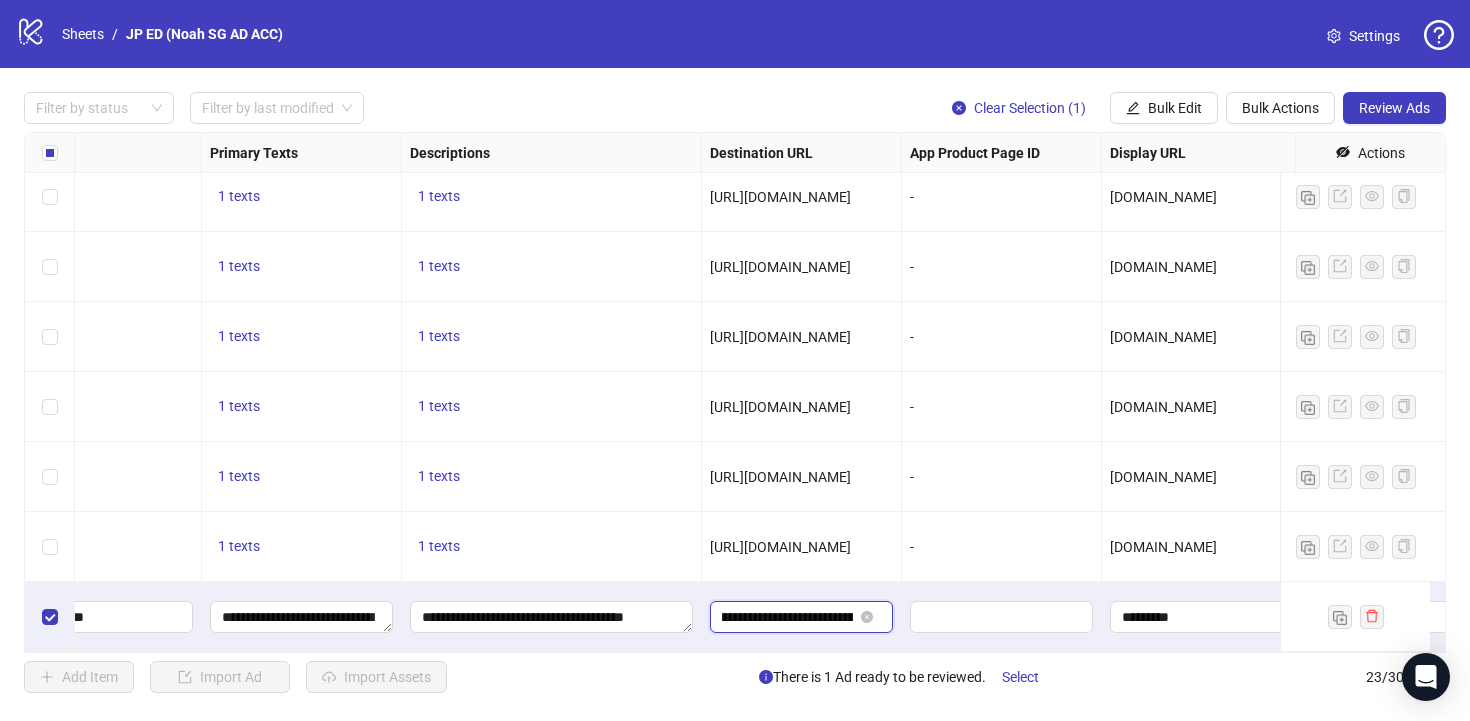 scroll, scrollTop: 0, scrollLeft: 0, axis: both 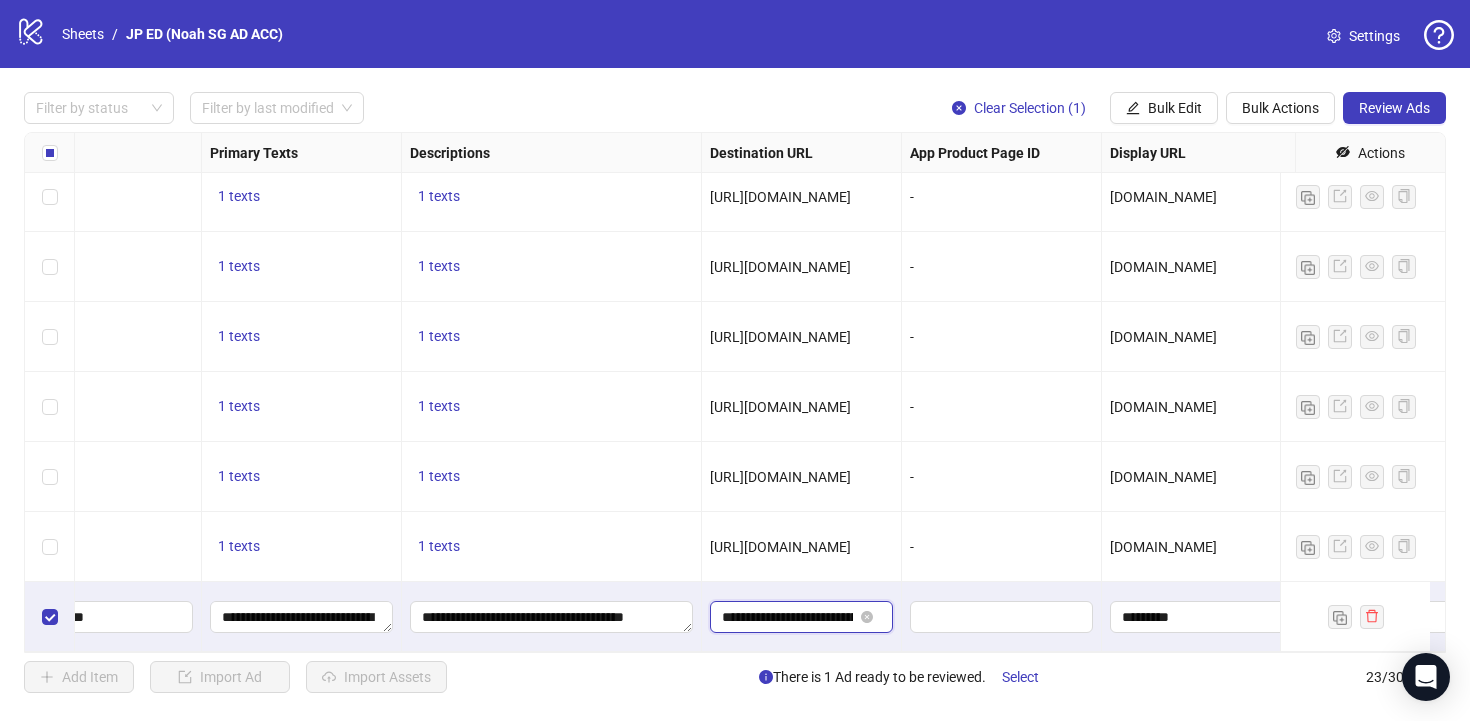 drag, startPoint x: 743, startPoint y: 612, endPoint x: 704, endPoint y: 609, distance: 39.115215 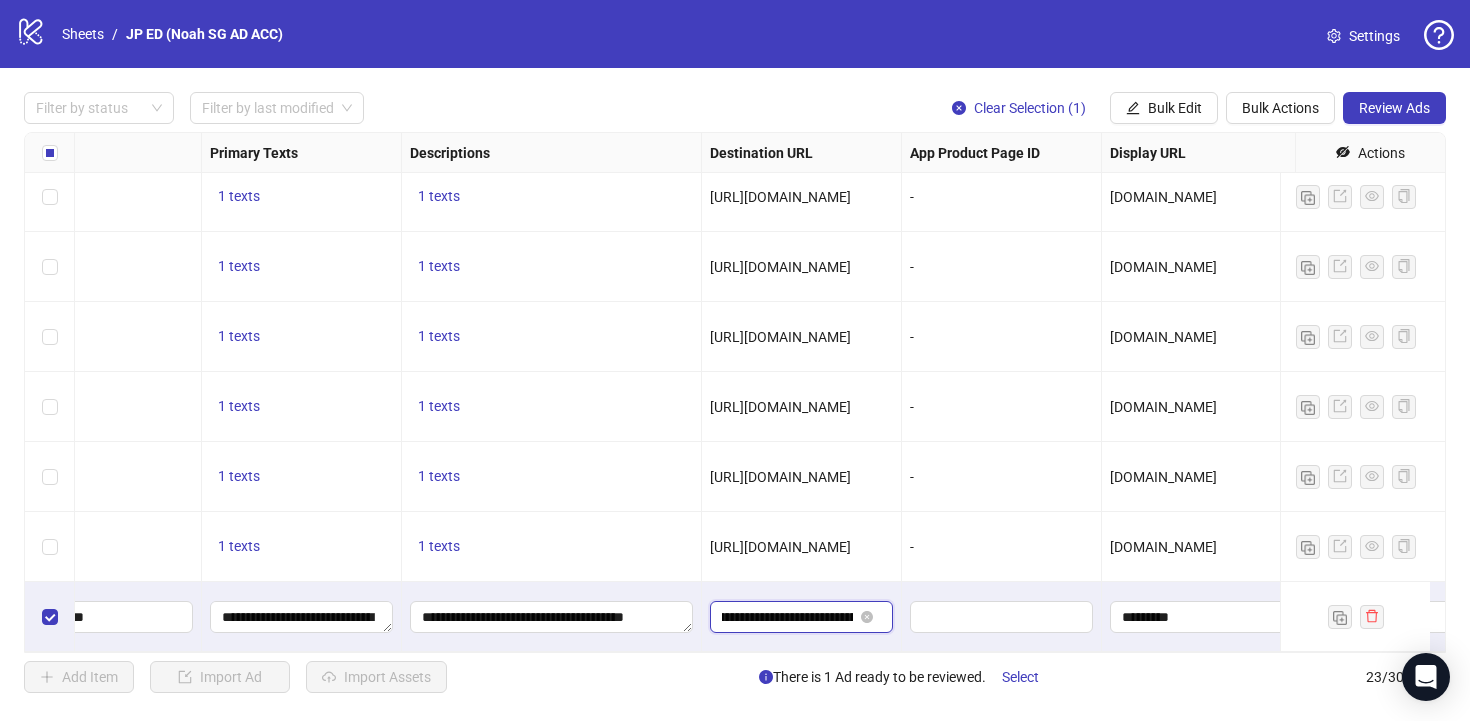 drag, startPoint x: 802, startPoint y: 602, endPoint x: 844, endPoint y: 609, distance: 42.579338 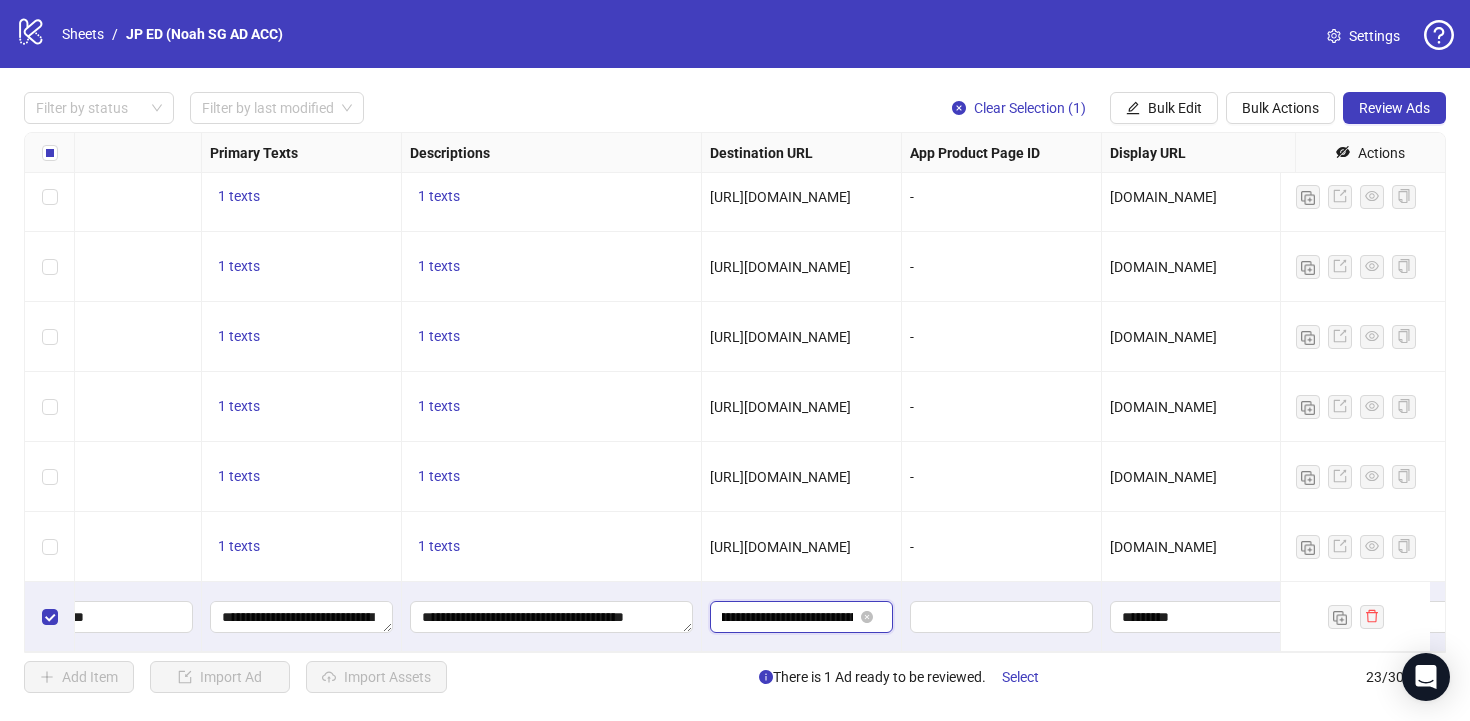 click on "**********" at bounding box center (787, 617) 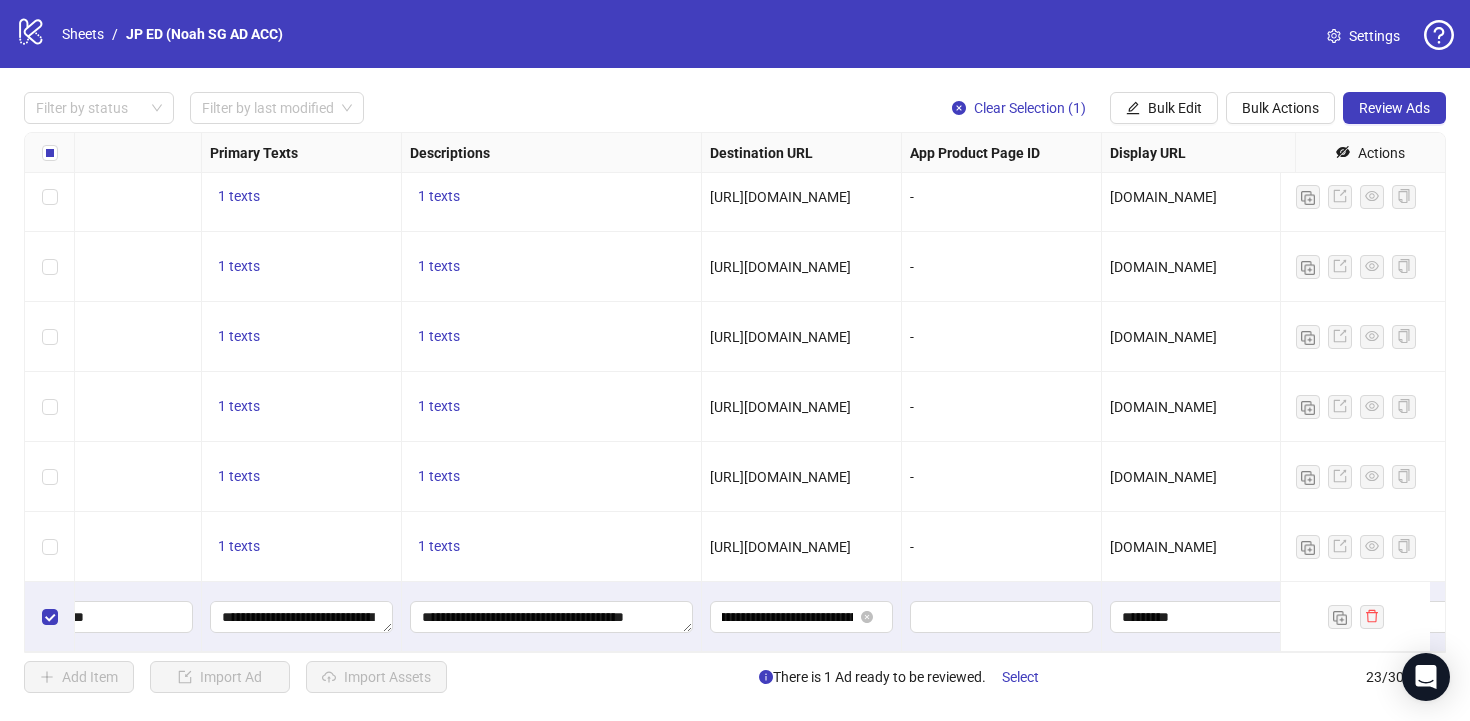 click on "https://www.ofnoah.jp/sexual-health/erectile-dysfunction" at bounding box center (780, 547) 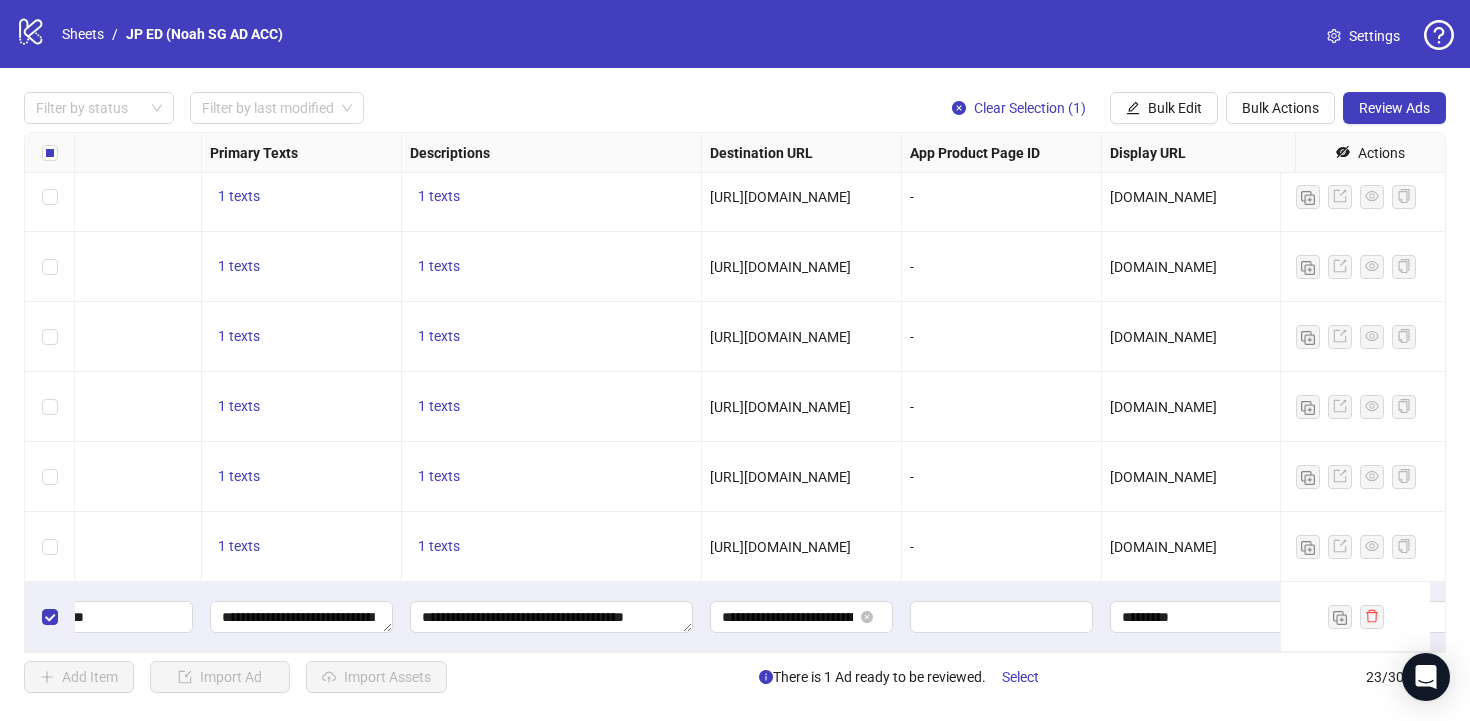 click on "https://www.ofnoah.jp/sexual-health/erectile-dysfunction" at bounding box center (780, 547) 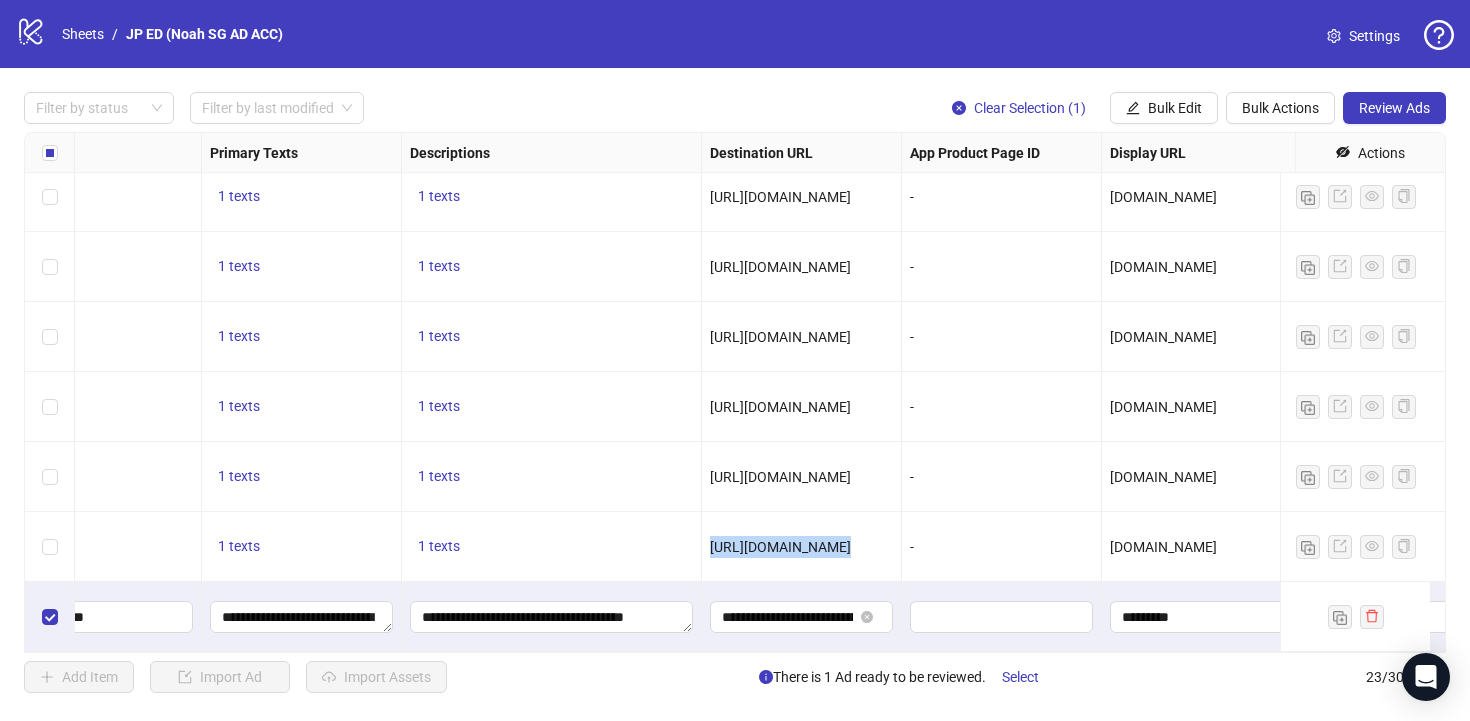 click on "https://www.ofnoah.jp/sexual-health/erectile-dysfunction" at bounding box center (780, 547) 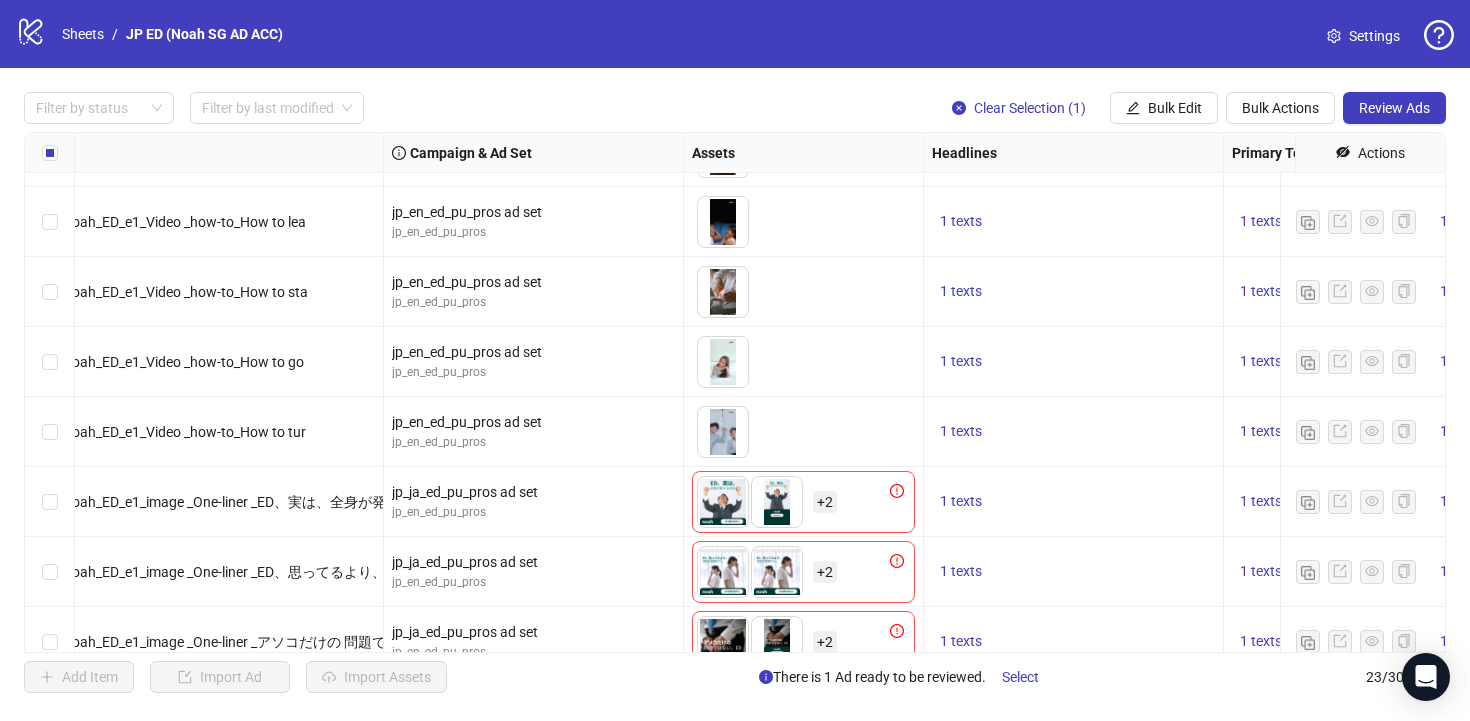 scroll, scrollTop: 895, scrollLeft: 261, axis: both 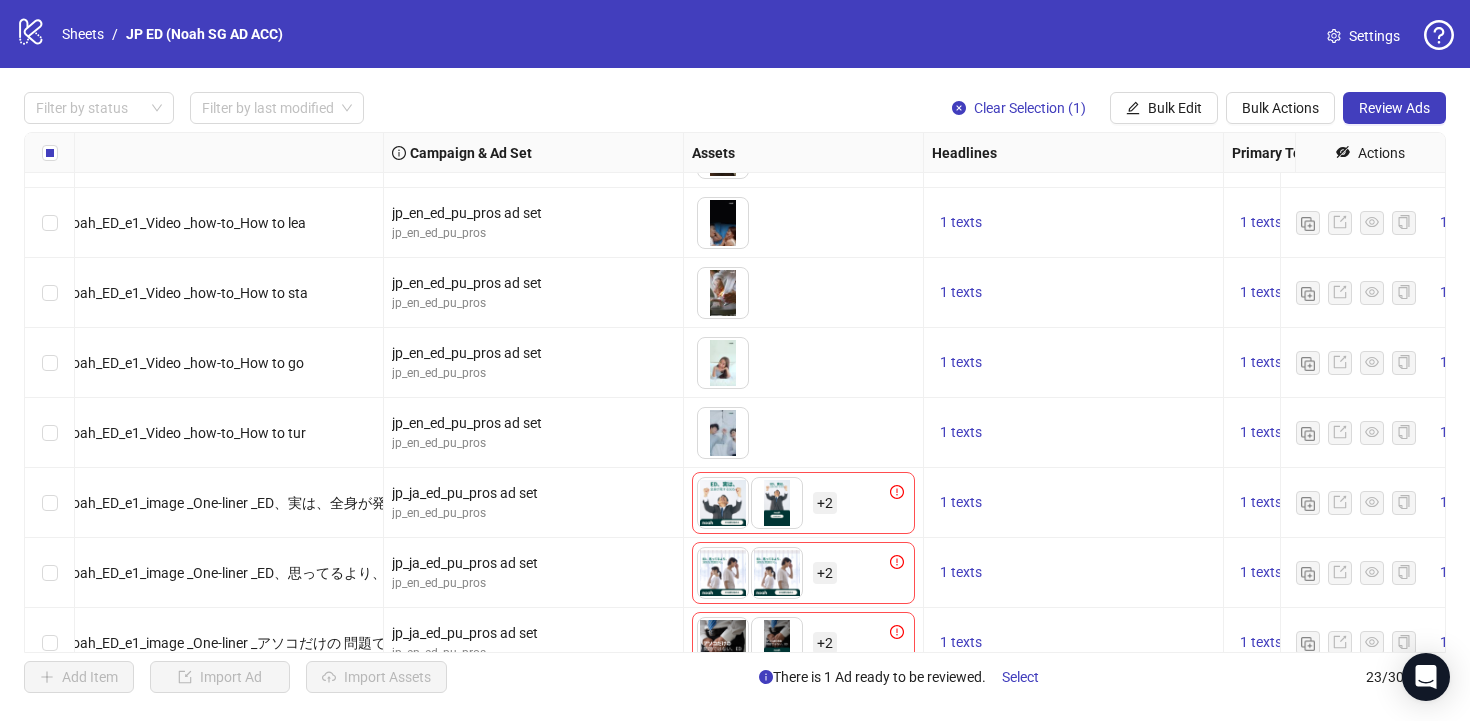 click on "To pick up a draggable item, press the space bar.
While dragging, use the arrow keys to move the item.
Press space again to drop the item in its new position, or press escape to cancel." at bounding box center [804, 363] 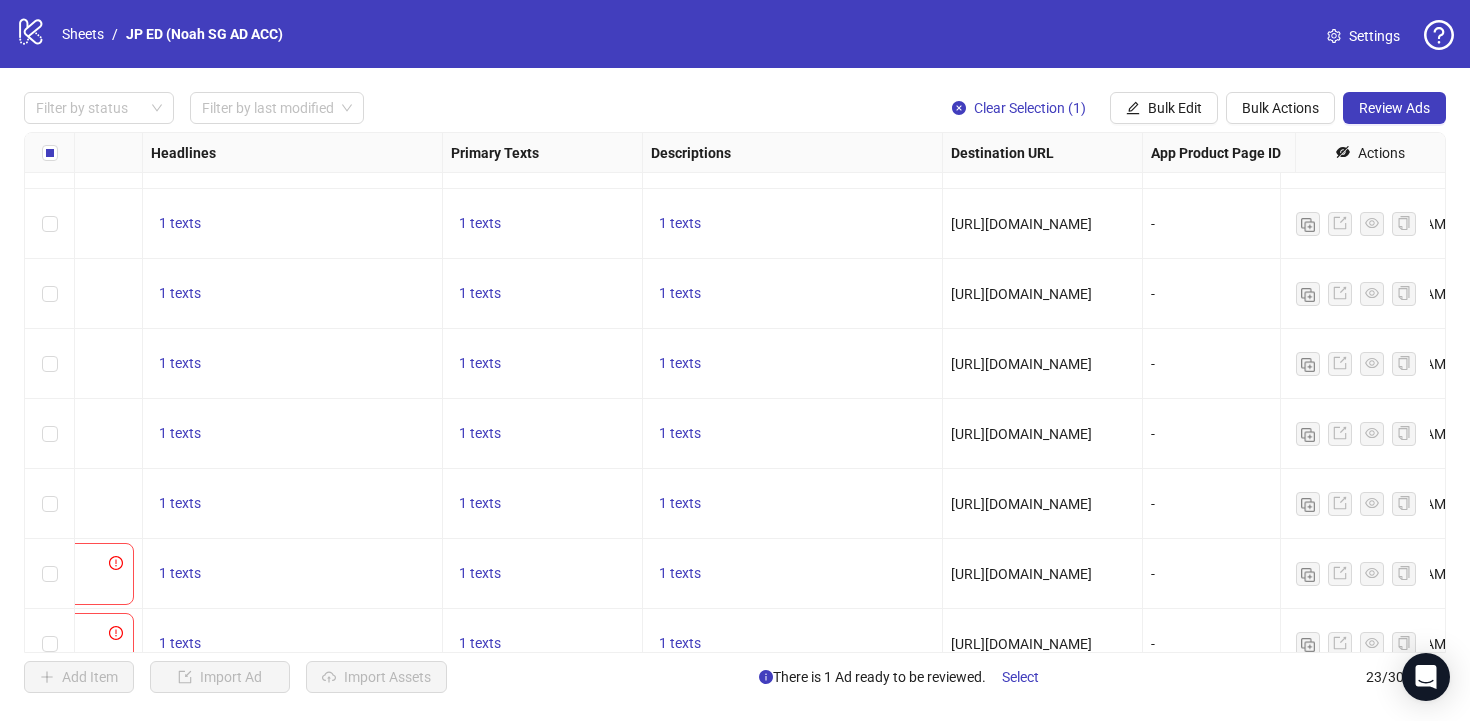 scroll, scrollTop: 824, scrollLeft: 1048, axis: both 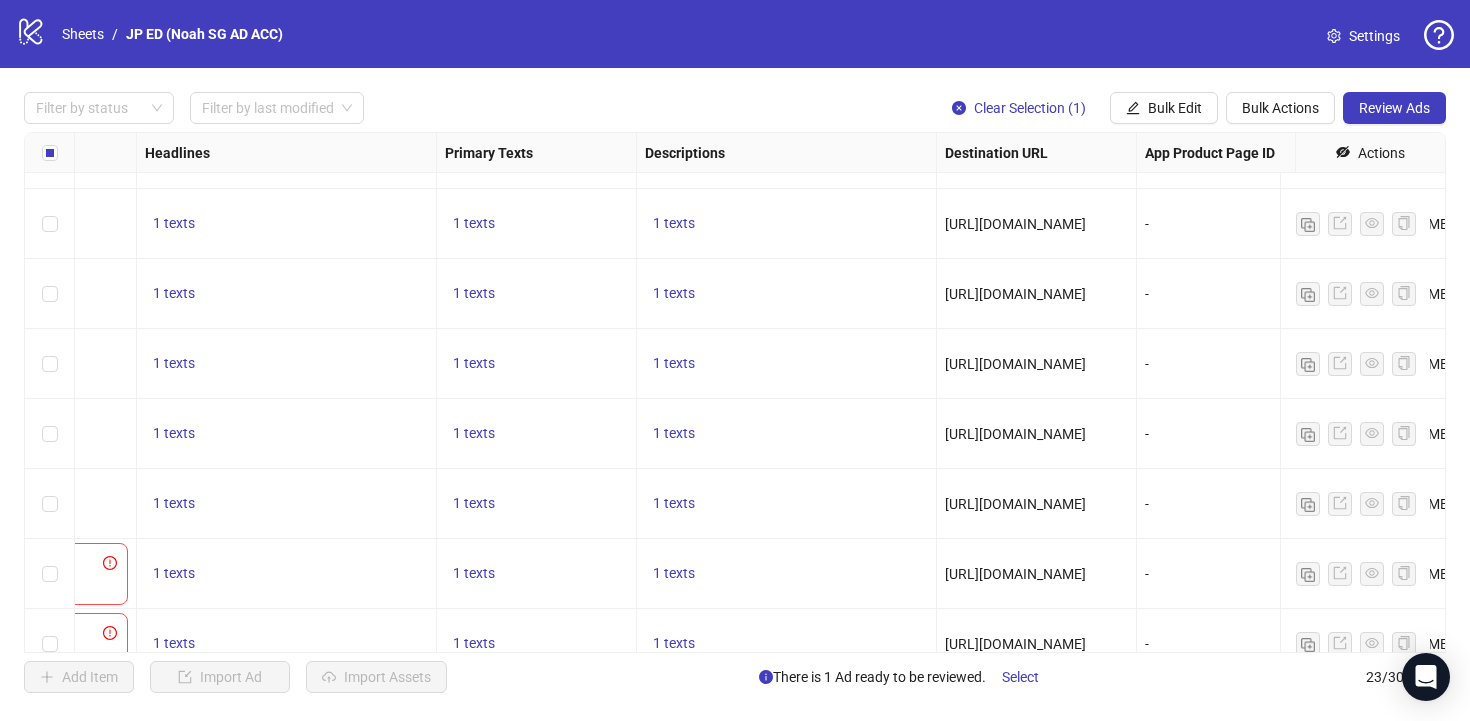 click on "https://www.ofnoah.jp/en/sexual-health/erectile-dysfunction" at bounding box center [1015, 294] 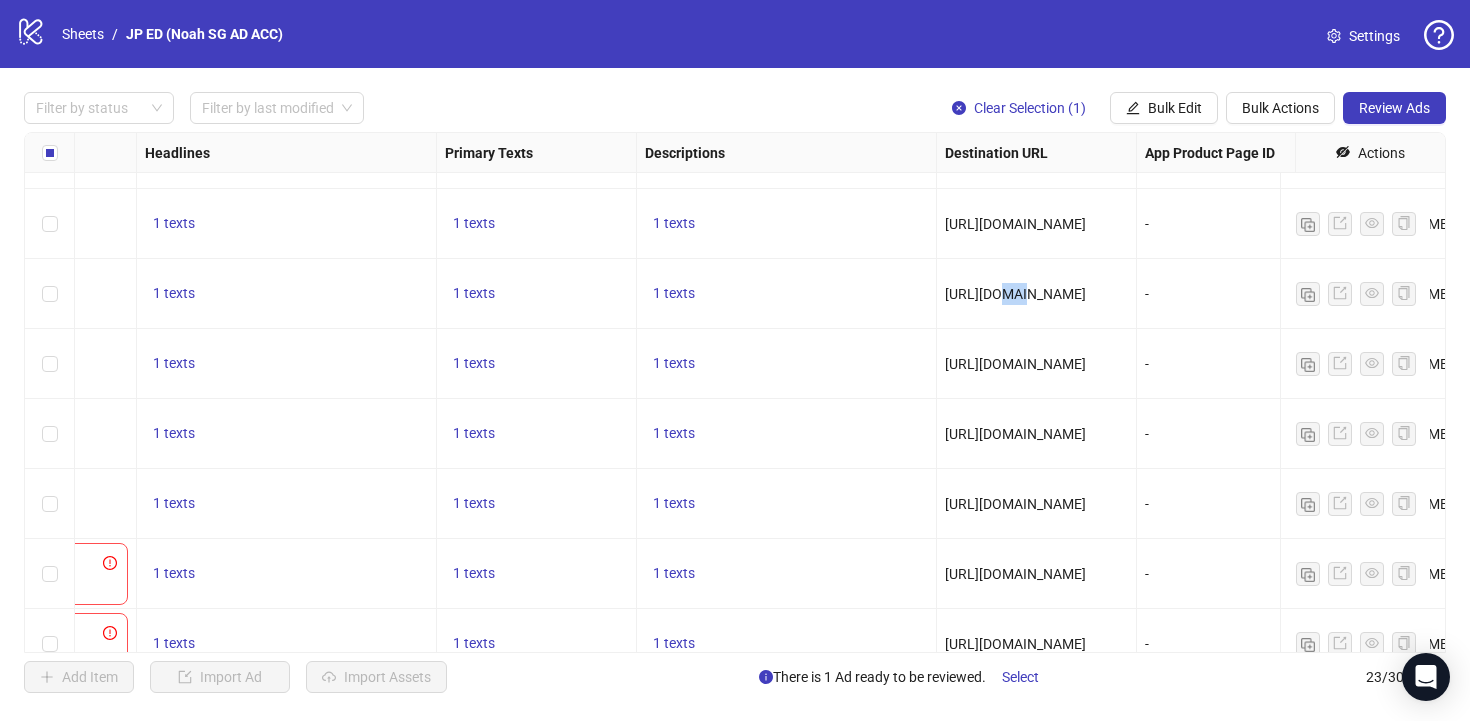 click on "https://www.ofnoah.jp/en/sexual-health/erectile-dysfunction" at bounding box center [1015, 294] 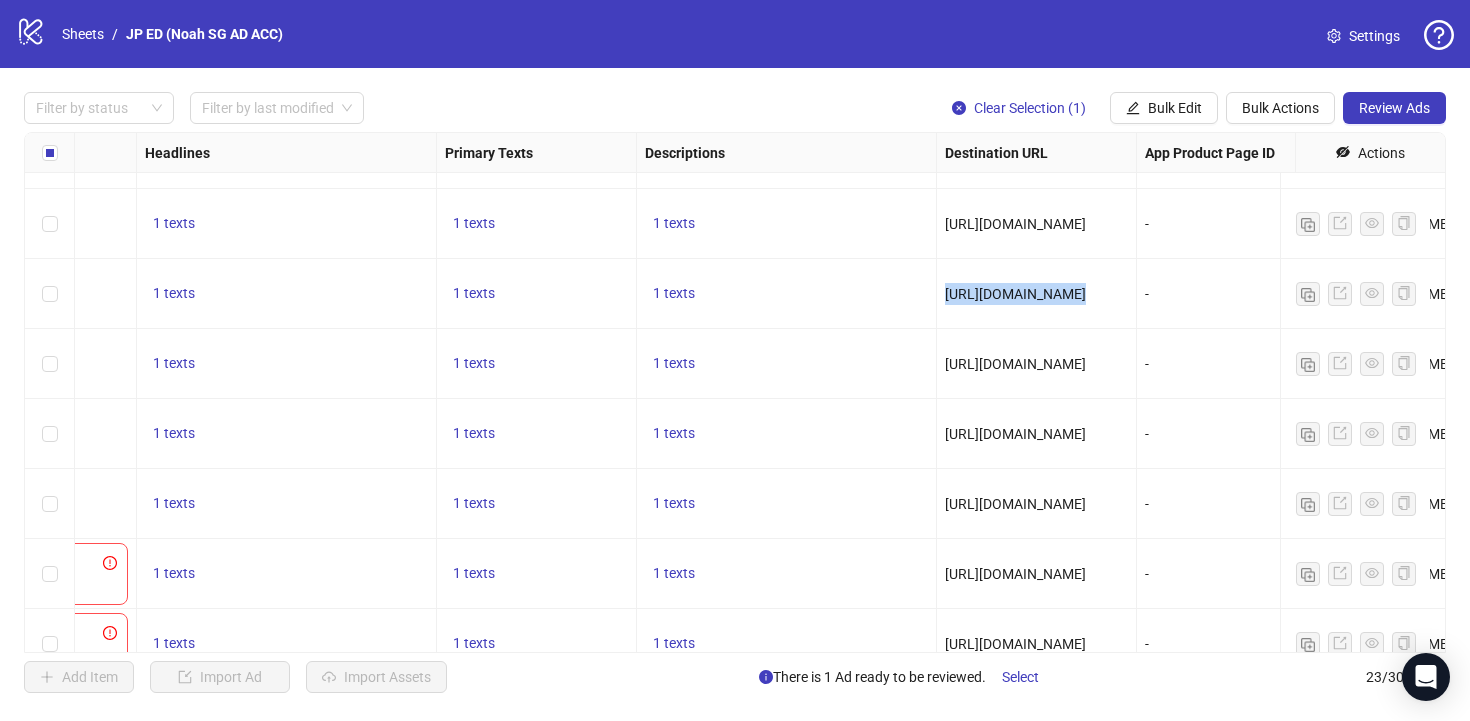 copy on "https://www.ofnoah.jp/en/sexual-health/erectile-dysfunction" 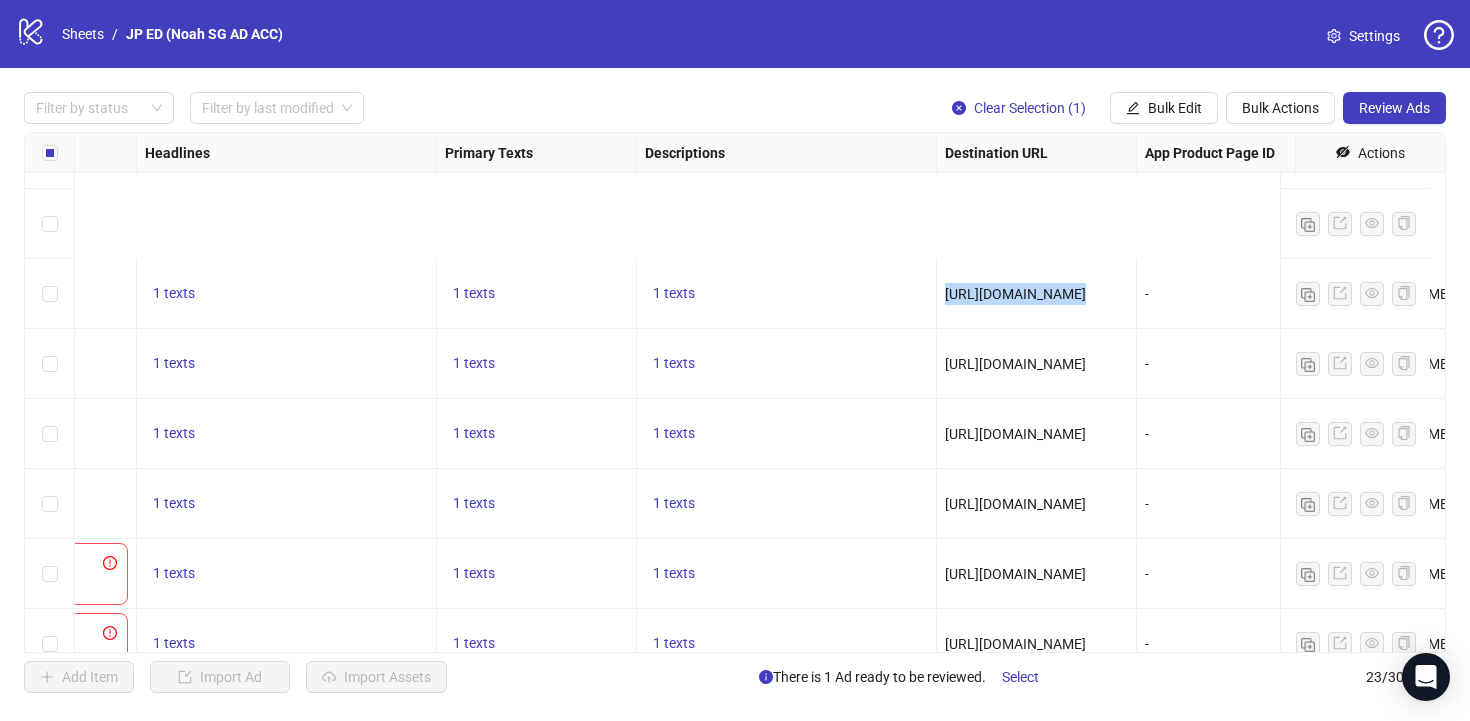 scroll, scrollTop: 1146, scrollLeft: 1048, axis: both 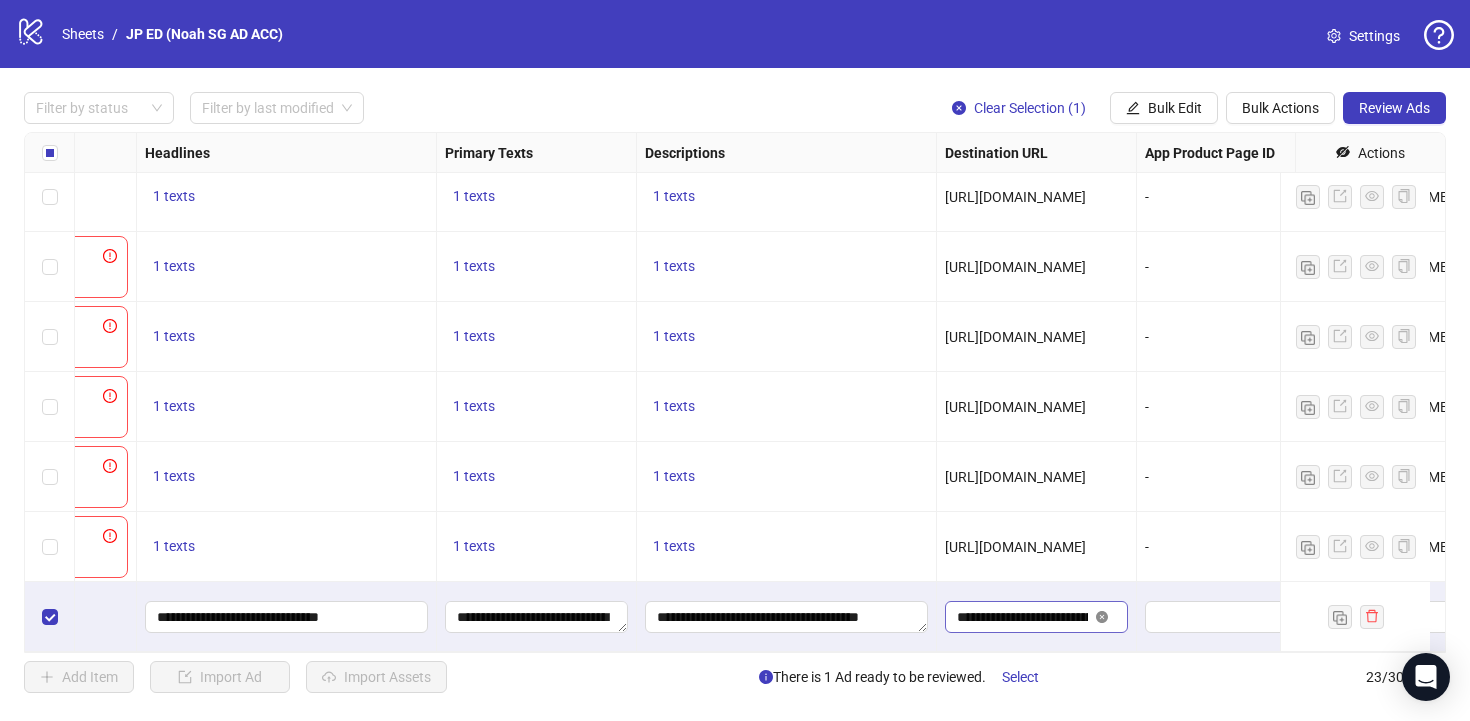 click 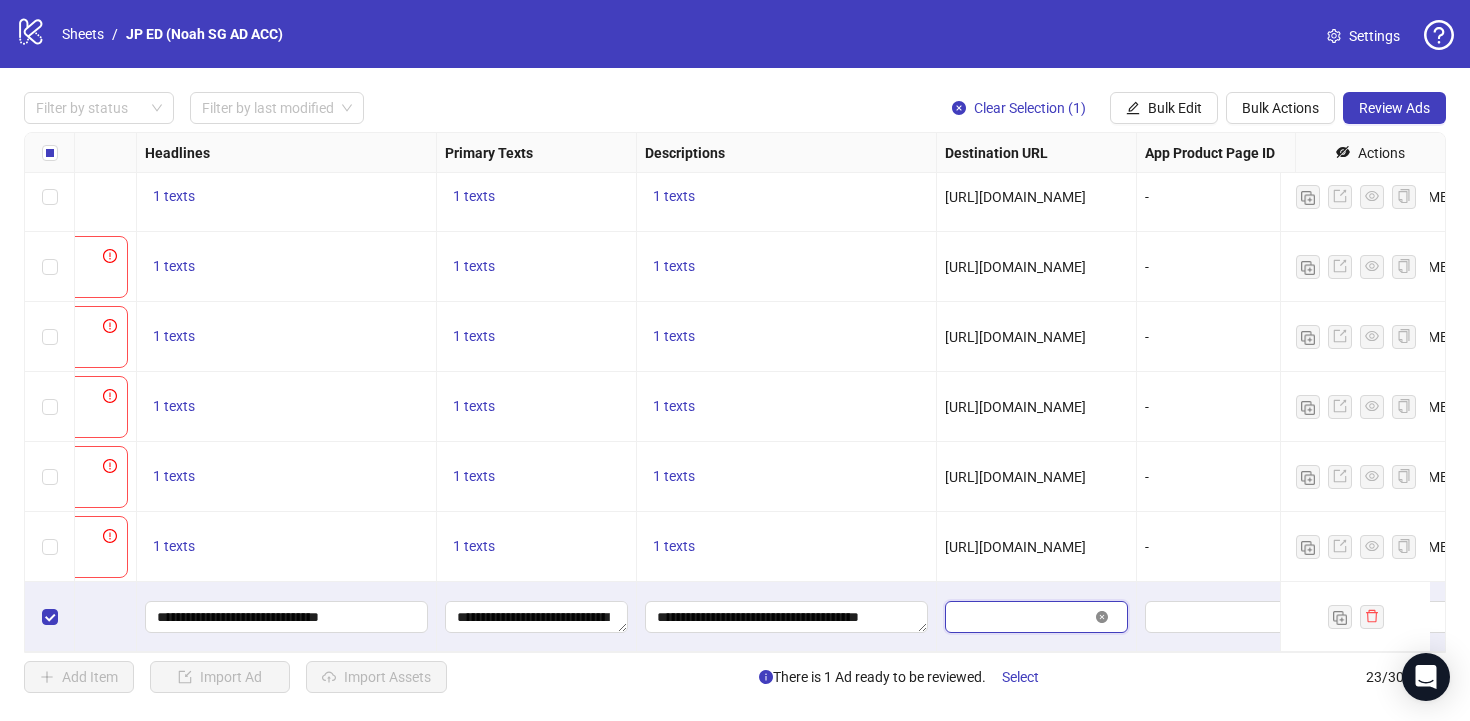 scroll, scrollTop: 0, scrollLeft: 0, axis: both 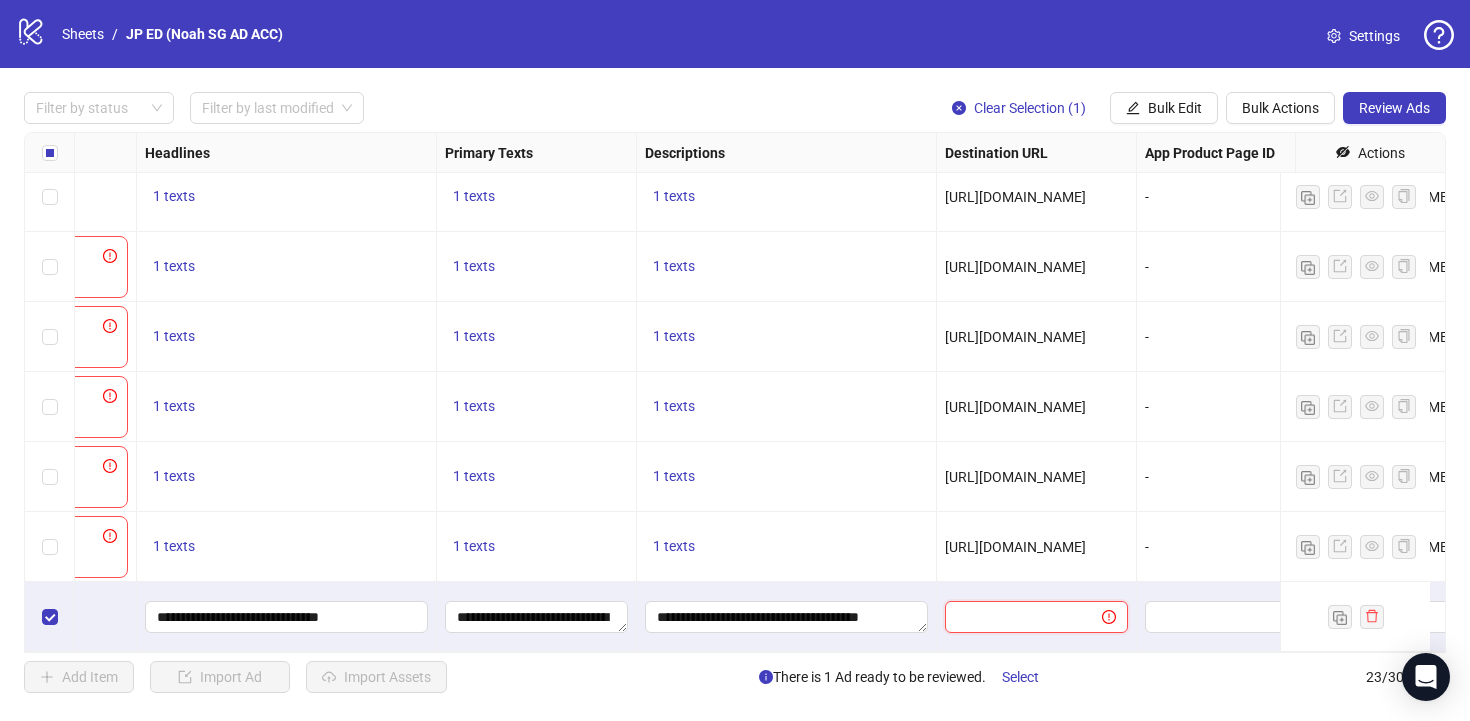 paste on "**********" 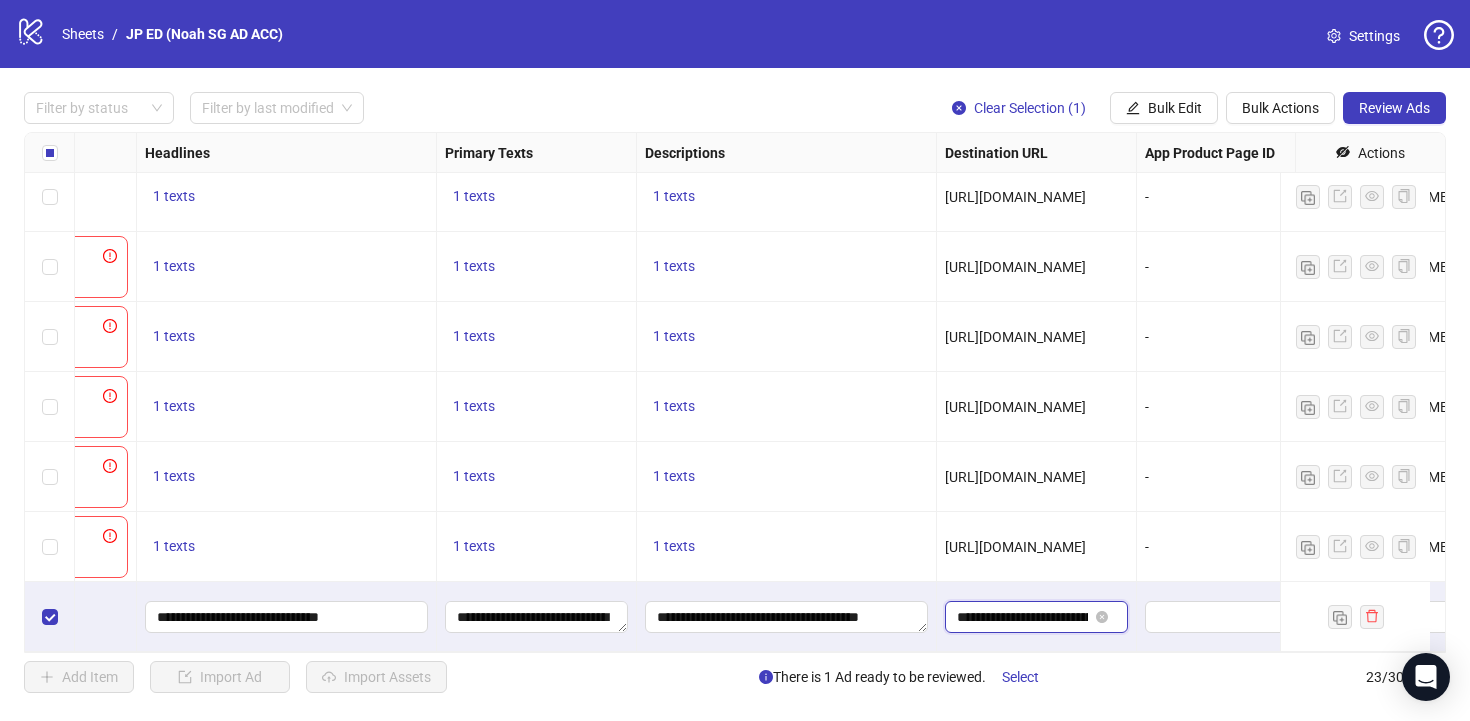 scroll, scrollTop: 0, scrollLeft: 245, axis: horizontal 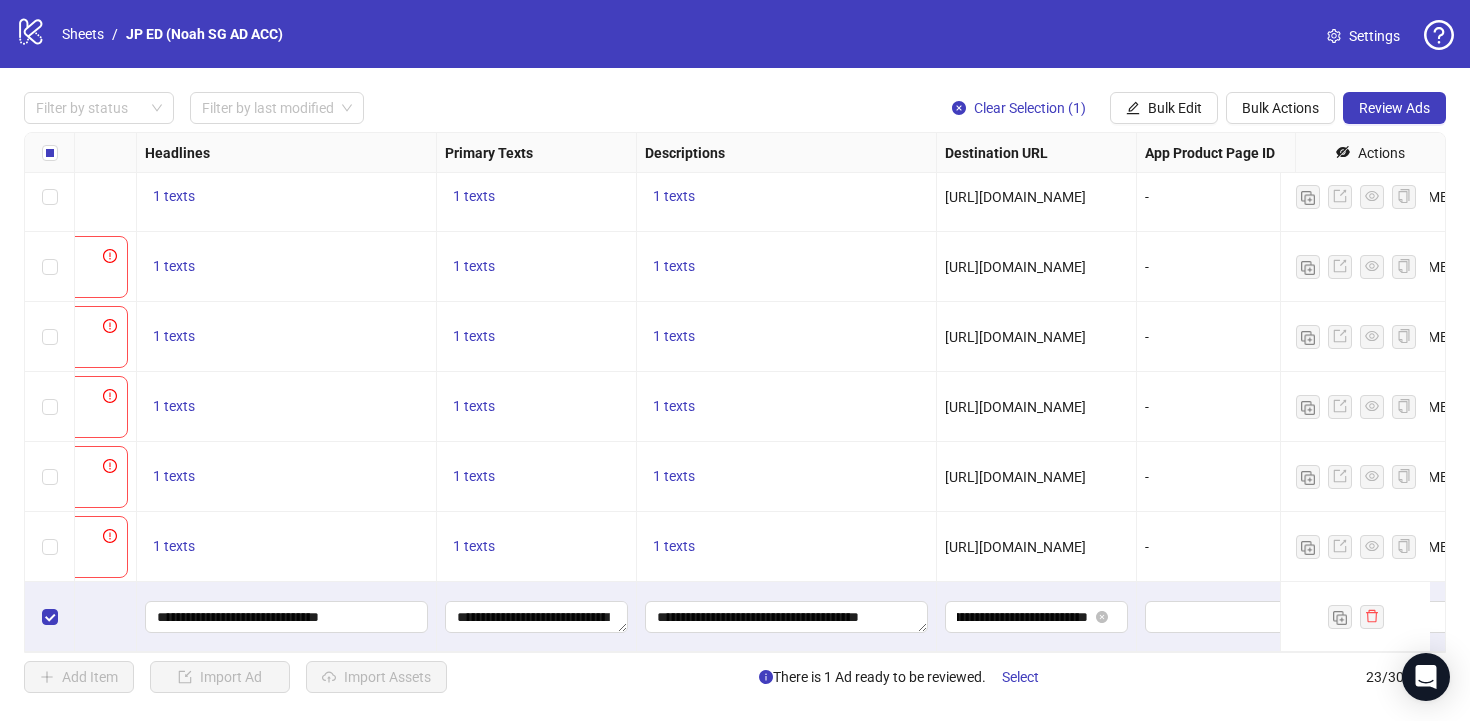 click on "**********" at bounding box center (1037, 617) 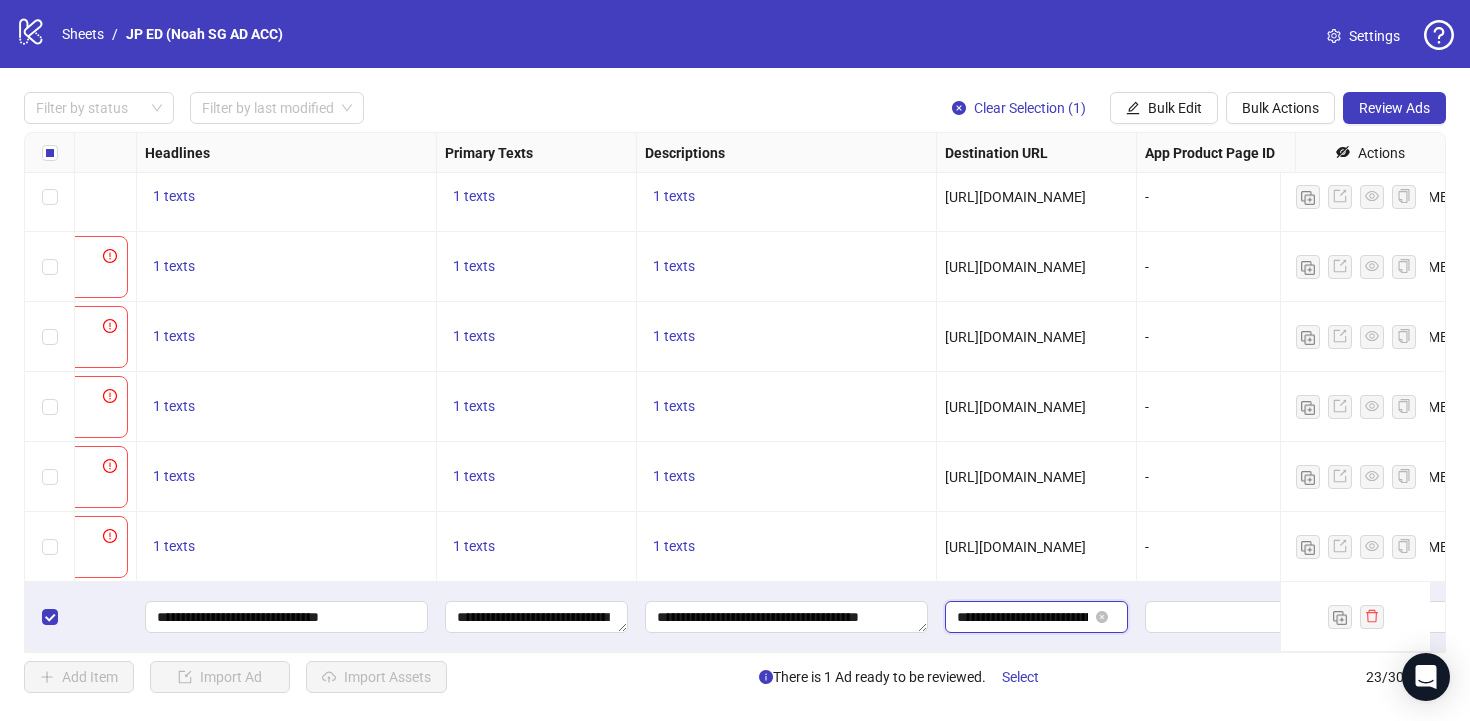 click on "**********" at bounding box center (1022, 617) 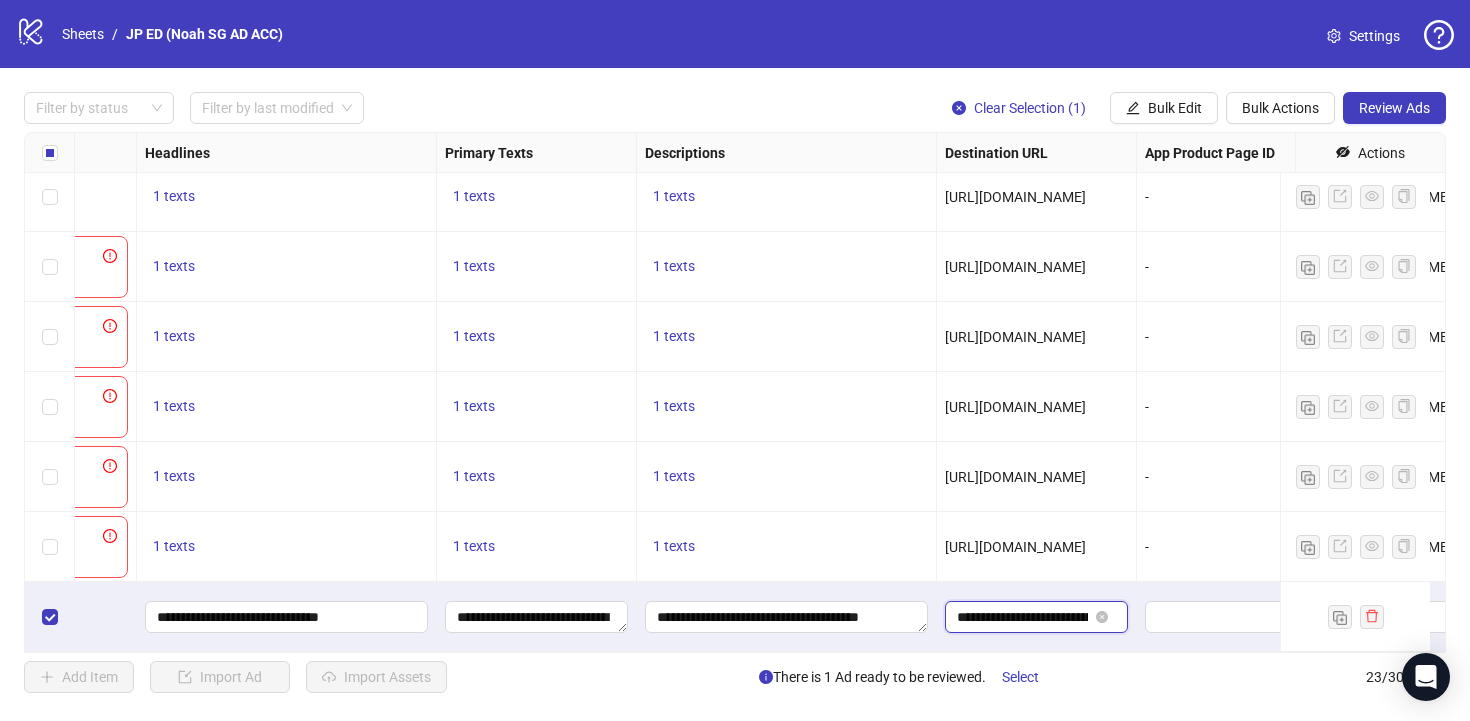 click on "**********" at bounding box center (1022, 617) 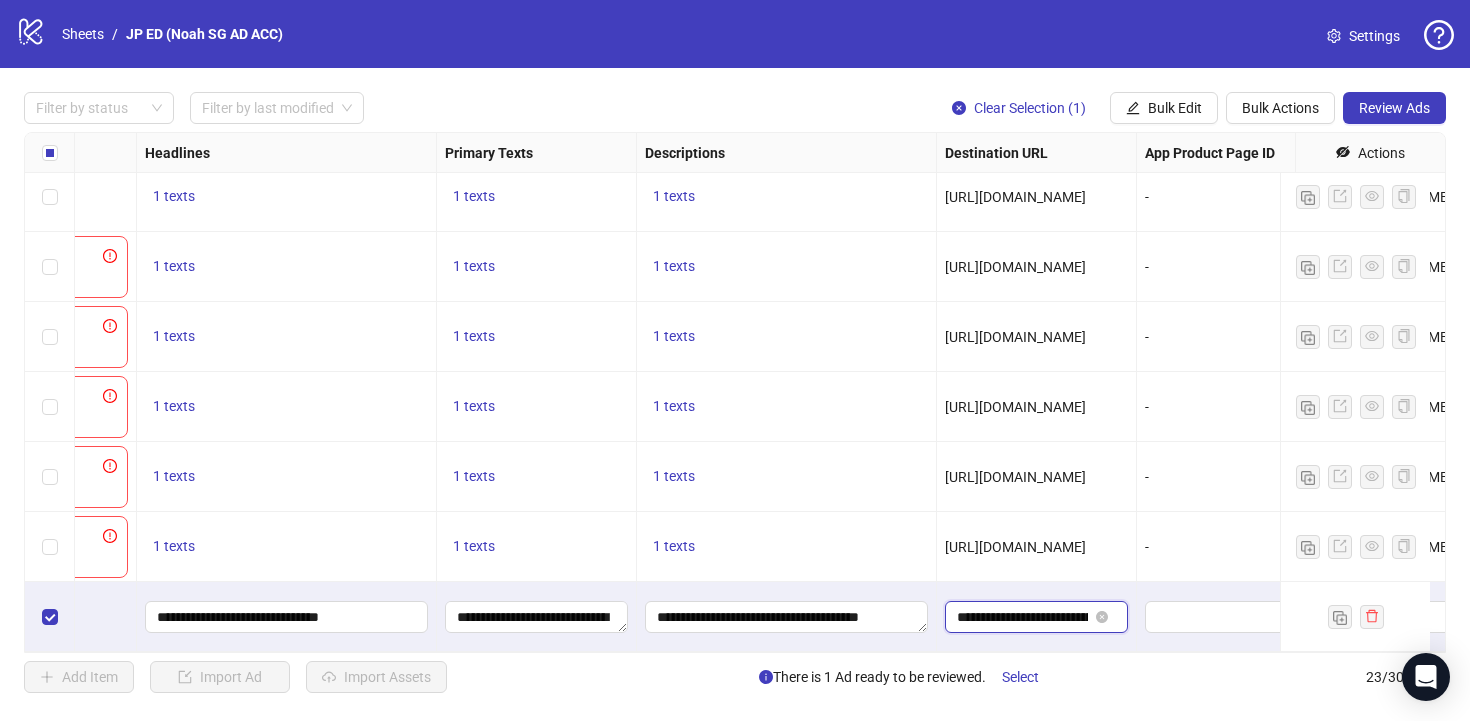 scroll, scrollTop: 0, scrollLeft: 73, axis: horizontal 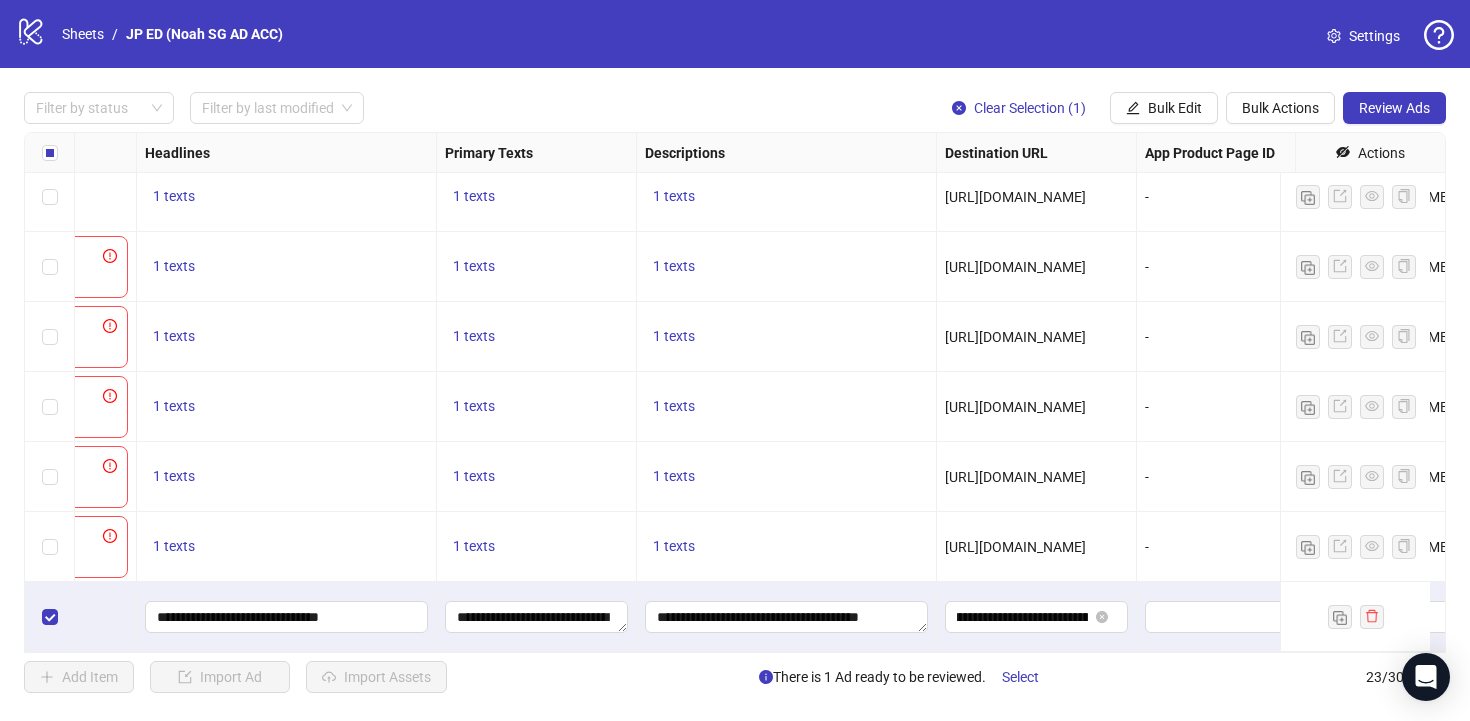 click on "-" at bounding box center (1237, 547) 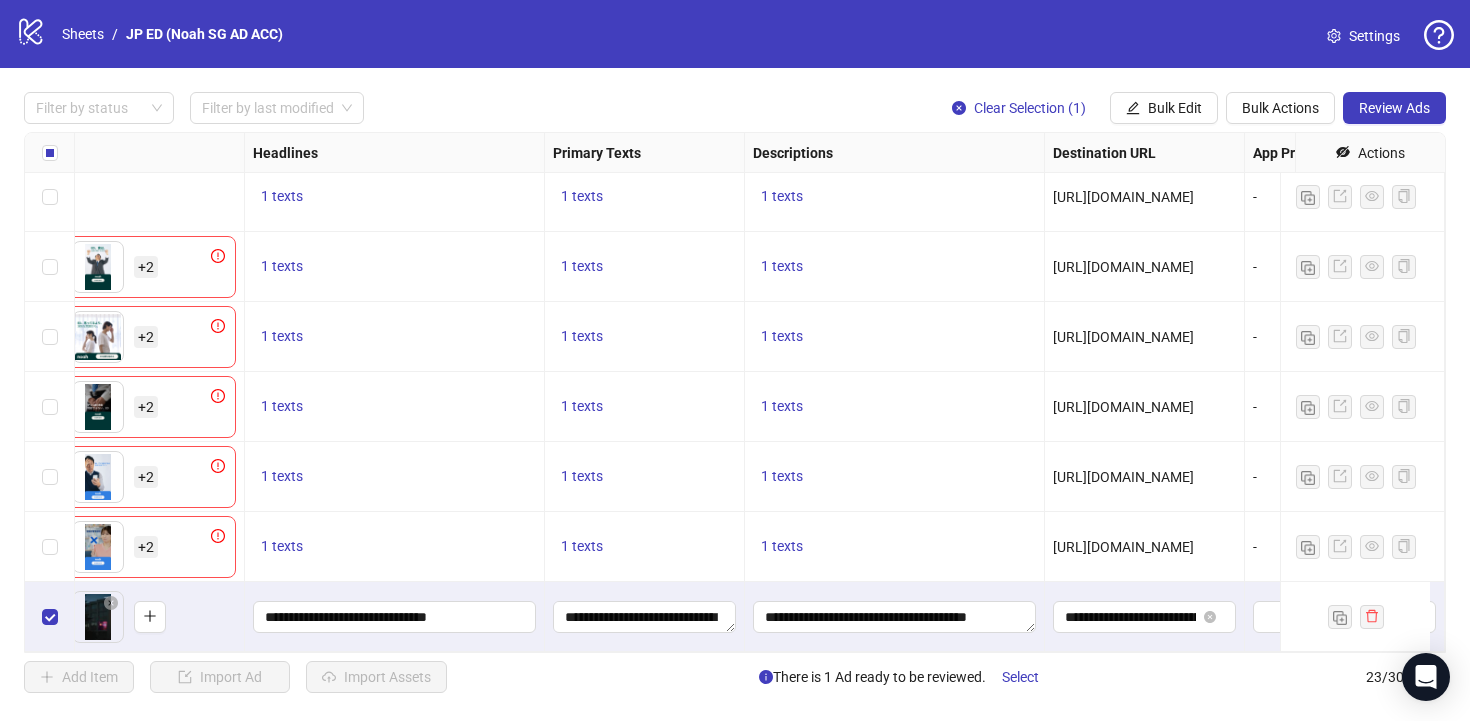 scroll, scrollTop: 1146, scrollLeft: 0, axis: vertical 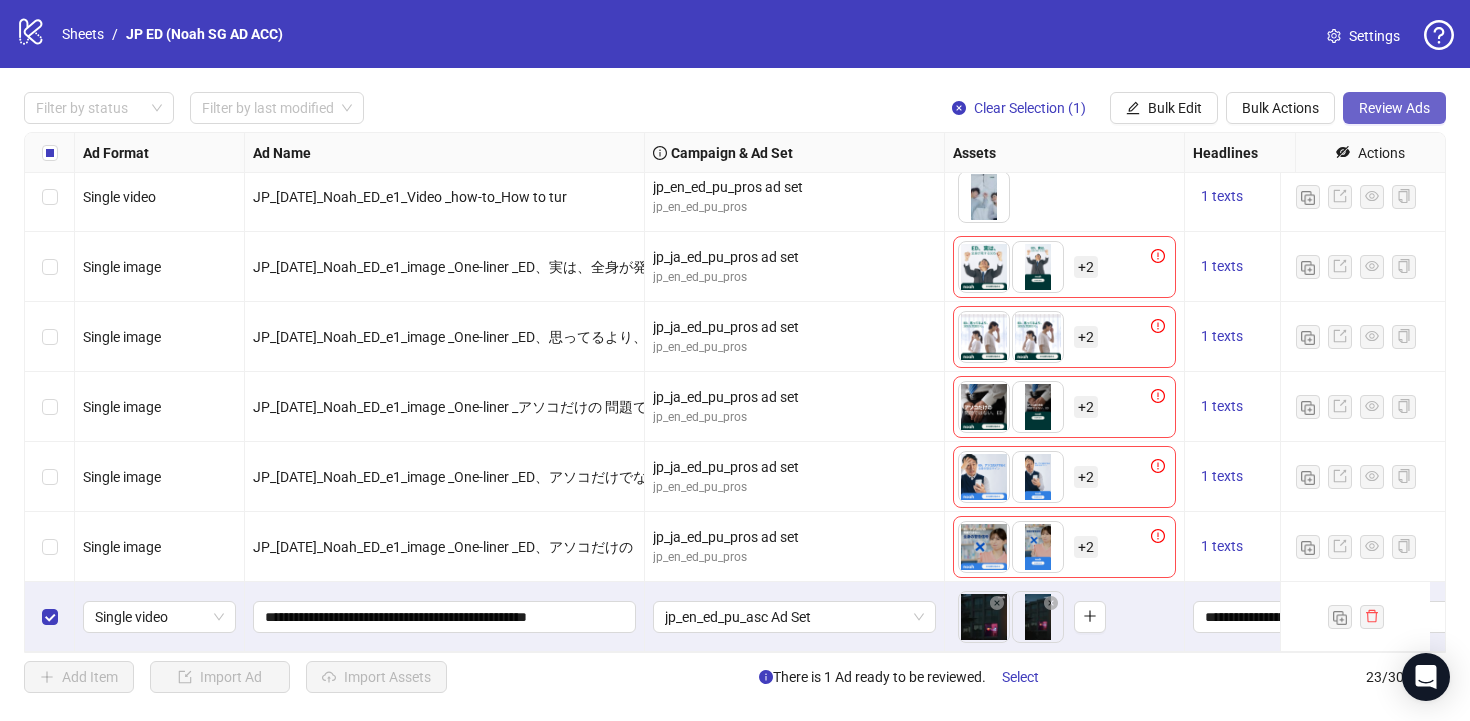 click on "Review Ads" at bounding box center [1394, 108] 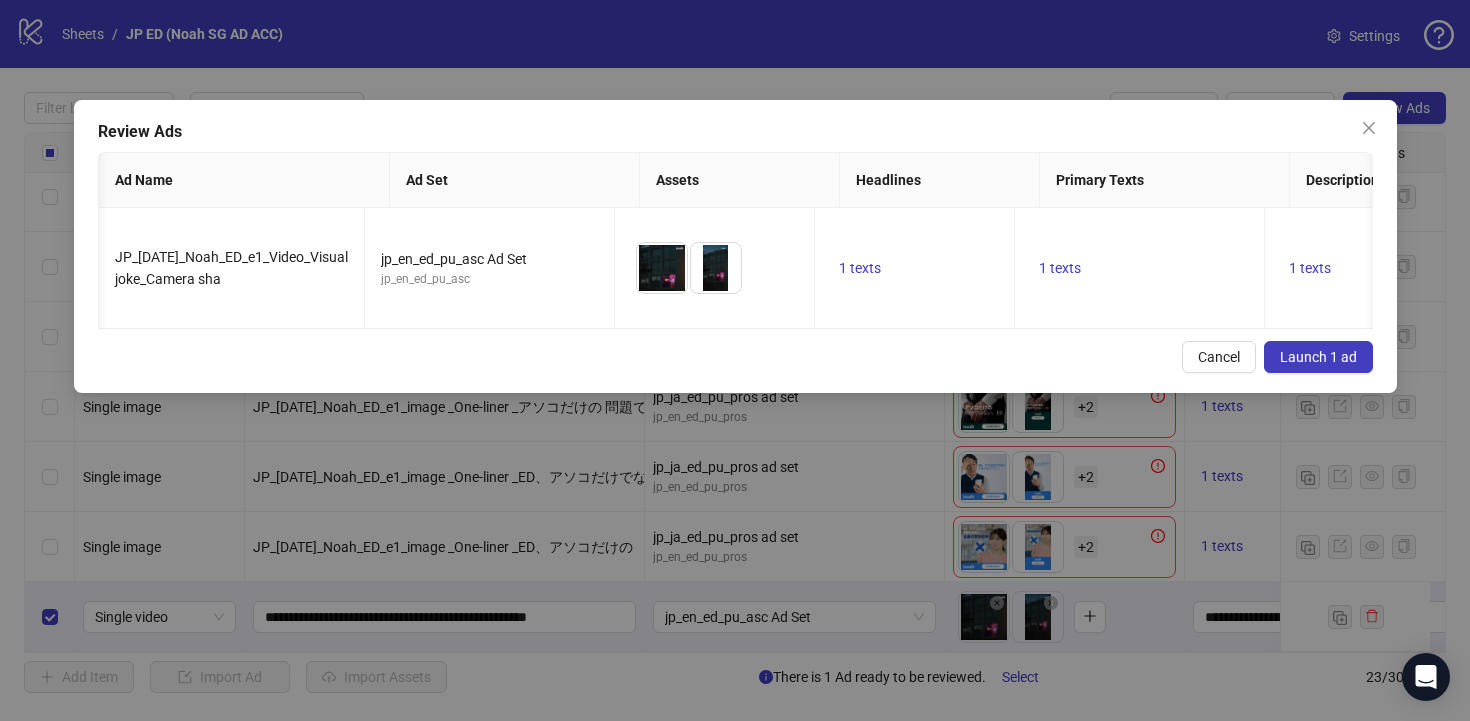 scroll, scrollTop: 0, scrollLeft: 22, axis: horizontal 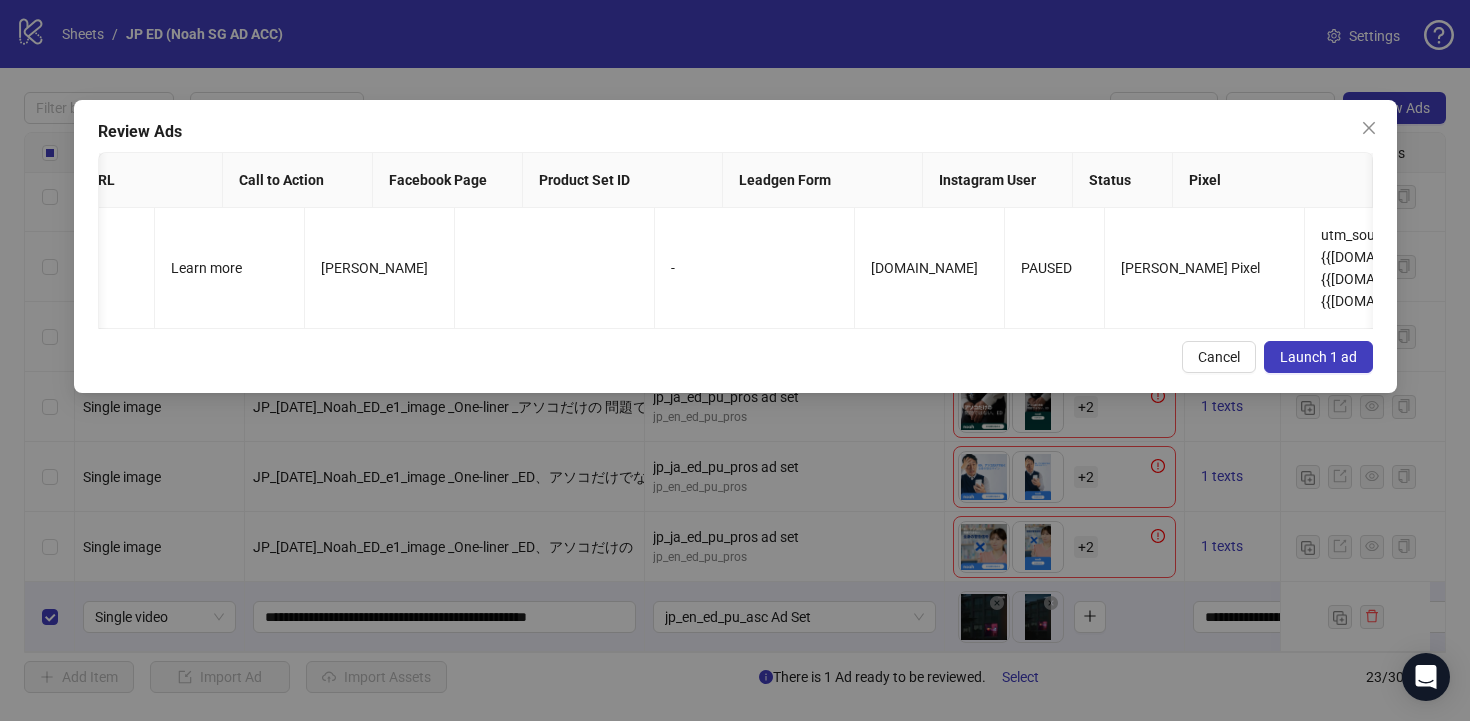 click on "Launch 1 ad" at bounding box center (1318, 357) 